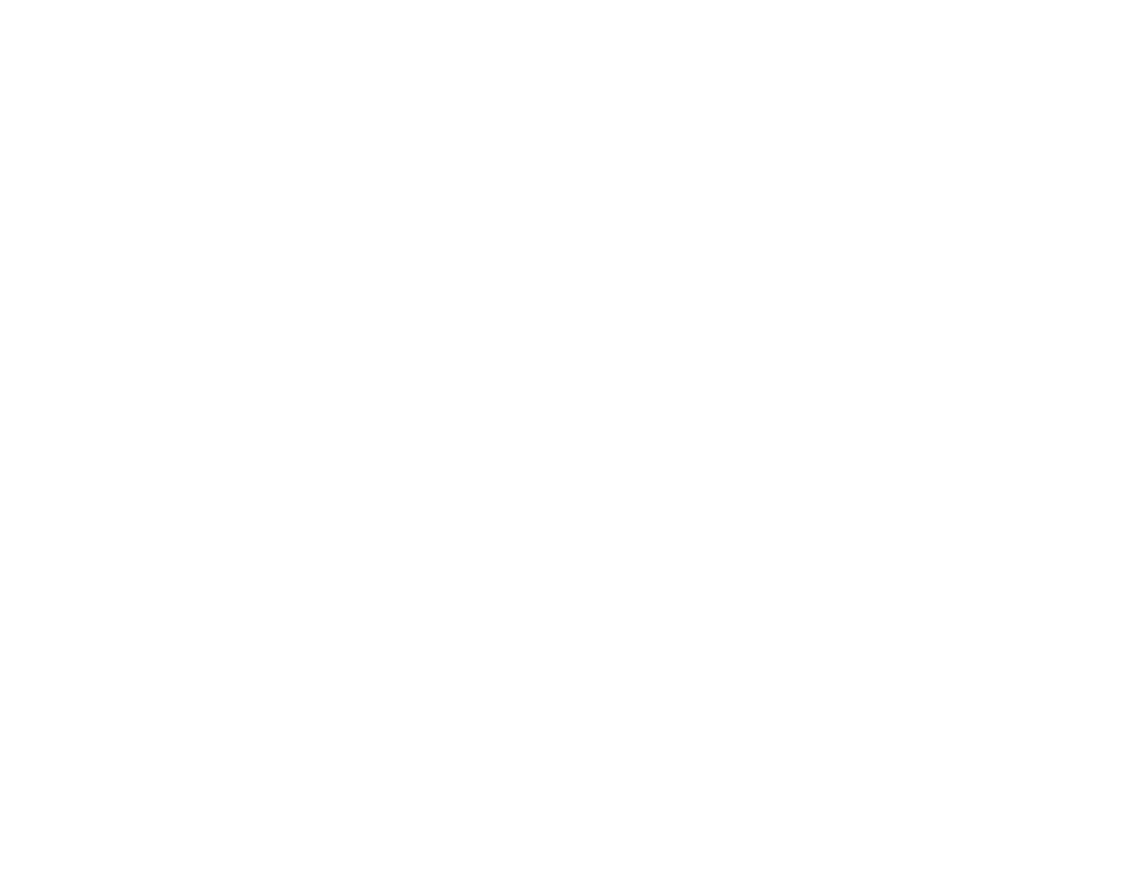 scroll, scrollTop: 0, scrollLeft: 0, axis: both 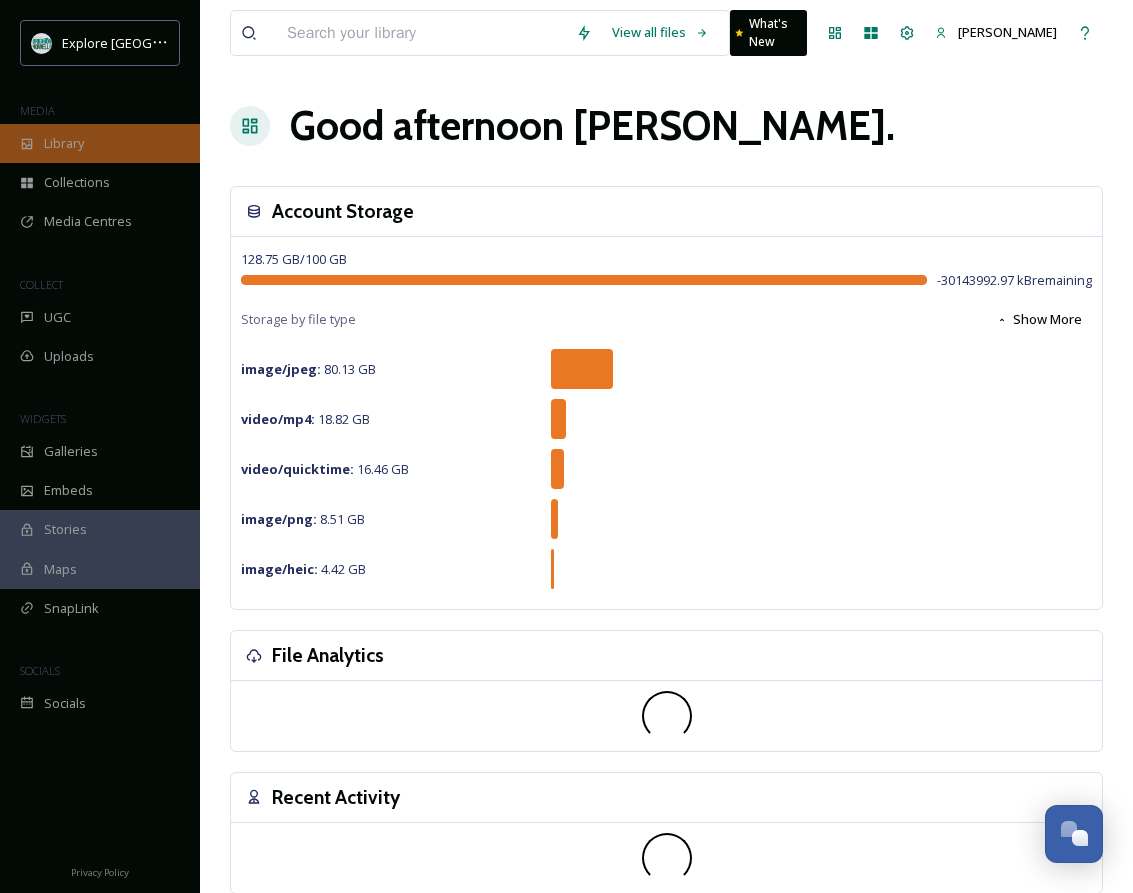 click on "Library" at bounding box center [64, 143] 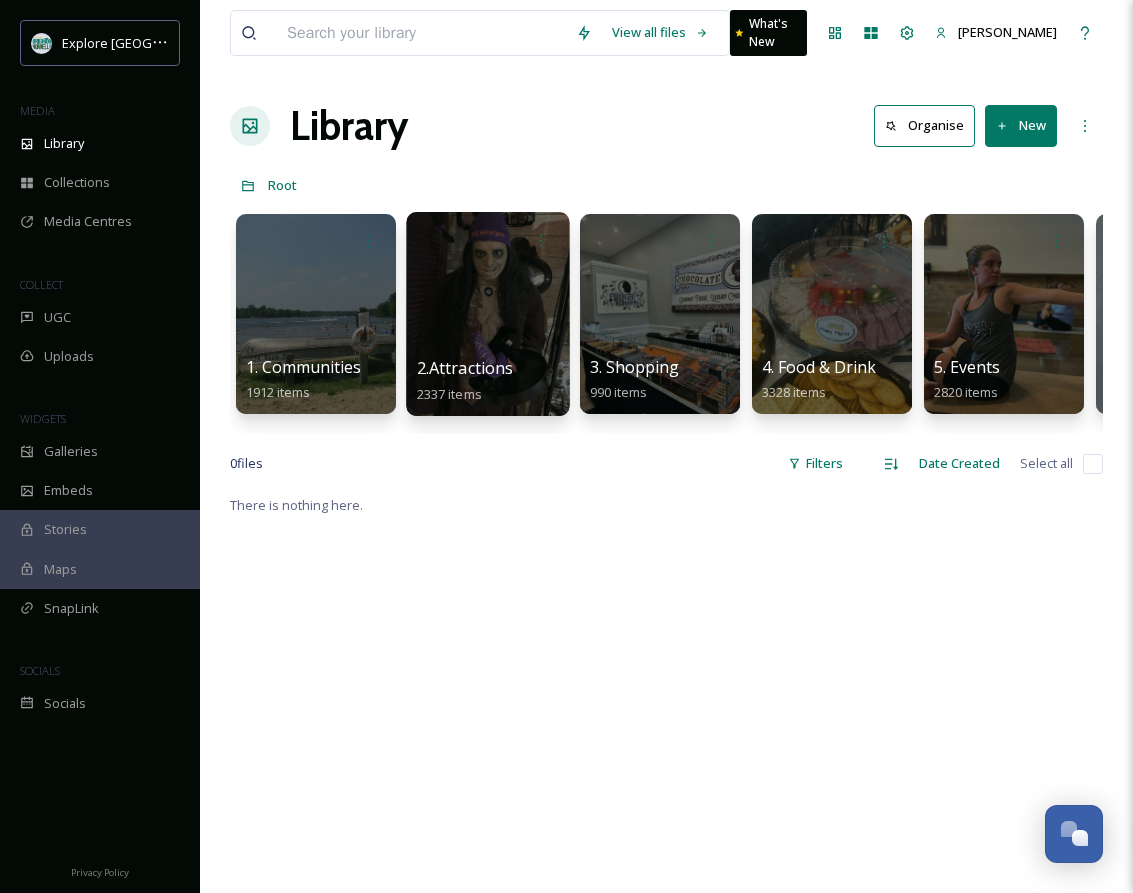 click at bounding box center (487, 314) 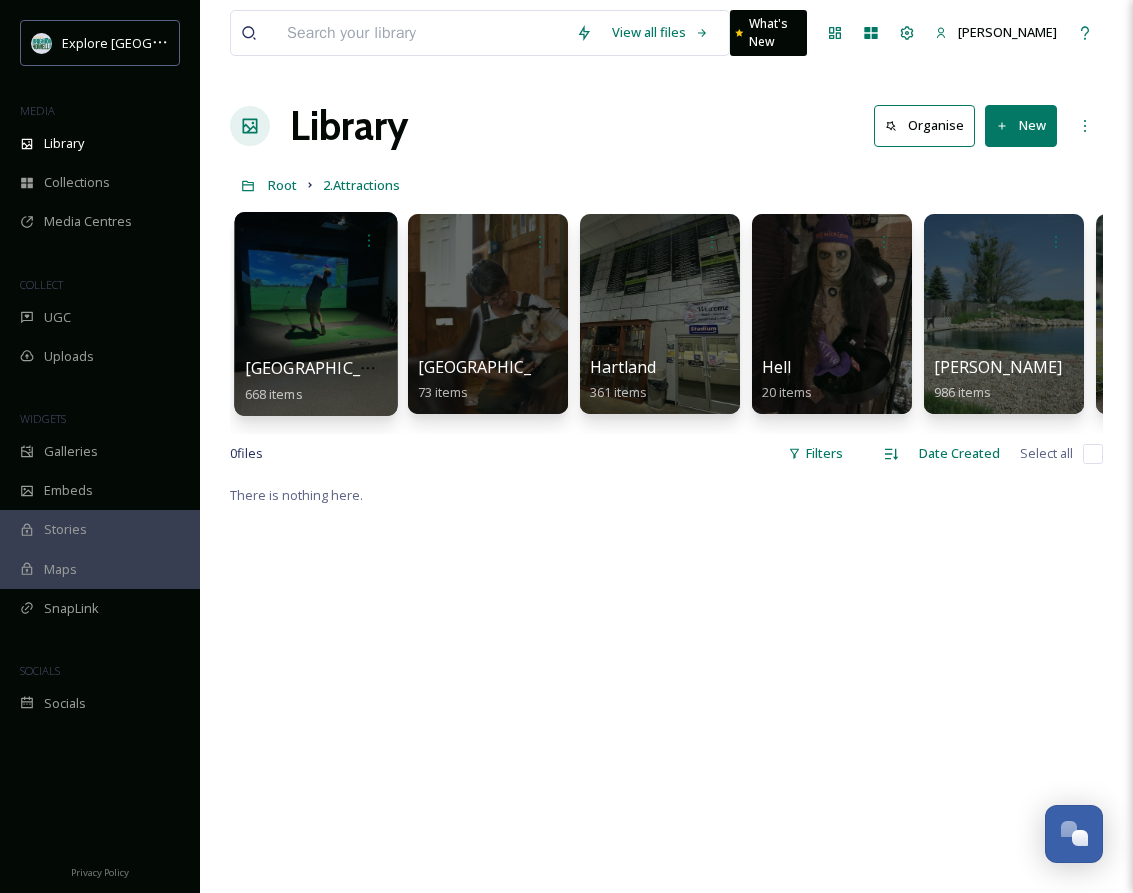 click at bounding box center [315, 314] 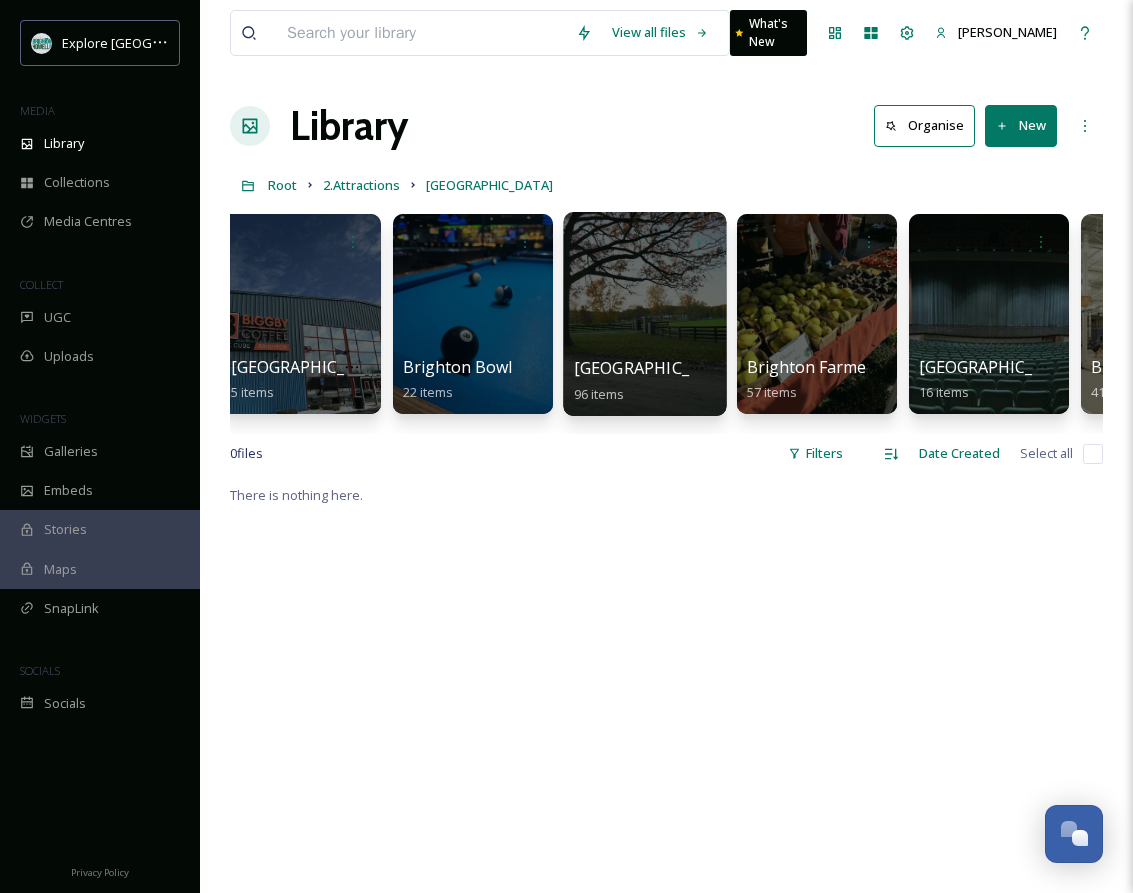 scroll, scrollTop: 0, scrollLeft: 204, axis: horizontal 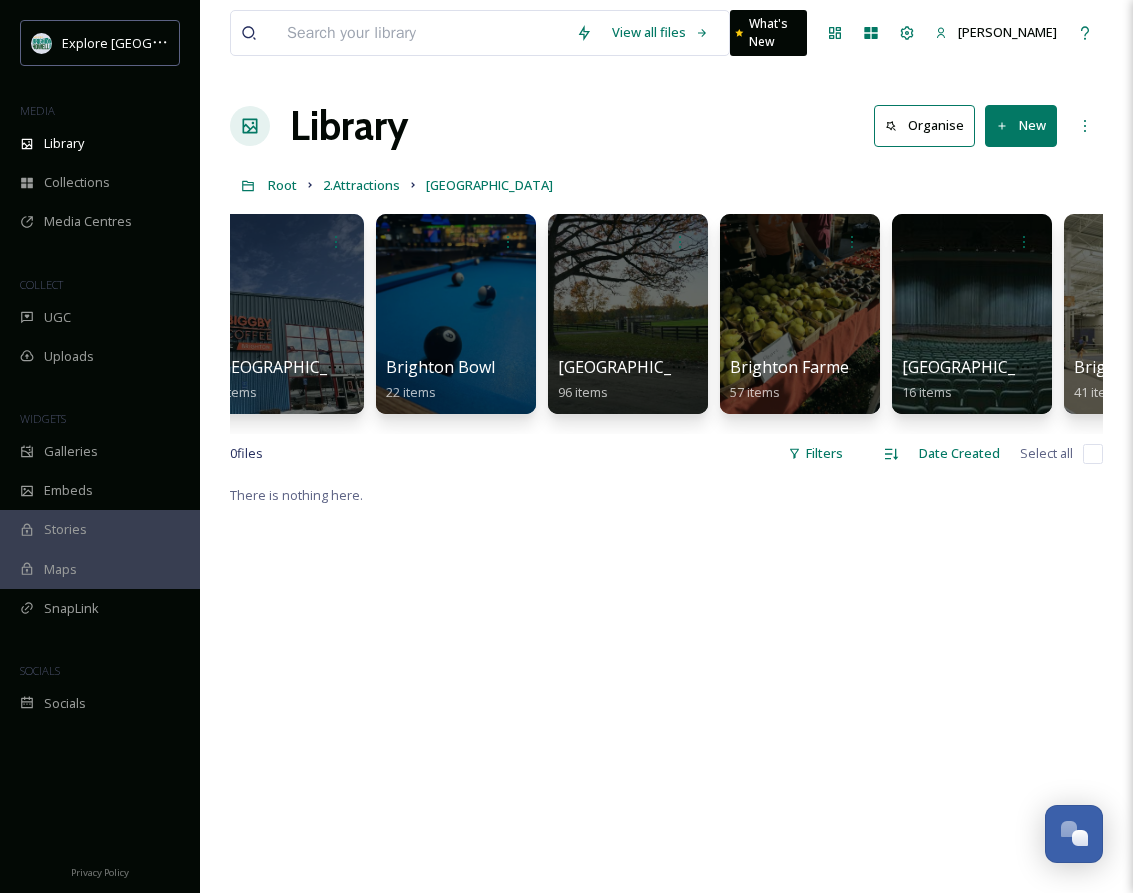 click on "Airborne 6   items [GEOGRAPHIC_DATA] ([GEOGRAPHIC_DATA]) 5   items [GEOGRAPHIC_DATA] 22   items [GEOGRAPHIC_DATA] 96   items [GEOGRAPHIC_DATA] 57   items [GEOGRAPHIC_DATA] 16   items [GEOGRAPHIC_DATA] 41   items [GEOGRAPHIC_DATA] 2   items Escape Room [GEOGRAPHIC_DATA] 16   items Golf-O-Rama 4   items High Vibe Trail Rides 9   items Legacy Center 160   items [PERSON_NAME] Collection 29   items MJR 6   items Mt. Brighton 83   items Oaken Transformations 48   items Rollerama-ZapZone 22   items Salt & Light Co 4   items Simply Skin 7   items The Arcade 32   items X-Golf 3   items" at bounding box center (666, 319) 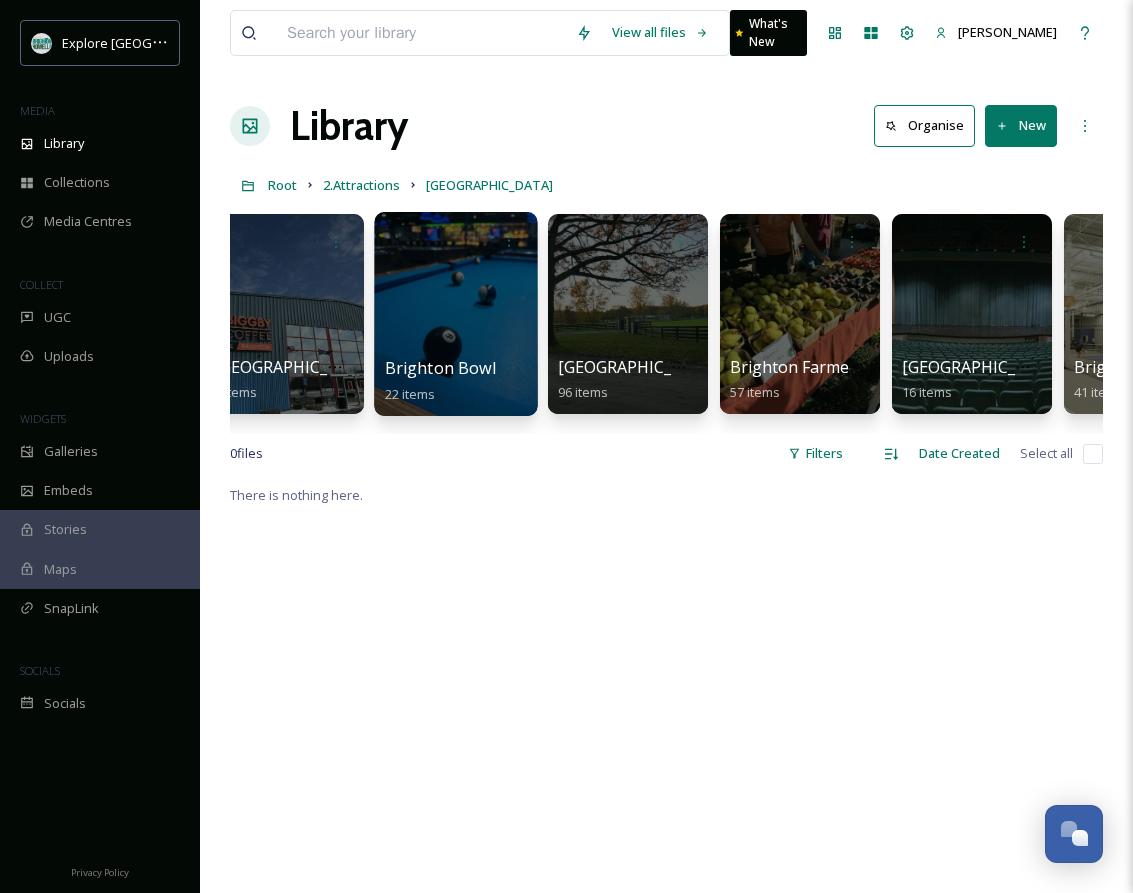 click at bounding box center [455, 314] 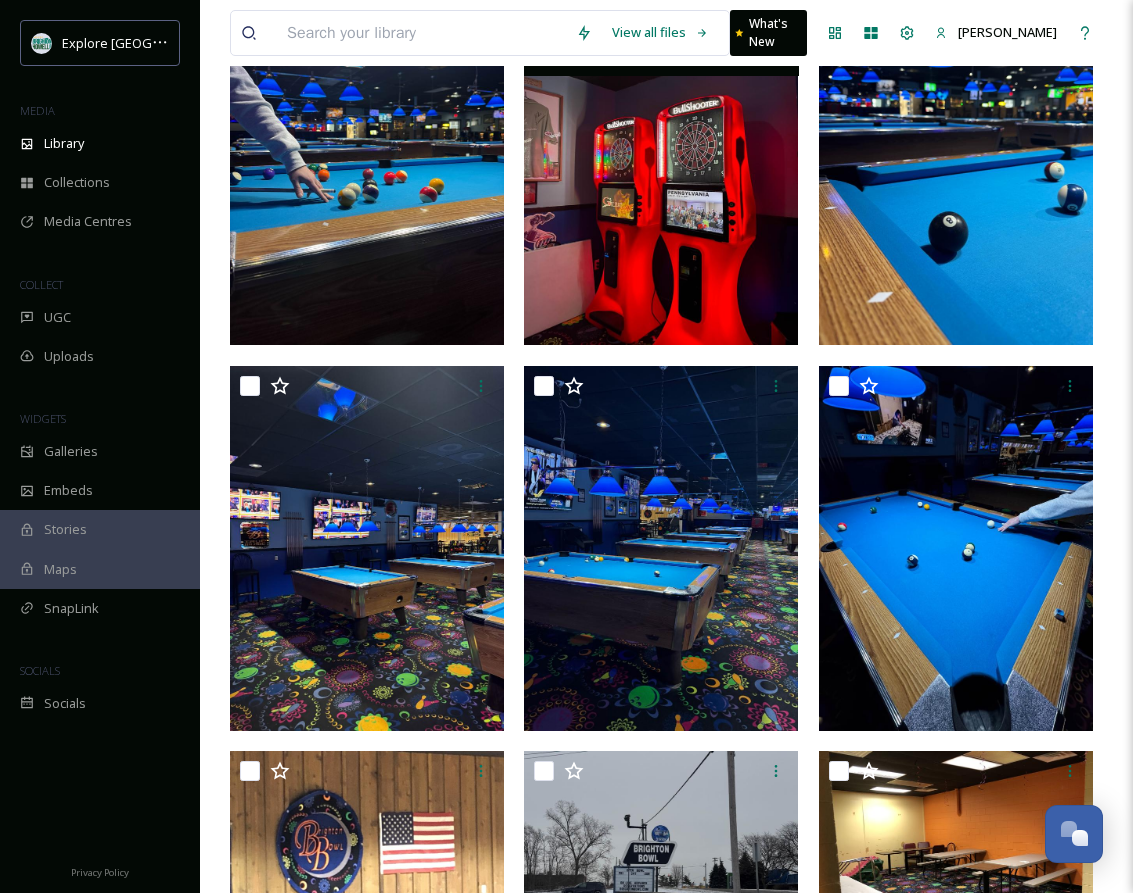 scroll, scrollTop: 0, scrollLeft: 0, axis: both 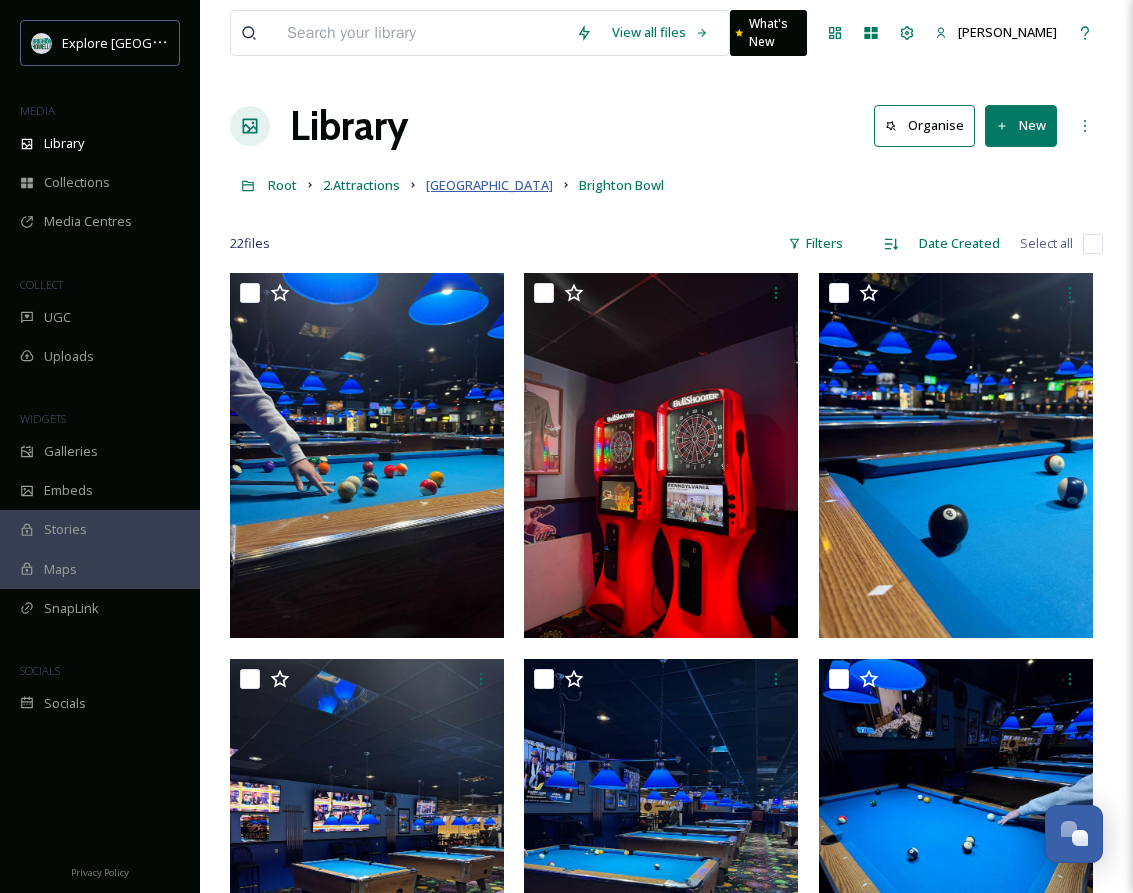 click on "[GEOGRAPHIC_DATA]" at bounding box center (489, 185) 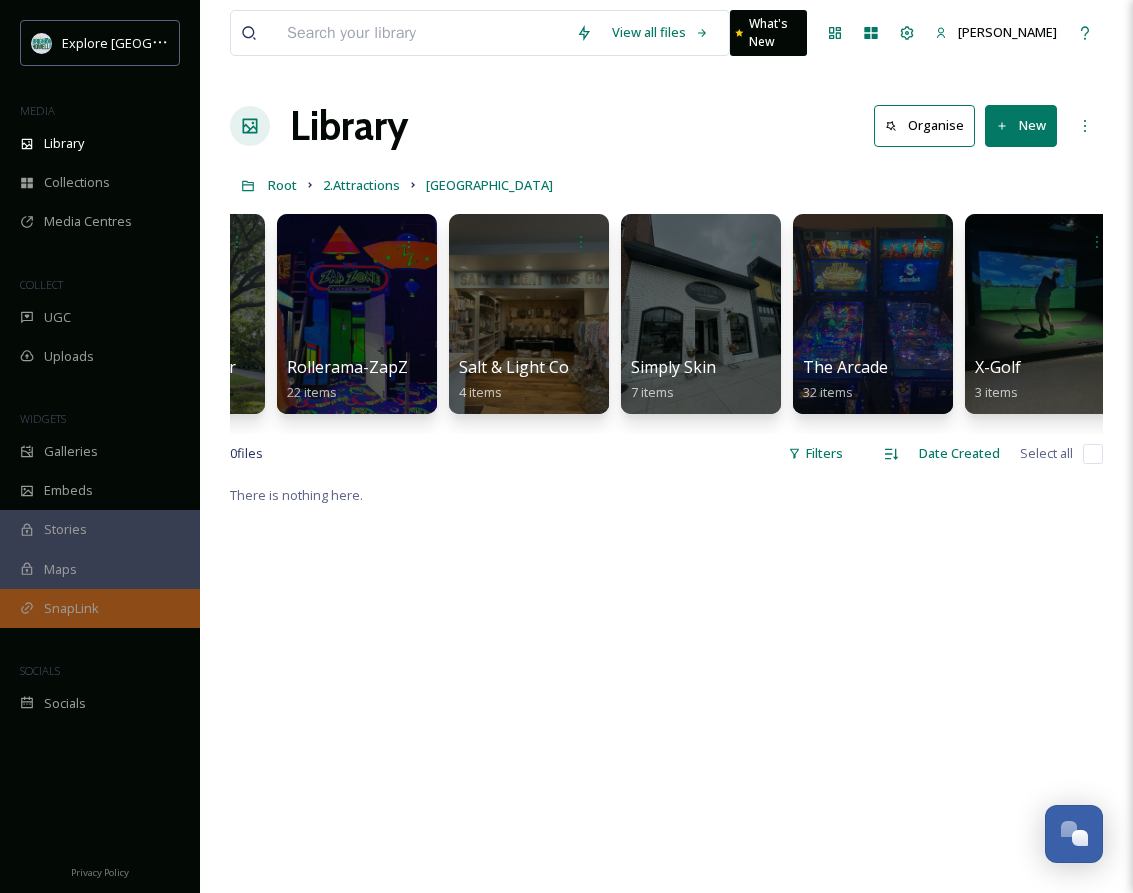 scroll, scrollTop: 0, scrollLeft: 2739, axis: horizontal 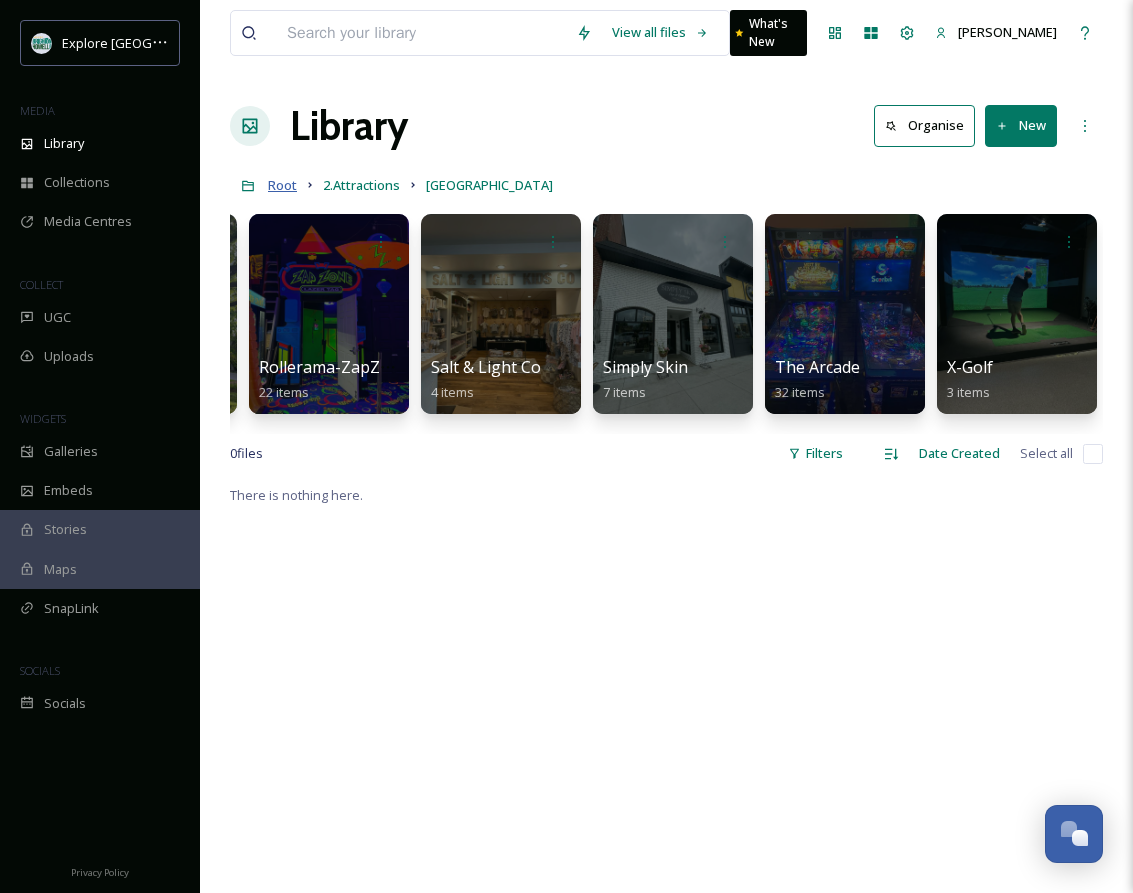 click on "Root" at bounding box center (282, 185) 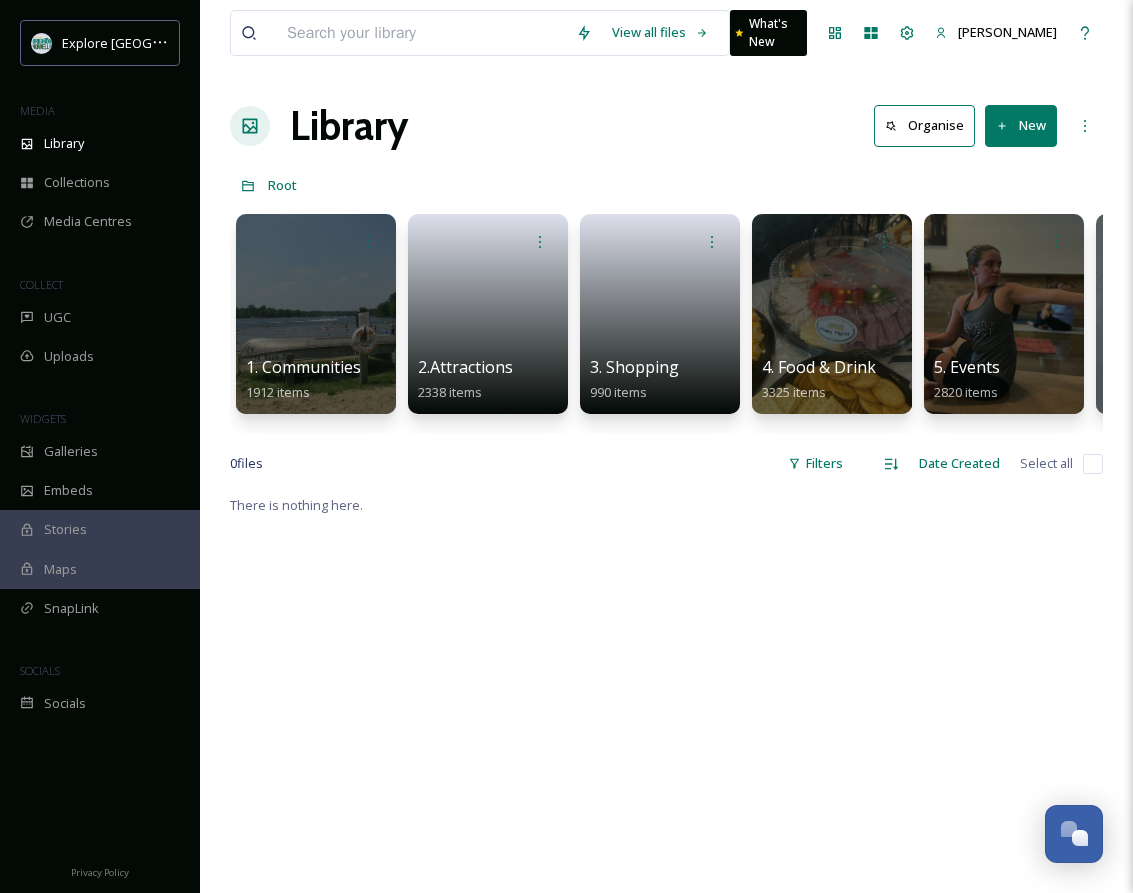 scroll, scrollTop: 0, scrollLeft: 34, axis: horizontal 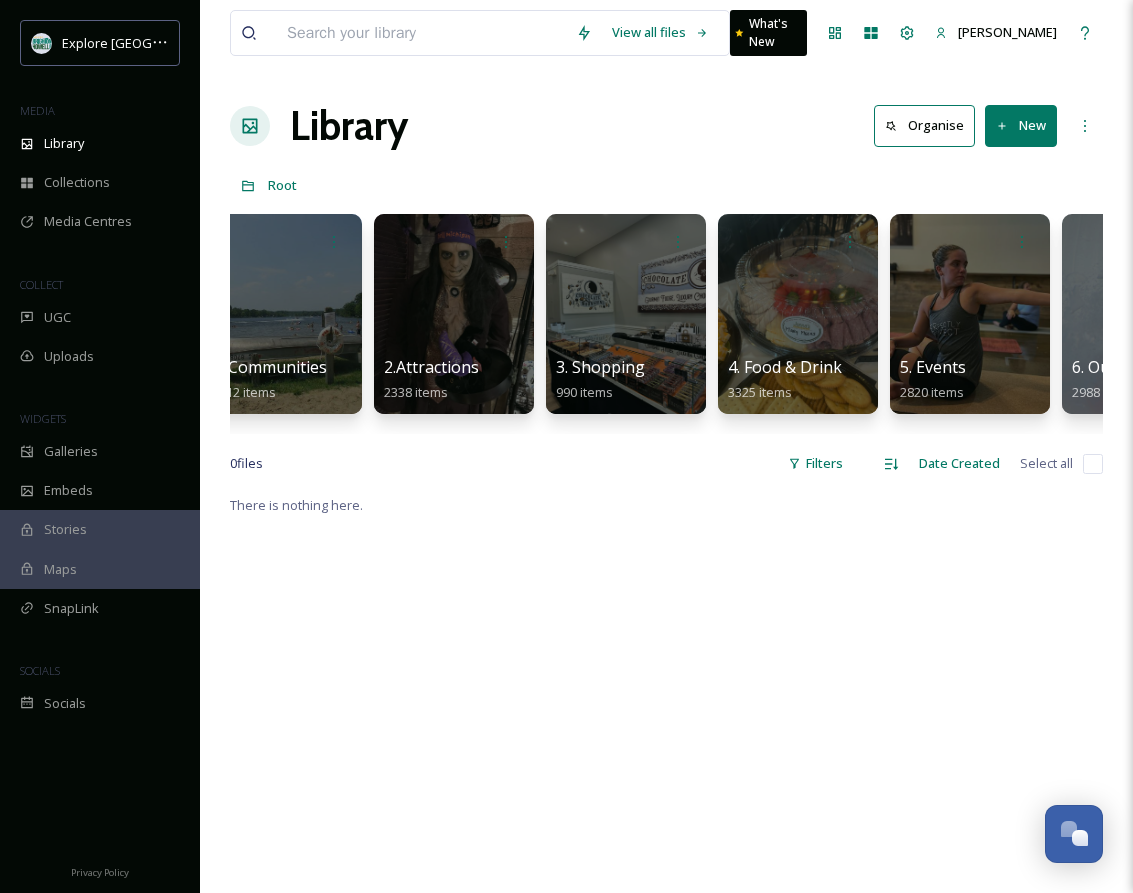 click at bounding box center [798, 314] 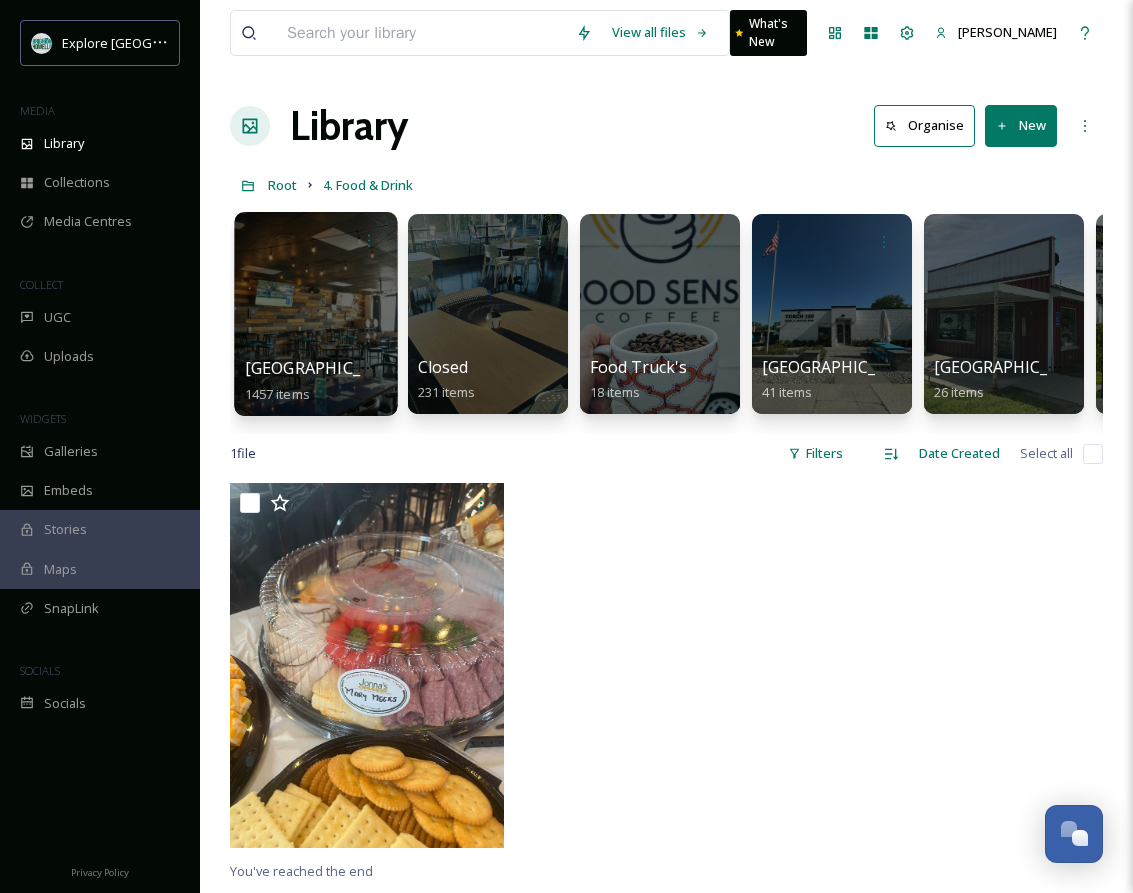 click at bounding box center [315, 314] 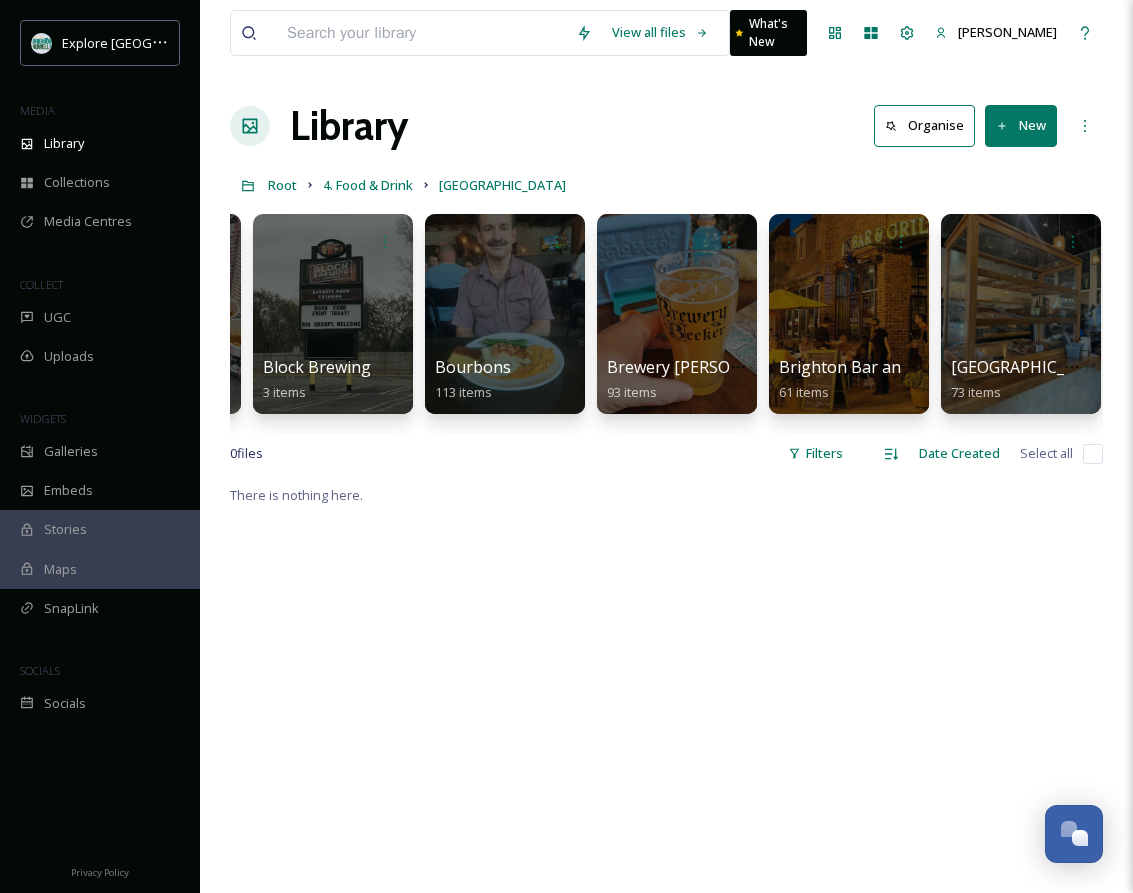 scroll, scrollTop: 0, scrollLeft: 848, axis: horizontal 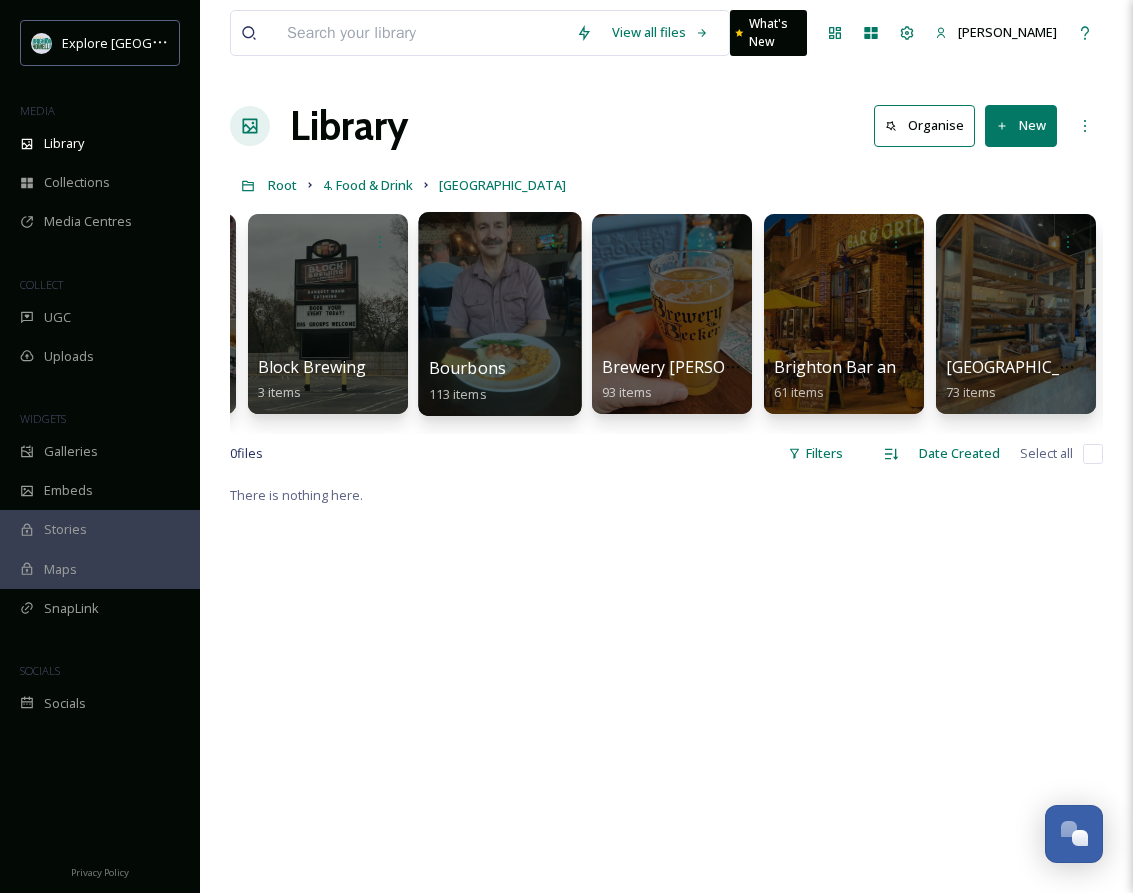 click at bounding box center (499, 314) 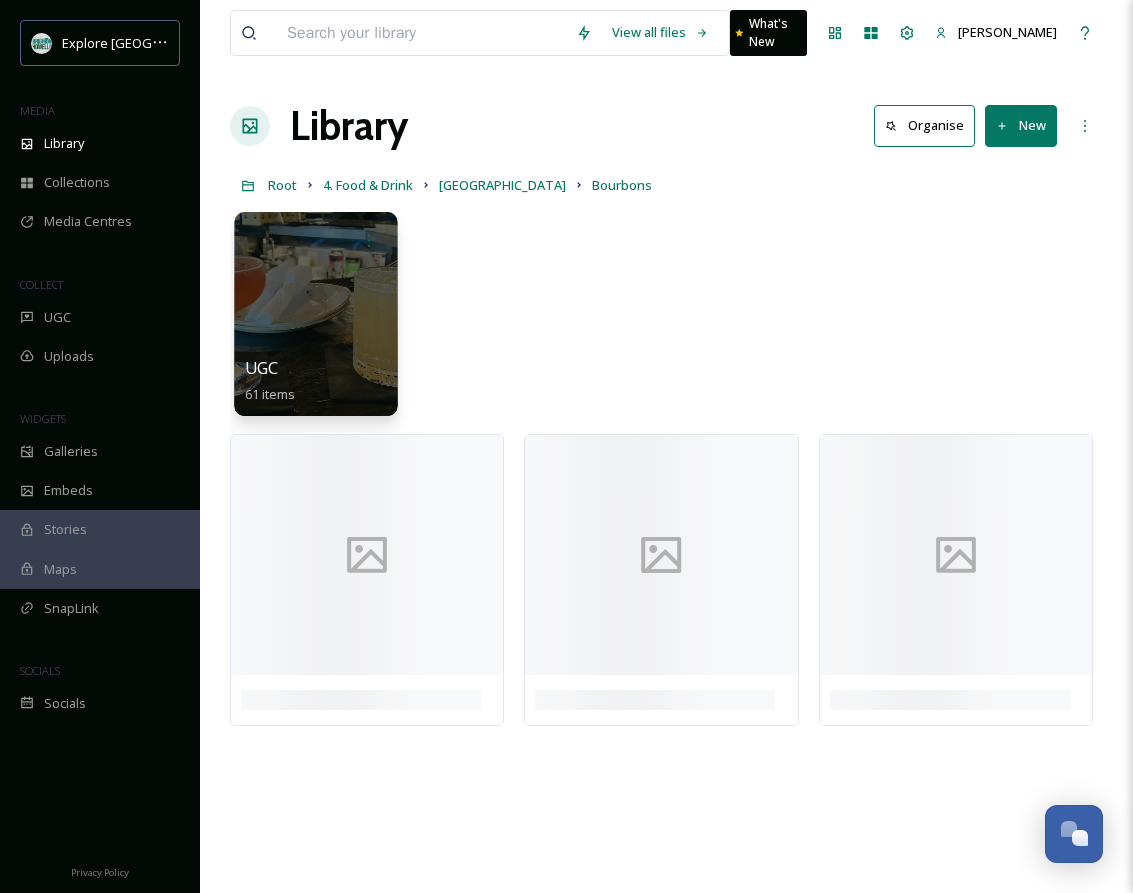 click at bounding box center [315, 314] 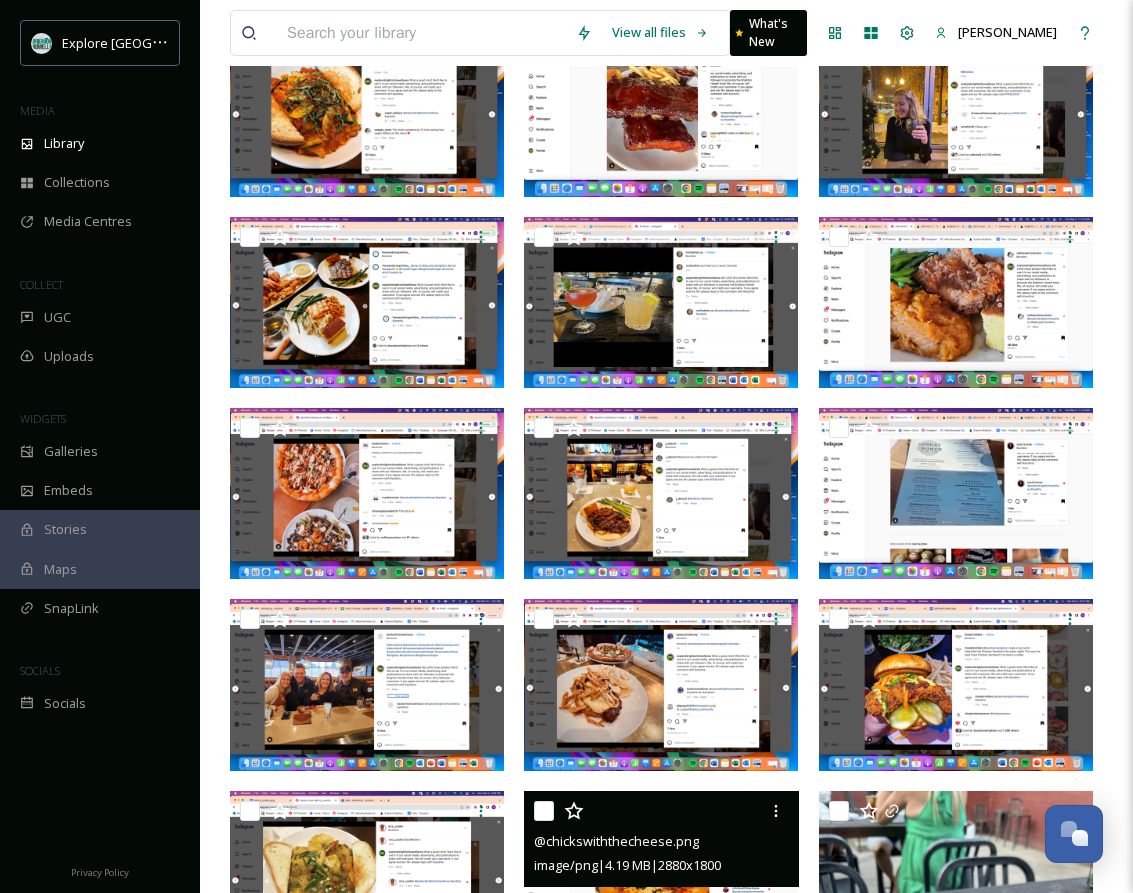 scroll, scrollTop: 0, scrollLeft: 0, axis: both 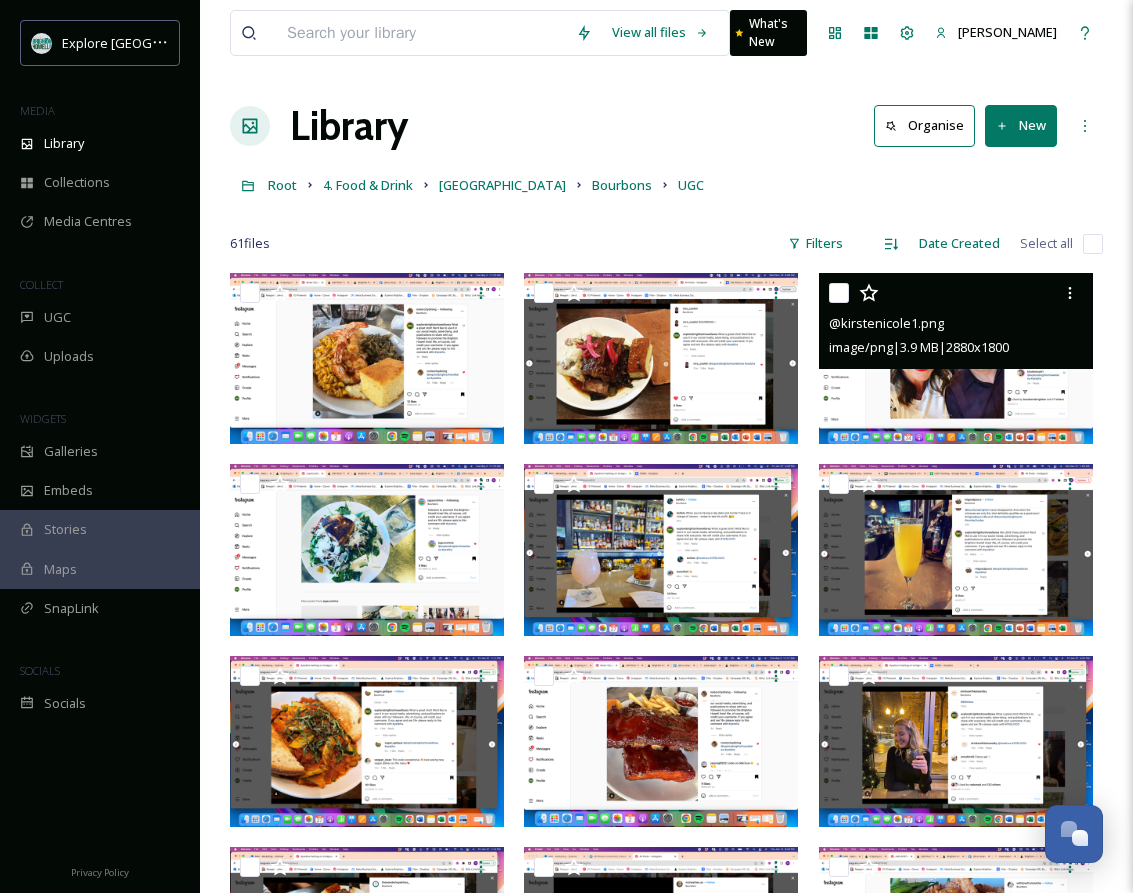 click at bounding box center (956, 358) 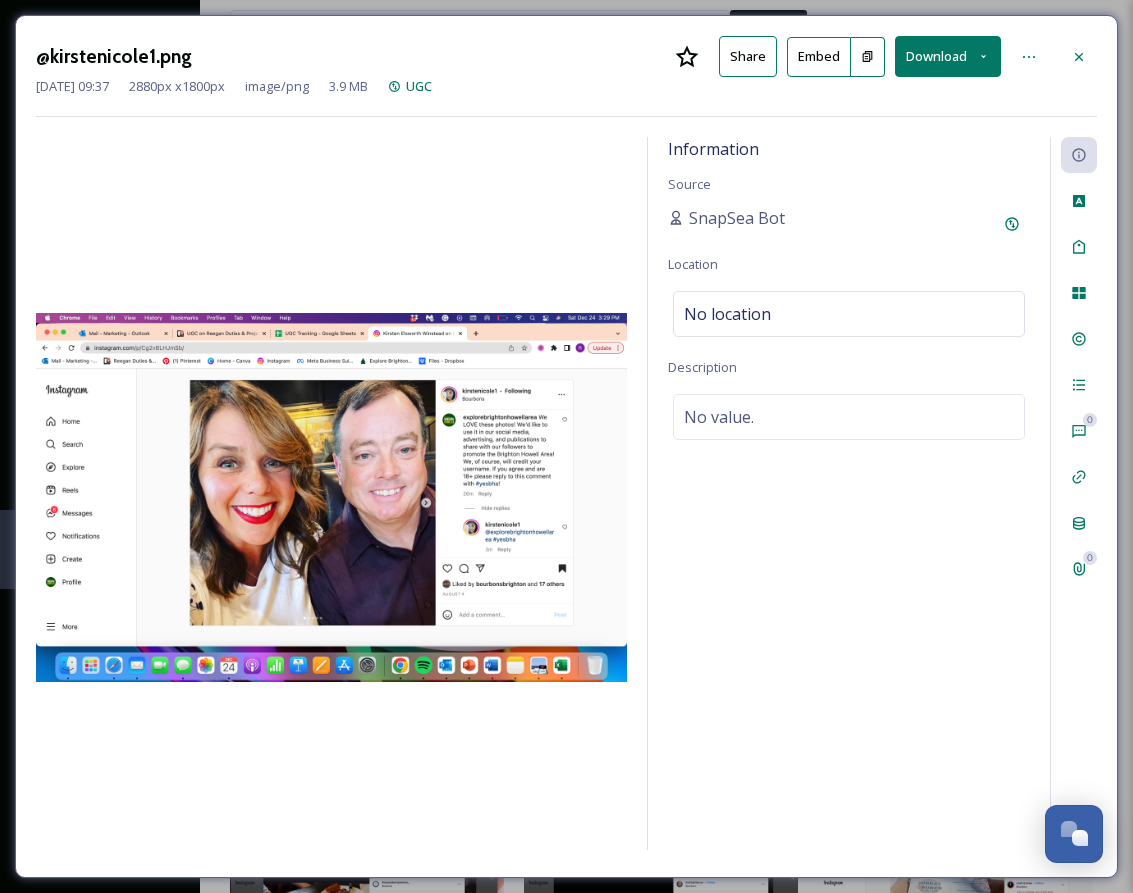 click on "@kirstenicole1.png Share Embed Download [DATE] 09:37 2880 px x  1800 px image/png 3.9 MB UGC Information Source SnapSea Bot Location No location Description No value. 0 0" at bounding box center [566, 446] 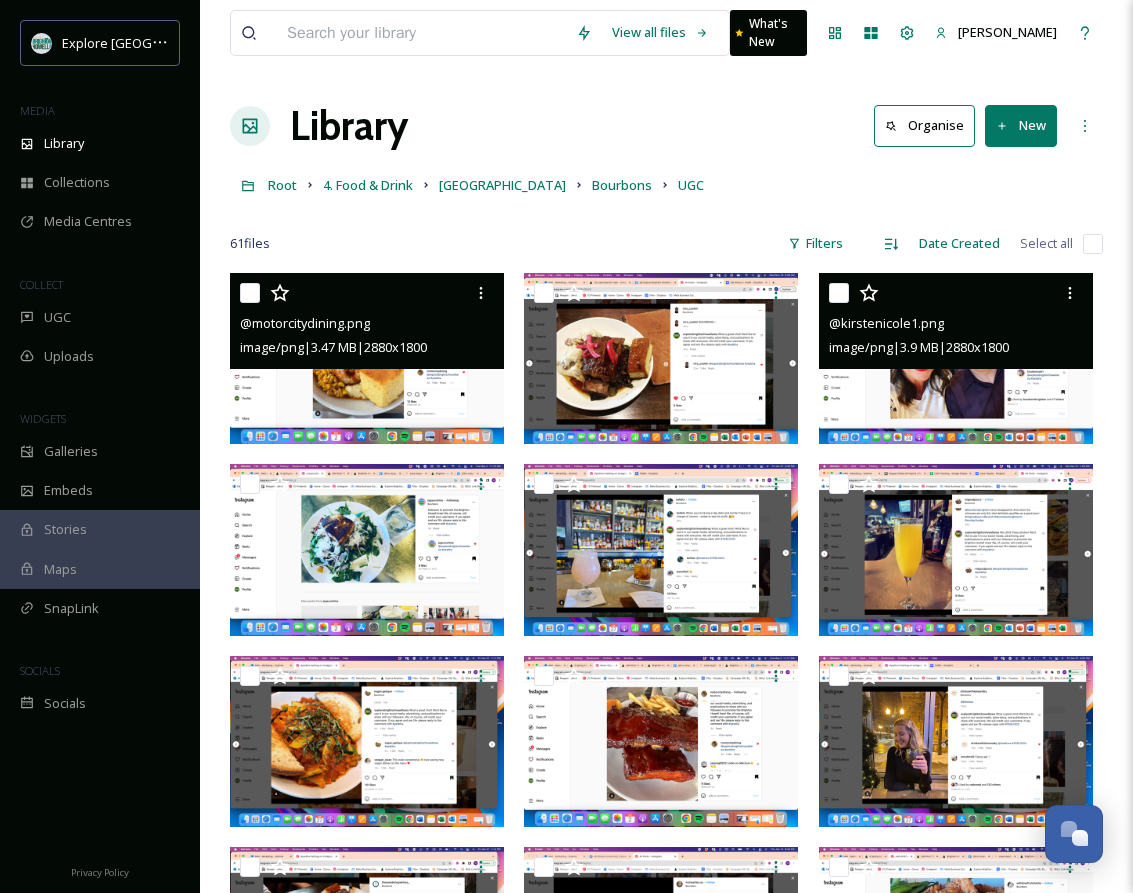 scroll, scrollTop: 18, scrollLeft: 0, axis: vertical 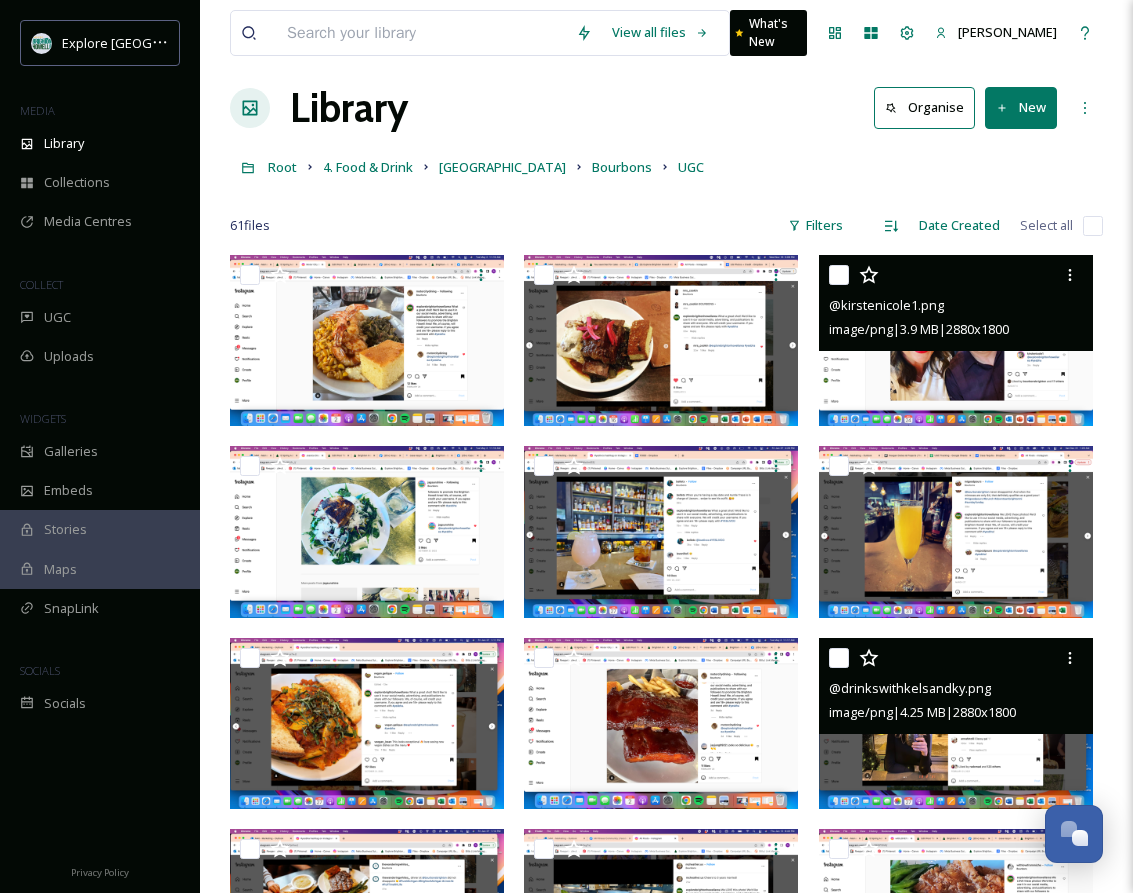 click at bounding box center [956, 723] 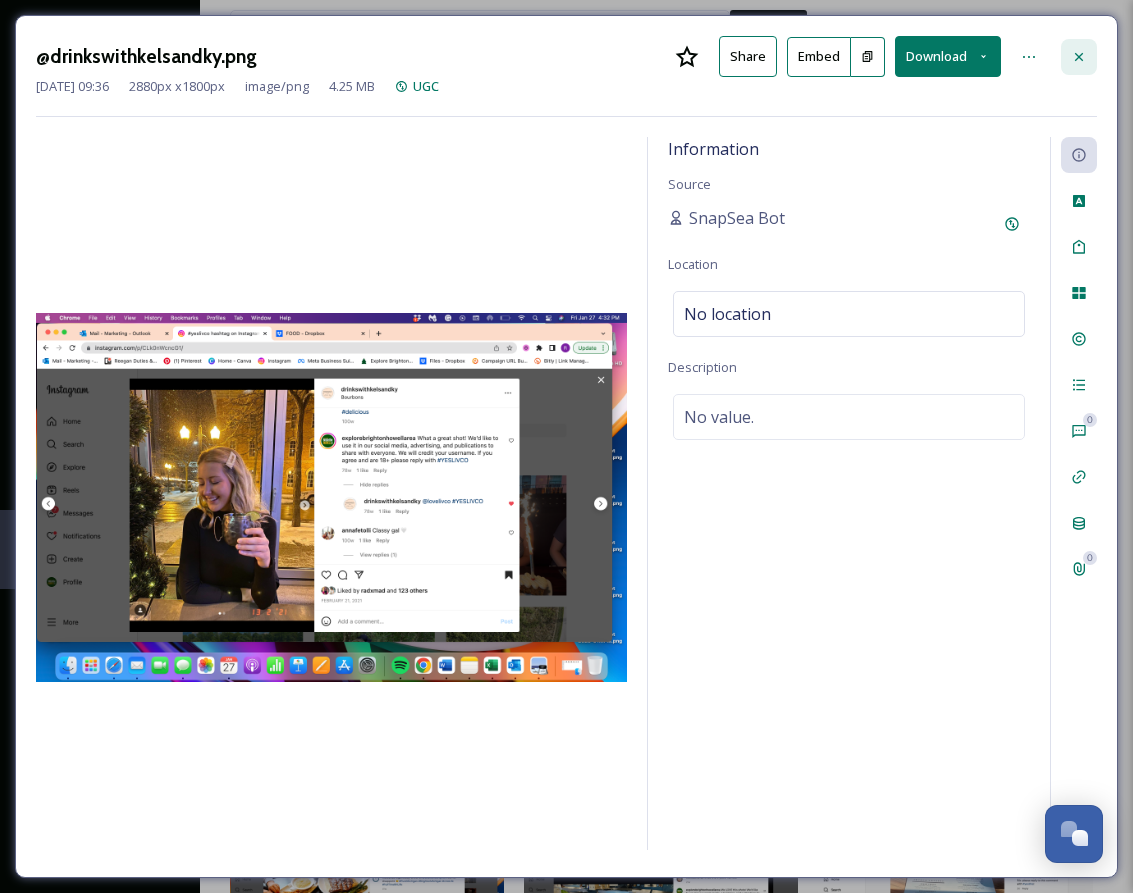 click 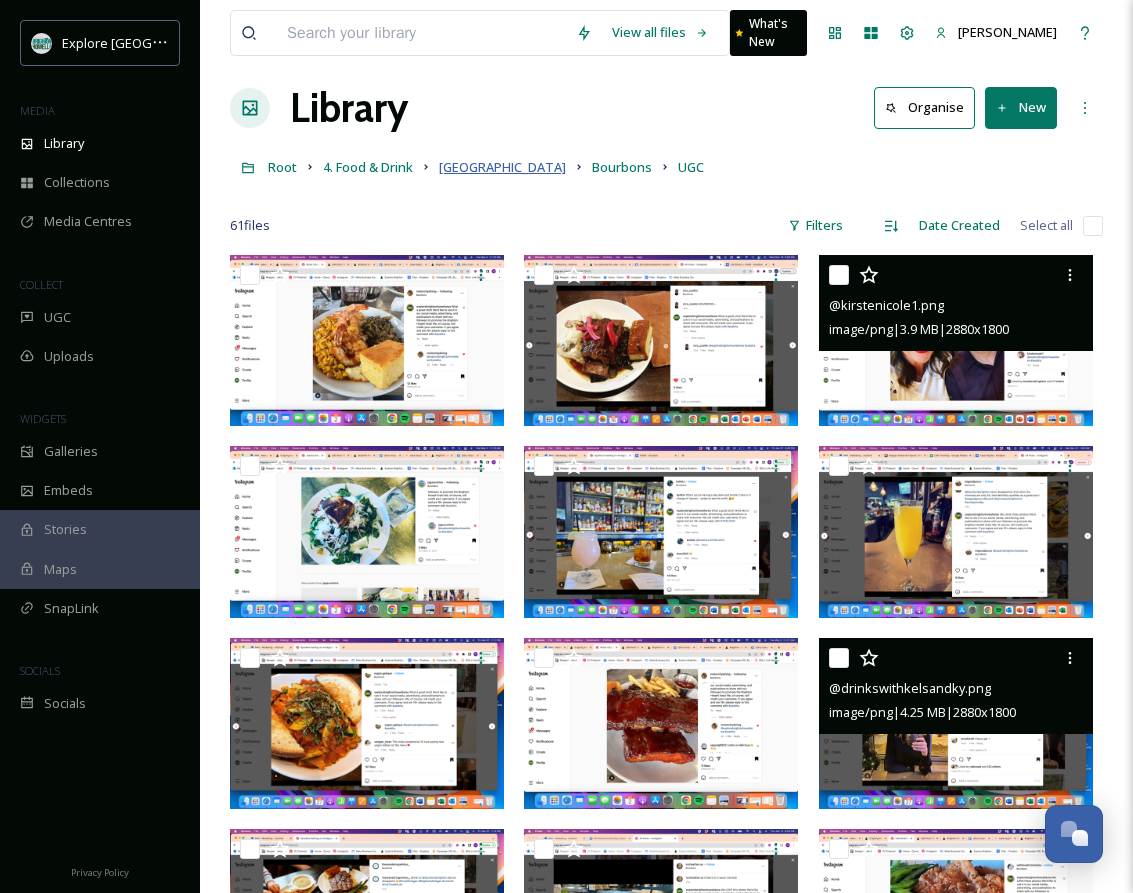click on "[GEOGRAPHIC_DATA]" at bounding box center [502, 167] 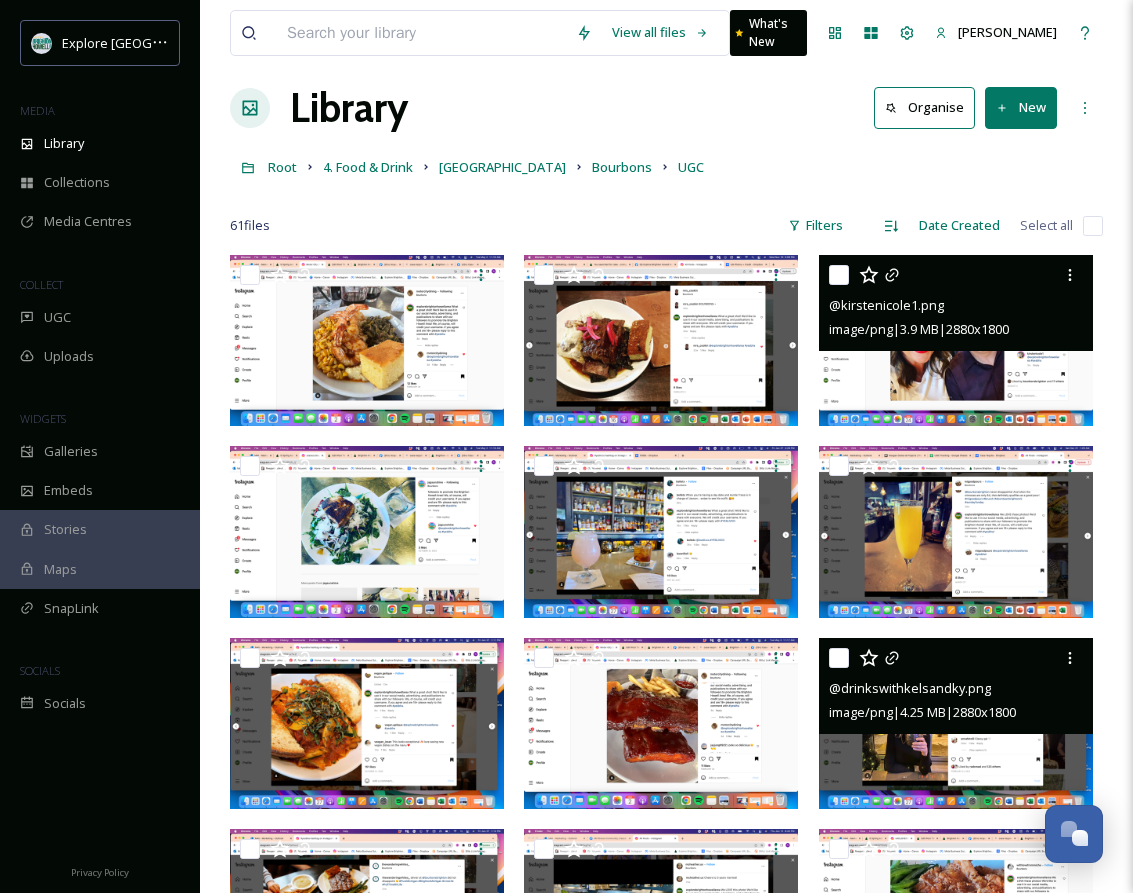 scroll, scrollTop: 0, scrollLeft: 0, axis: both 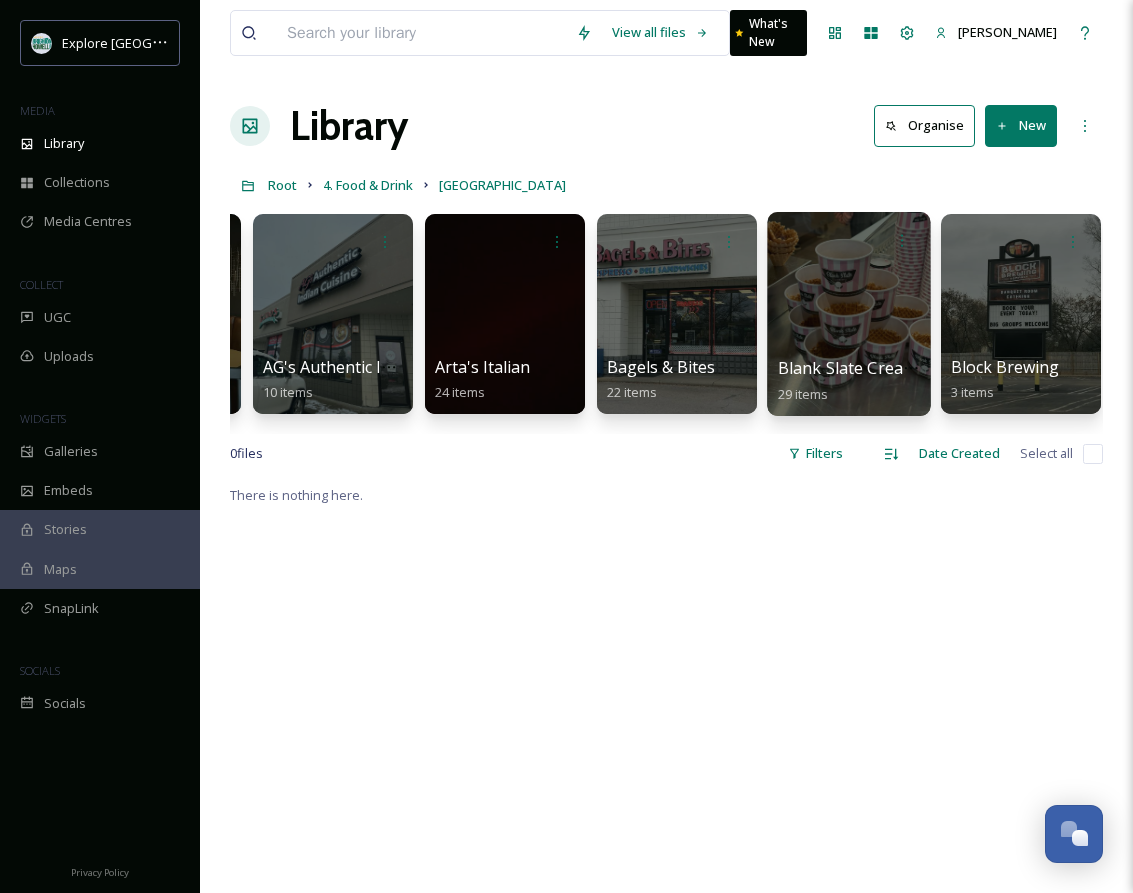 click at bounding box center (848, 314) 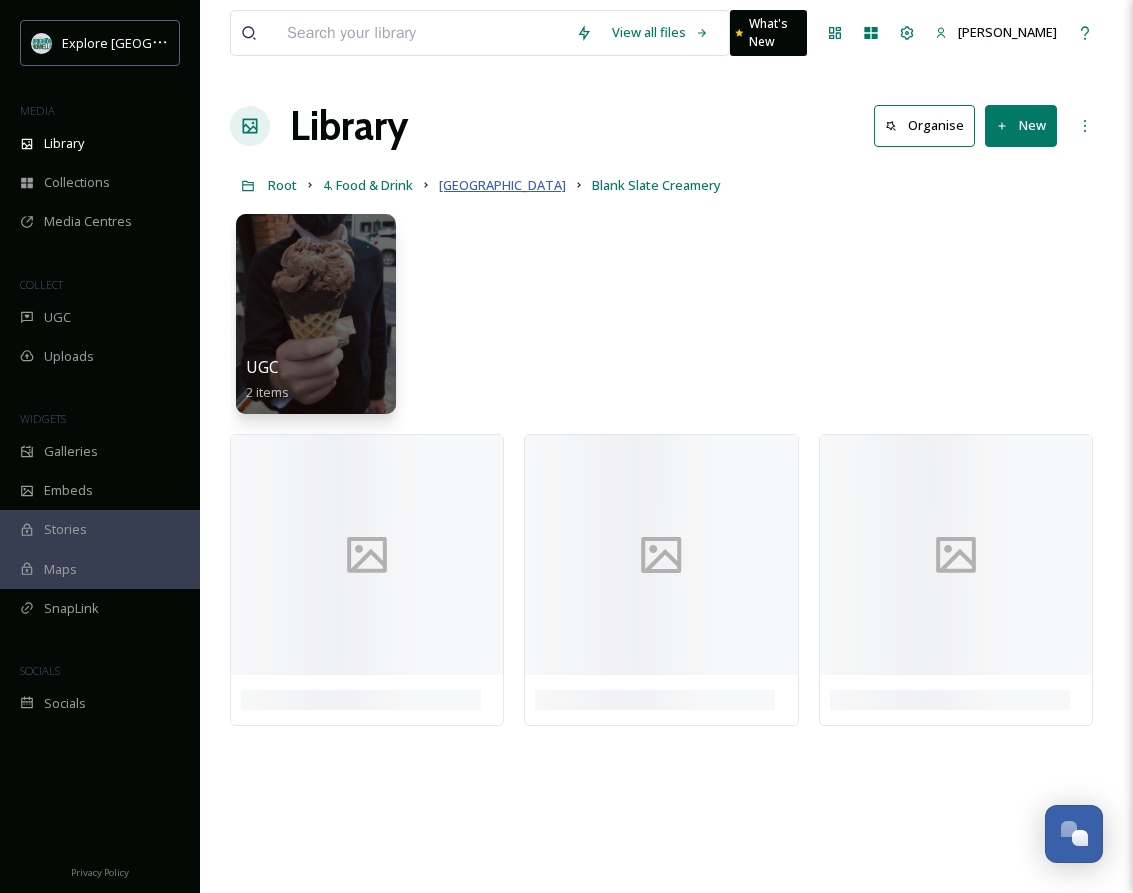 click on "[GEOGRAPHIC_DATA]" at bounding box center (502, 185) 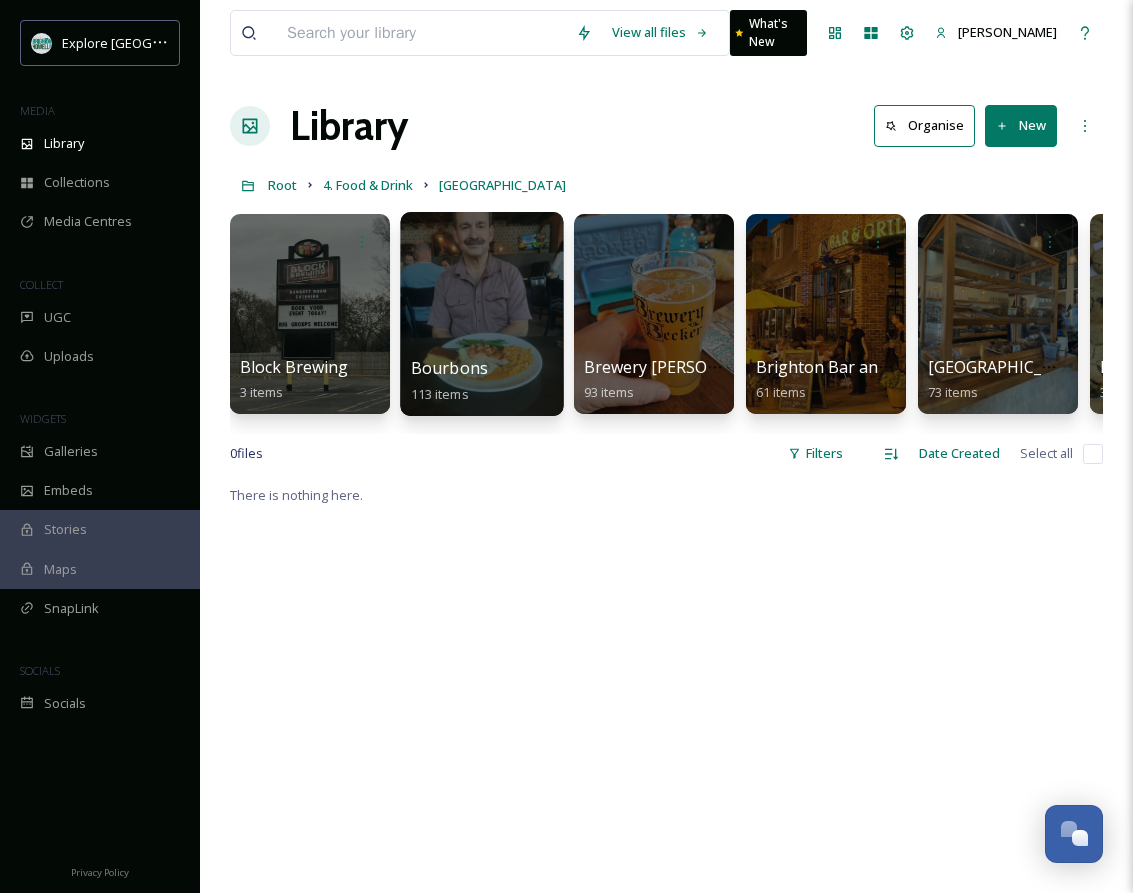 scroll, scrollTop: 0, scrollLeft: 938, axis: horizontal 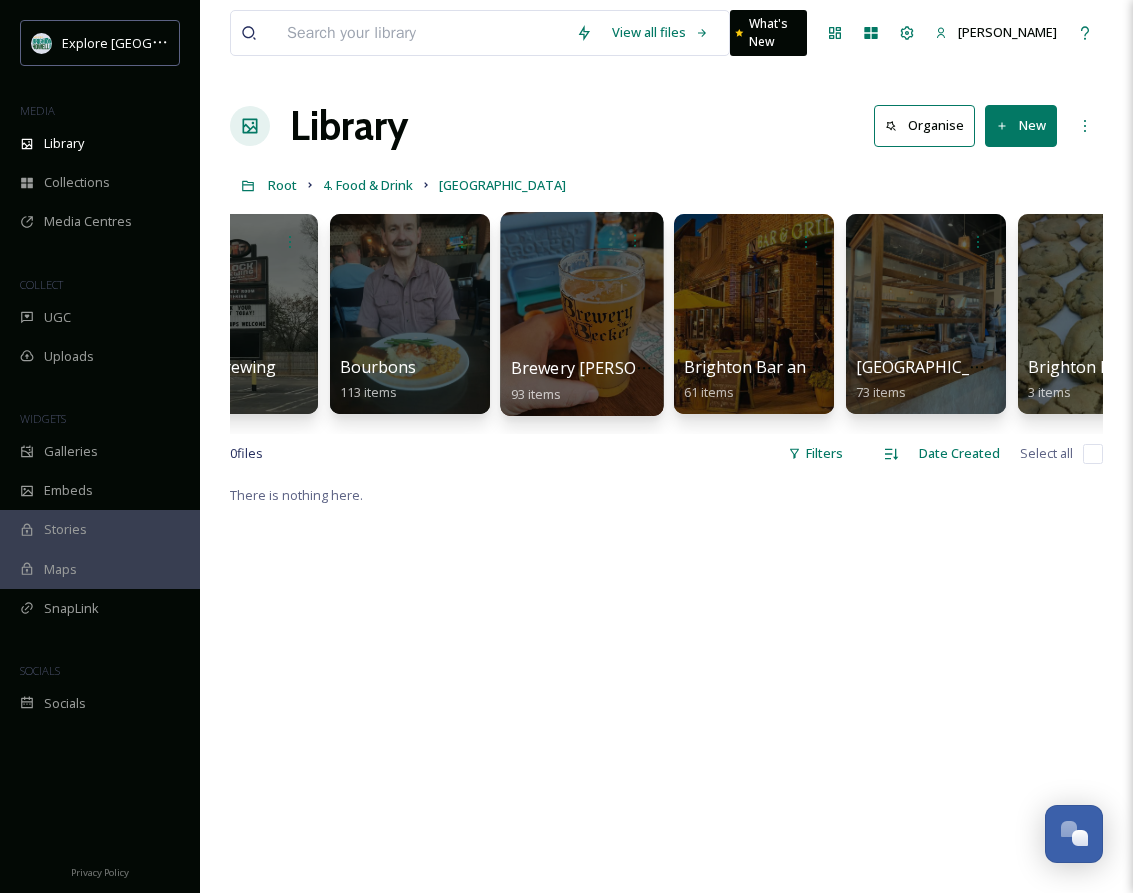 click at bounding box center [581, 314] 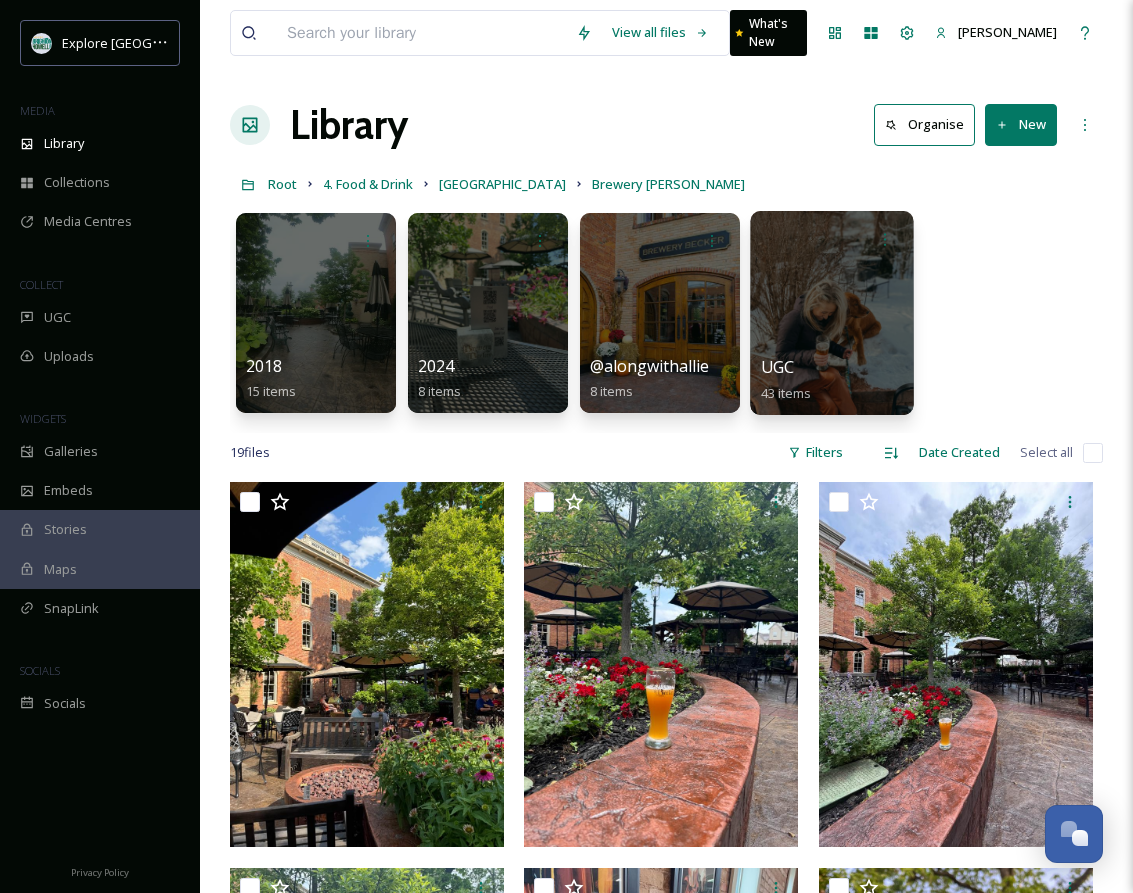 scroll, scrollTop: 0, scrollLeft: 0, axis: both 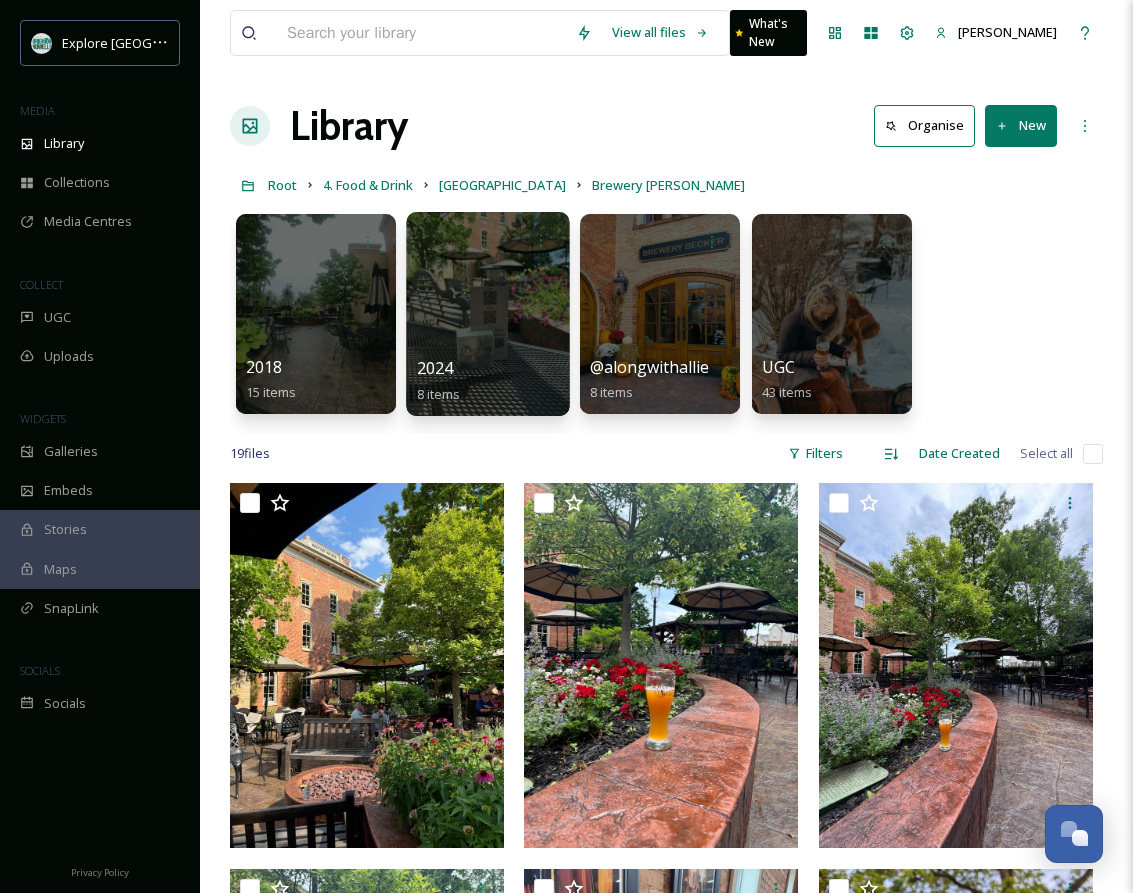 click at bounding box center (487, 314) 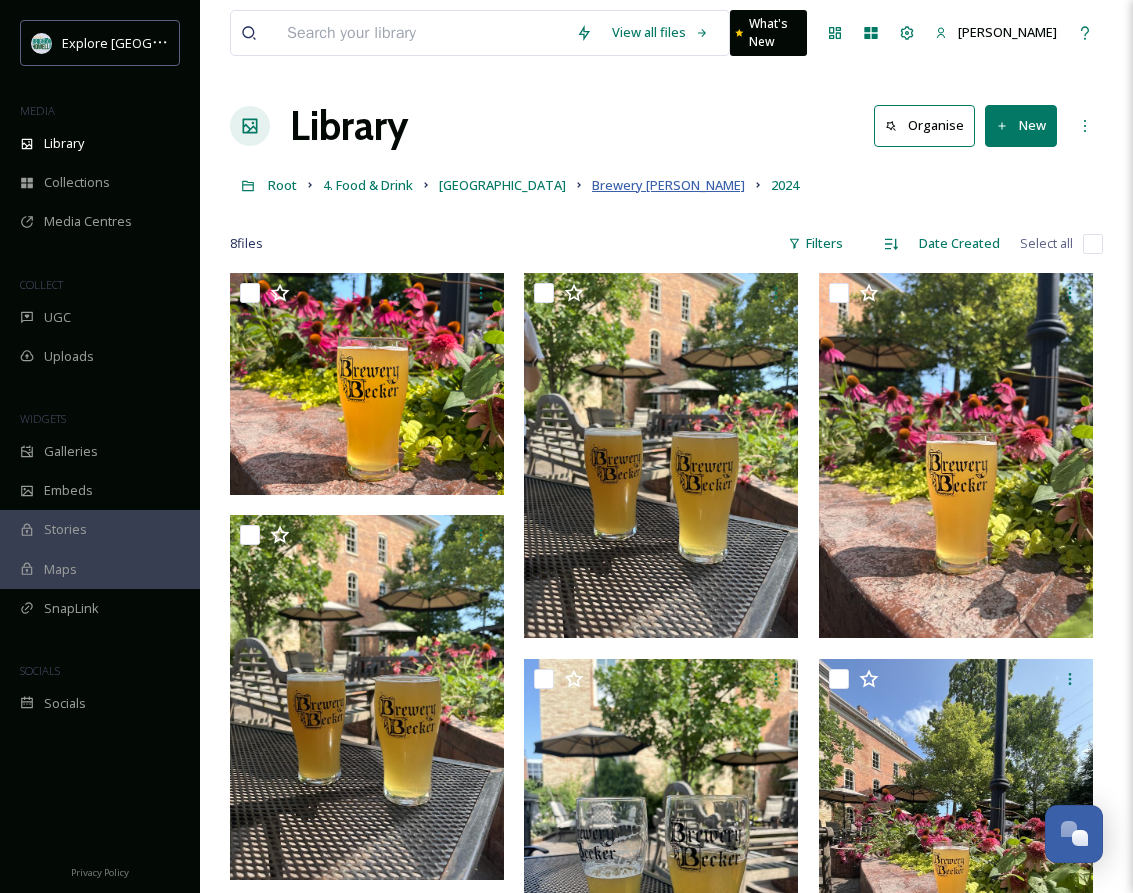click on "Brewery [PERSON_NAME]" at bounding box center [668, 185] 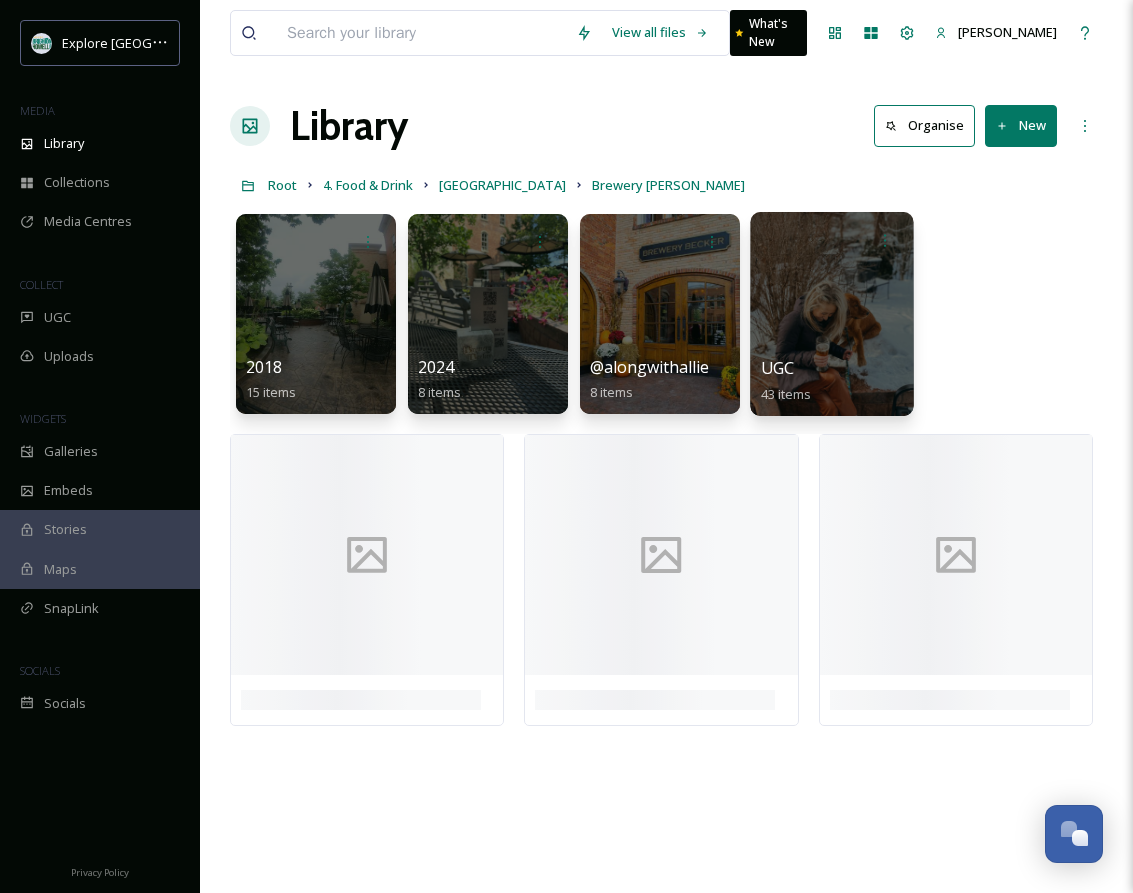 click at bounding box center [831, 314] 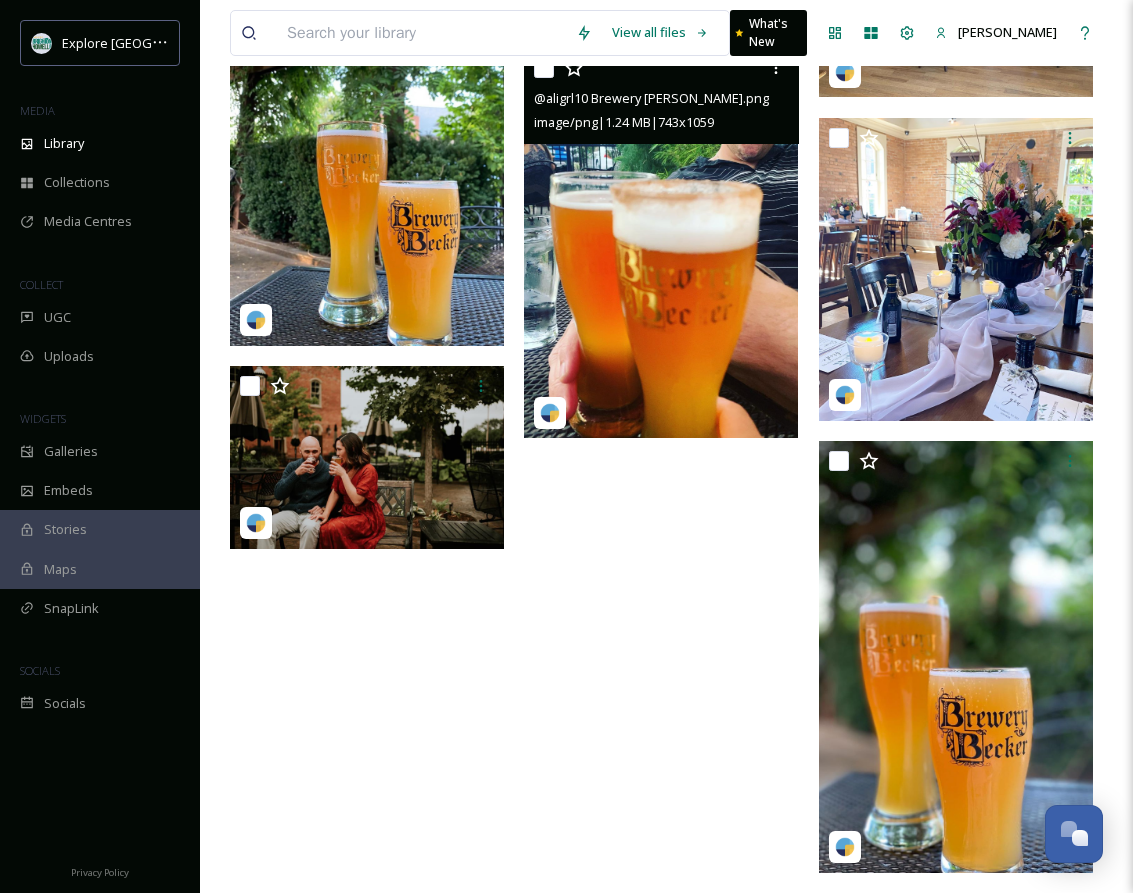 scroll, scrollTop: 4018, scrollLeft: 0, axis: vertical 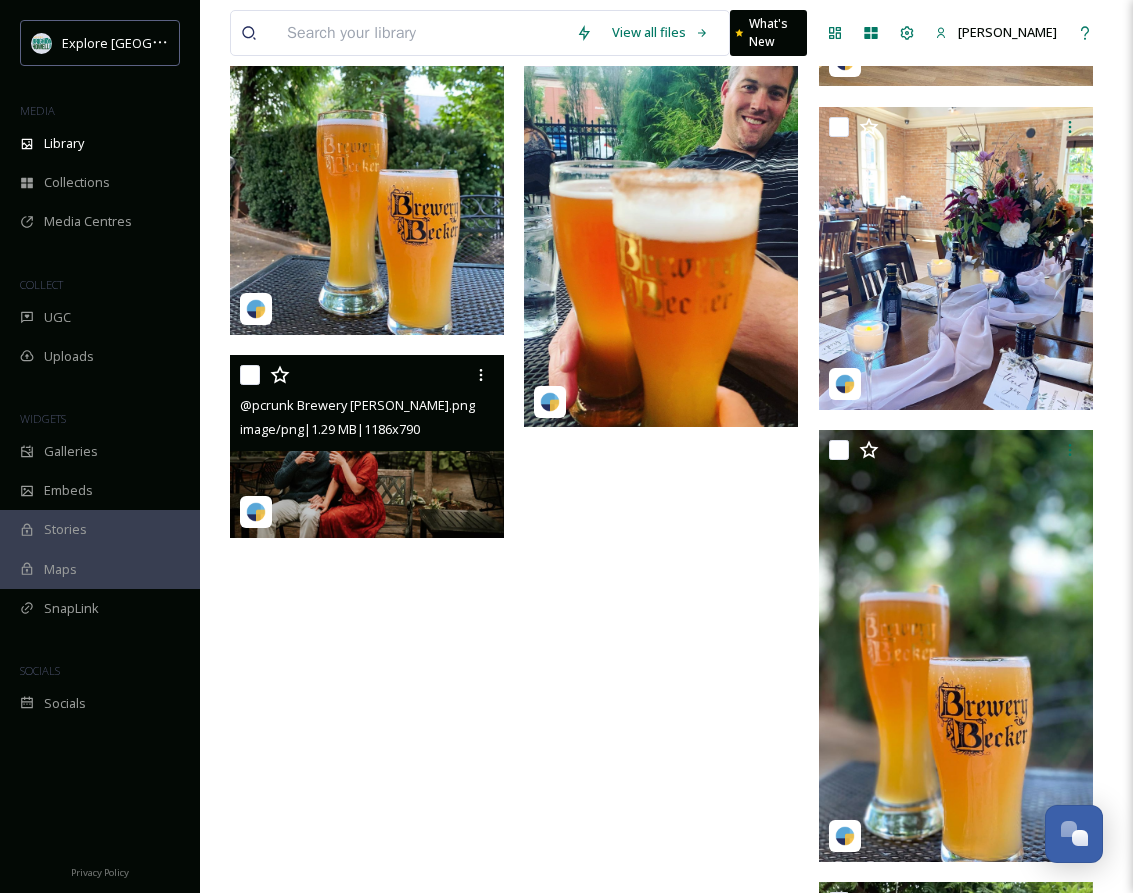 click at bounding box center (367, 446) 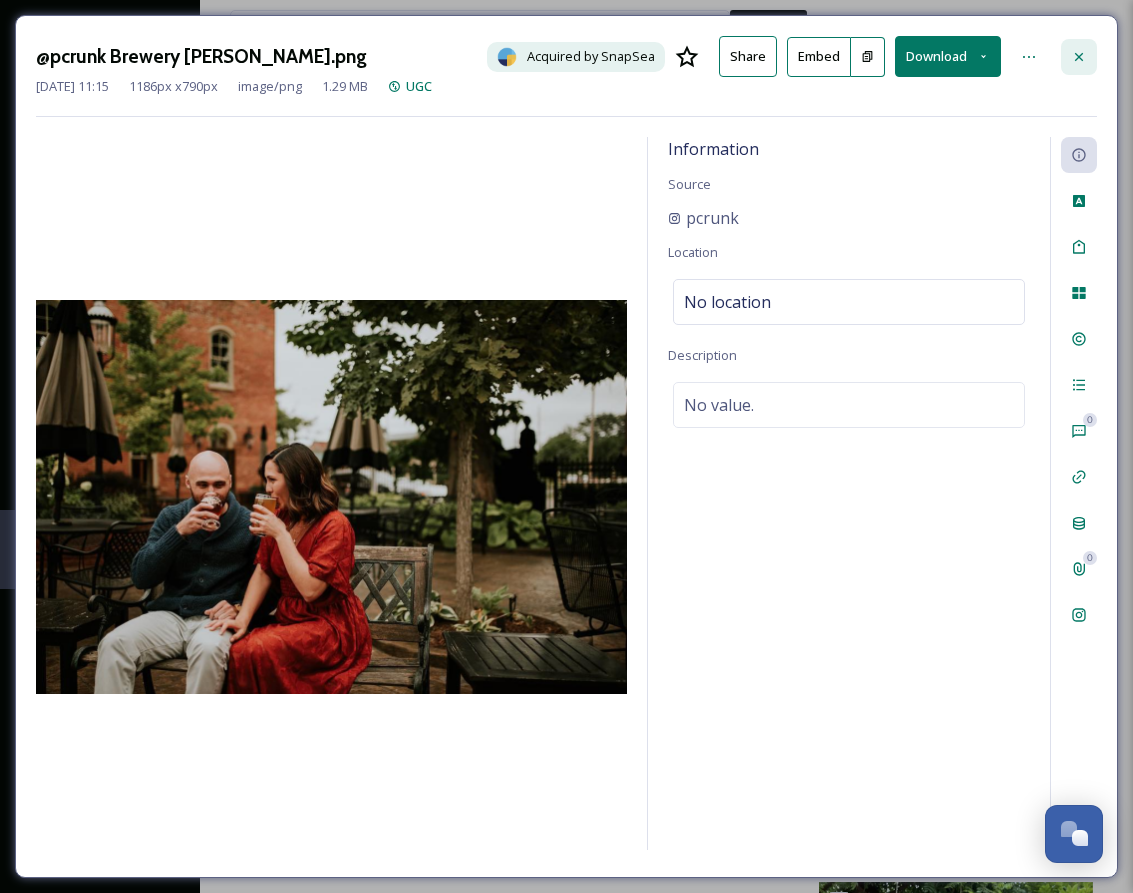click 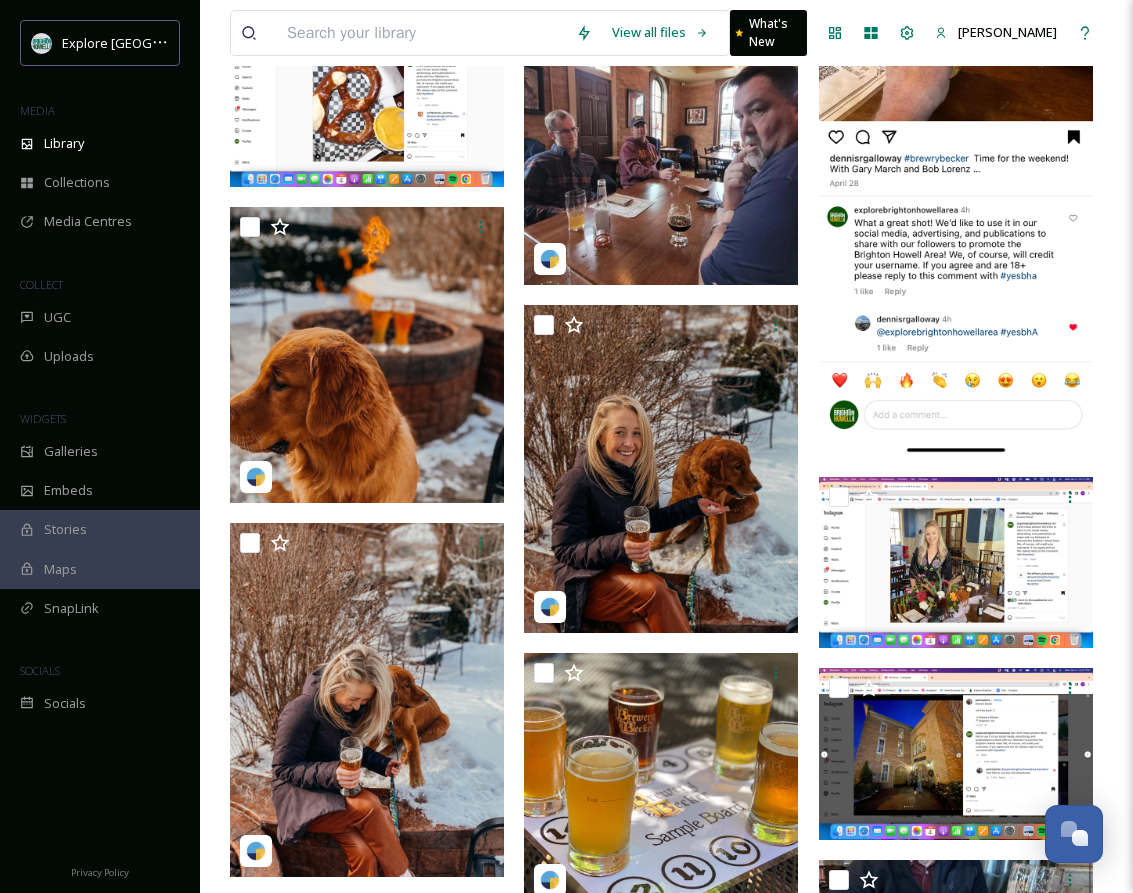 scroll, scrollTop: 0, scrollLeft: 0, axis: both 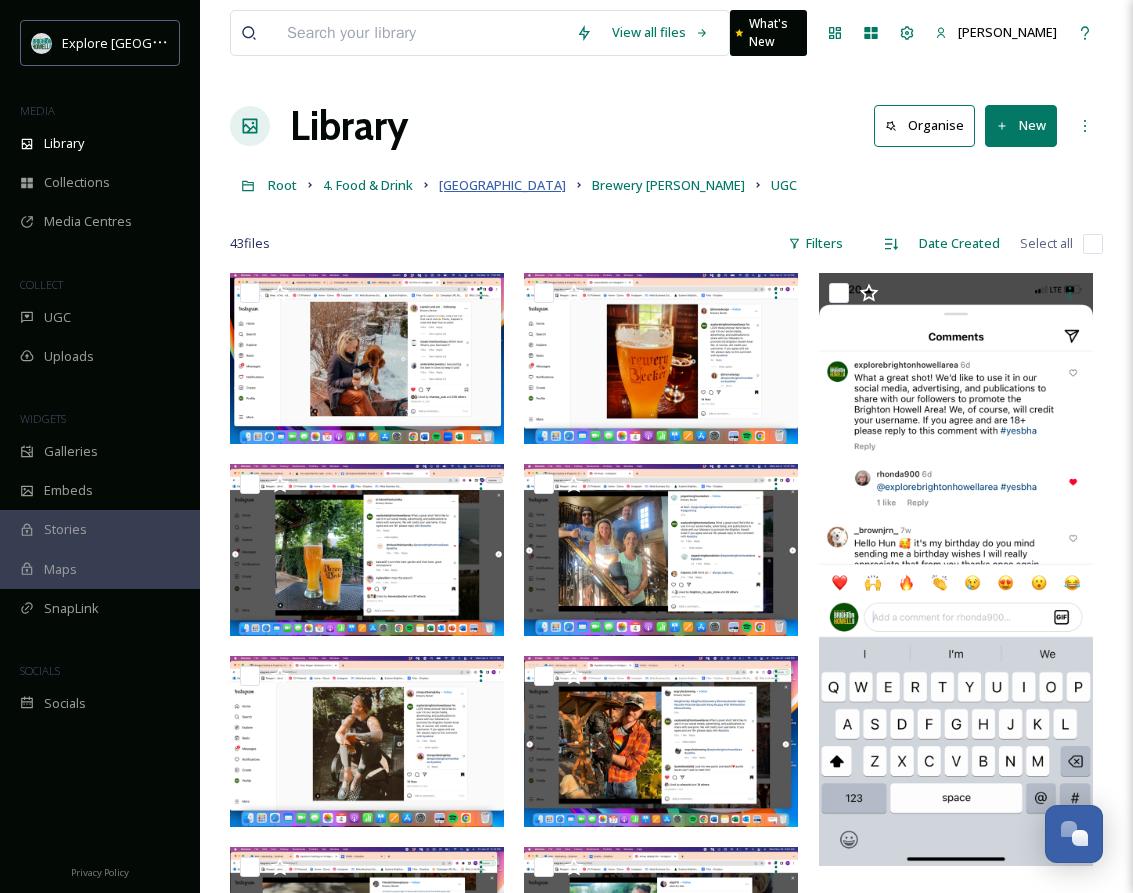 click on "[GEOGRAPHIC_DATA]" at bounding box center (502, 185) 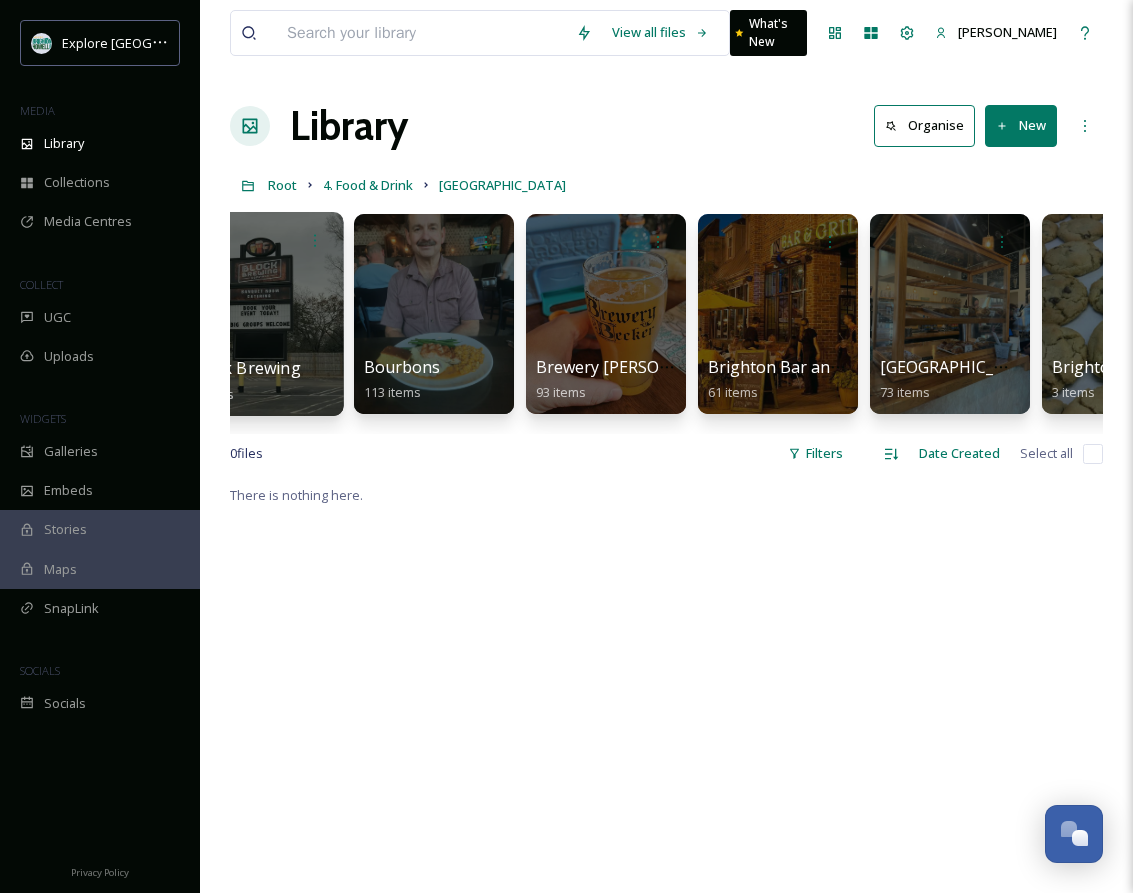 scroll, scrollTop: 0, scrollLeft: 916, axis: horizontal 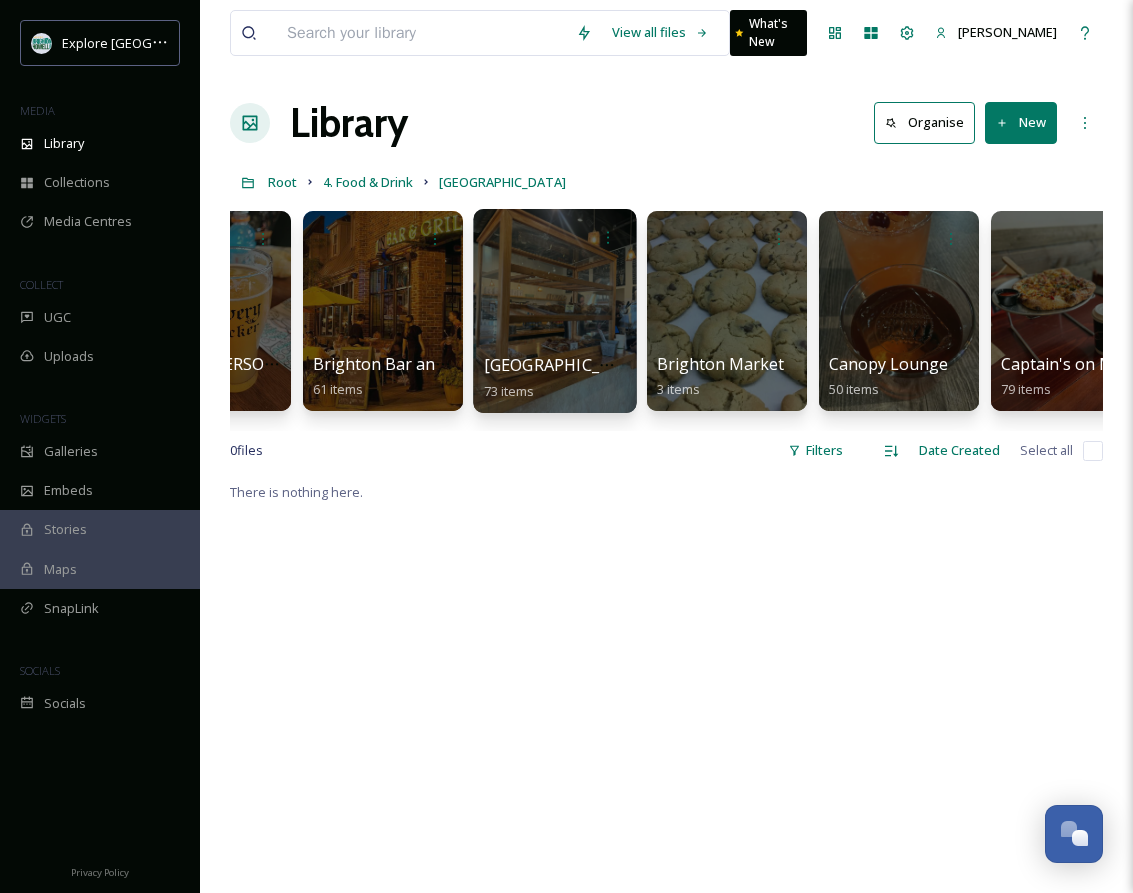 click at bounding box center [554, 311] 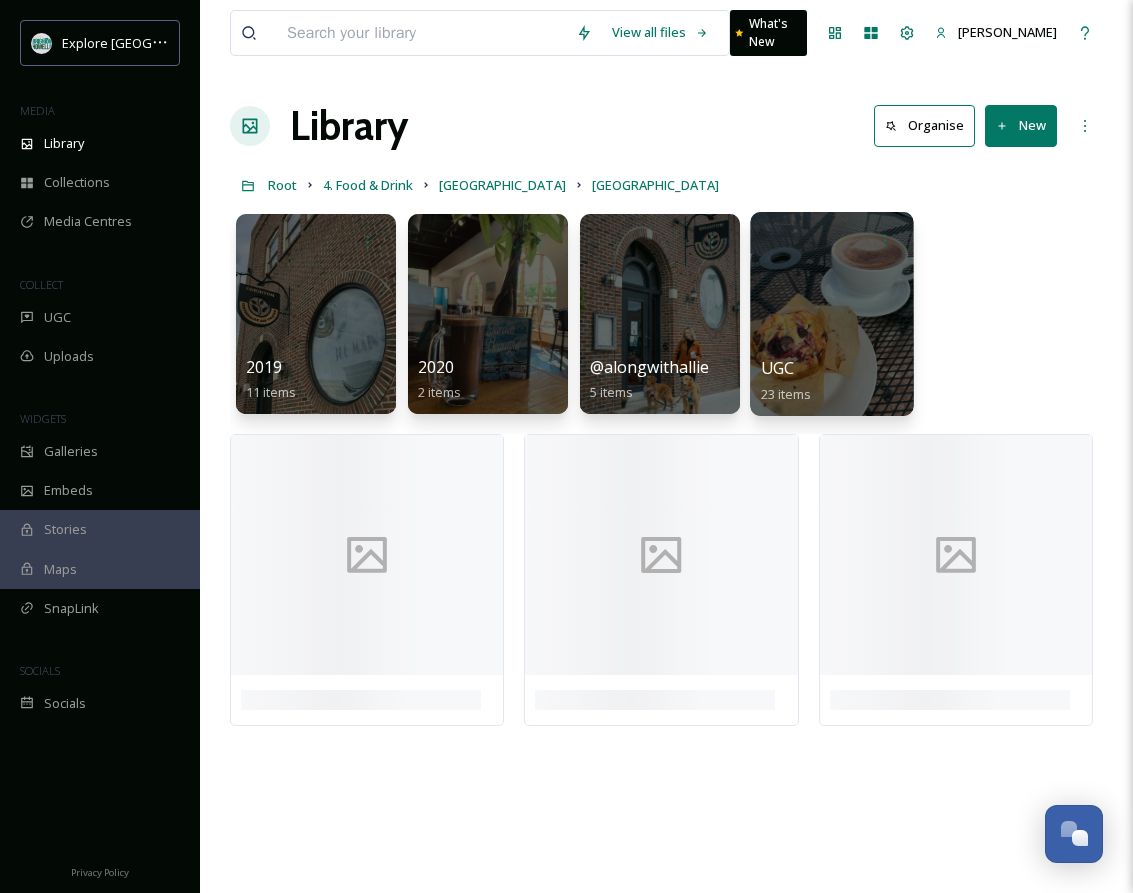 click at bounding box center [831, 314] 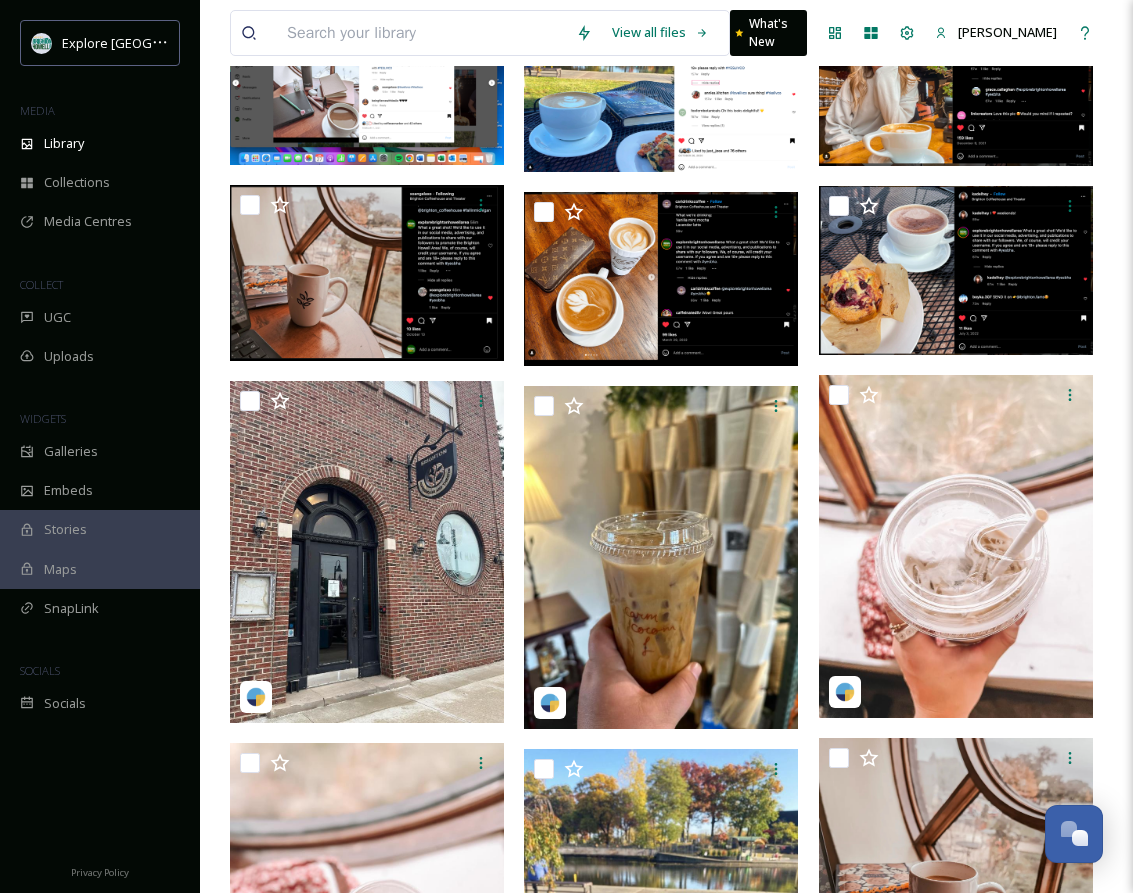 scroll, scrollTop: 0, scrollLeft: 0, axis: both 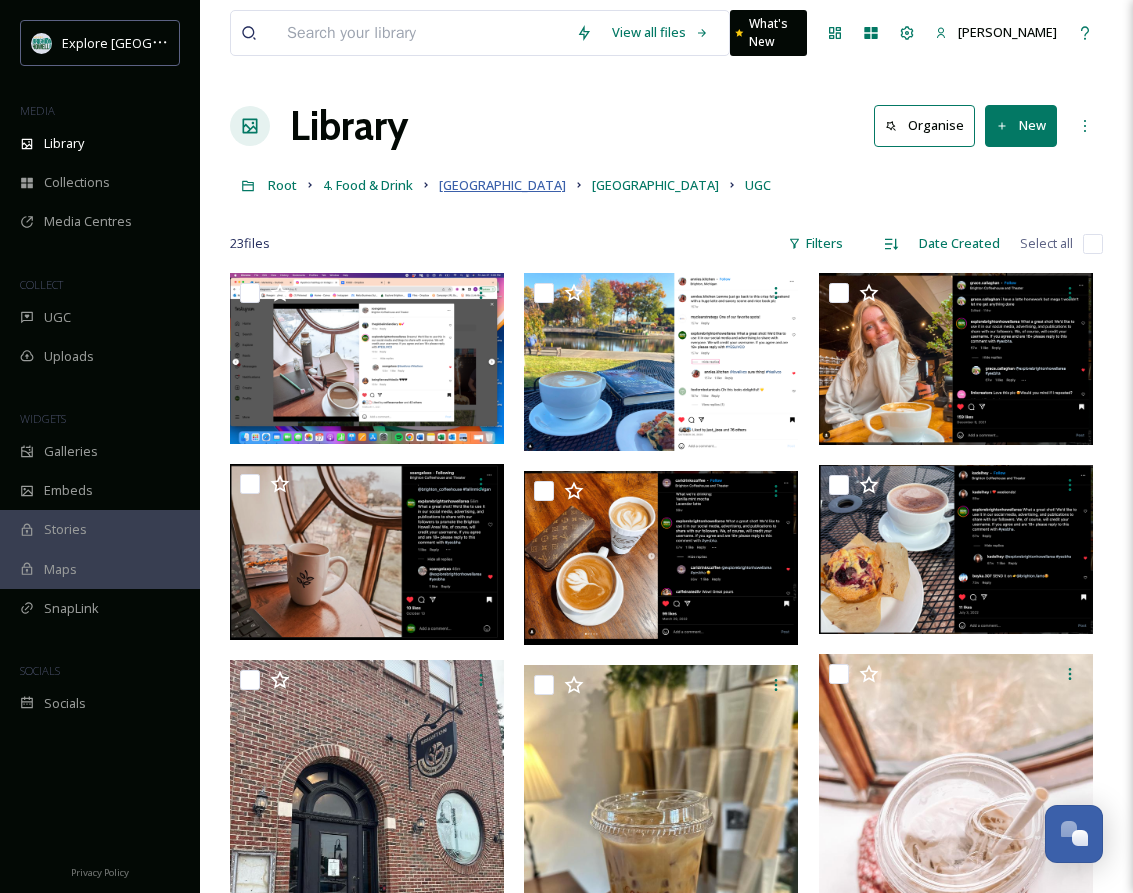 click on "[GEOGRAPHIC_DATA]" at bounding box center [502, 185] 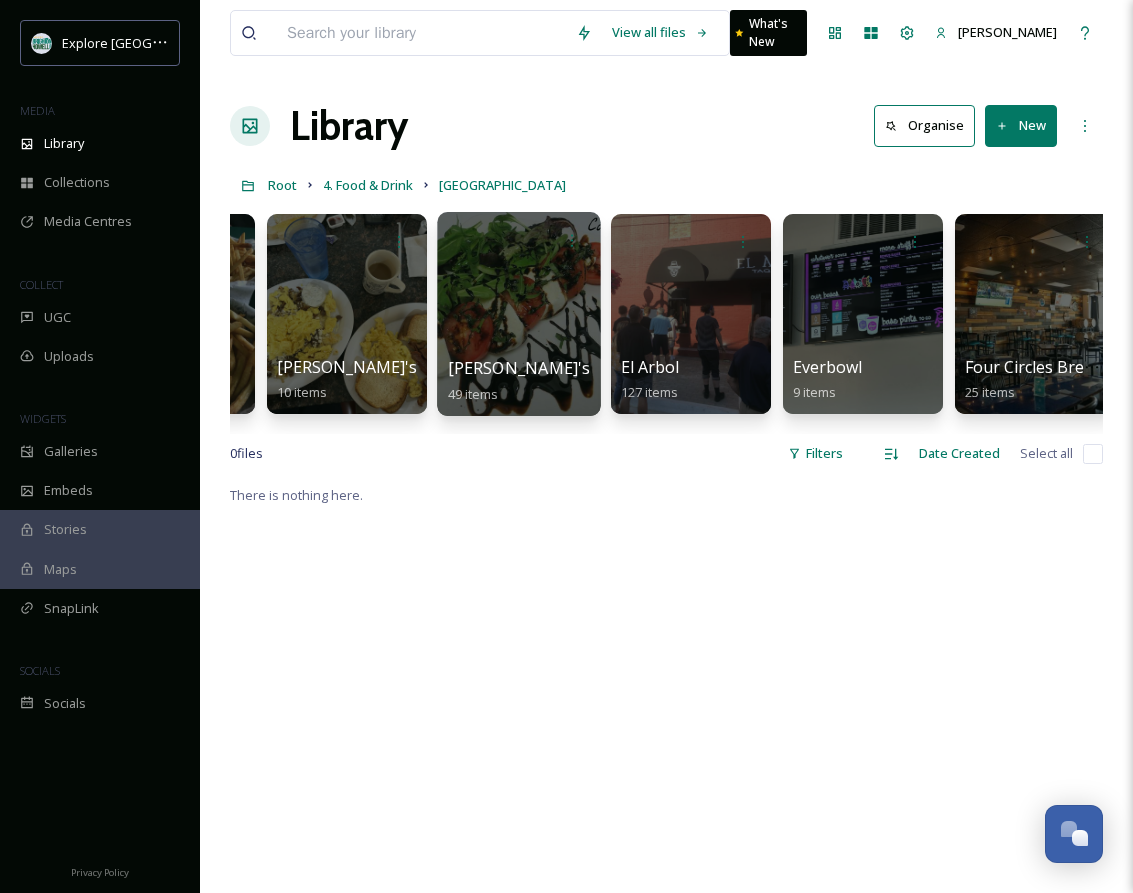 scroll, scrollTop: 0, scrollLeft: 2553, axis: horizontal 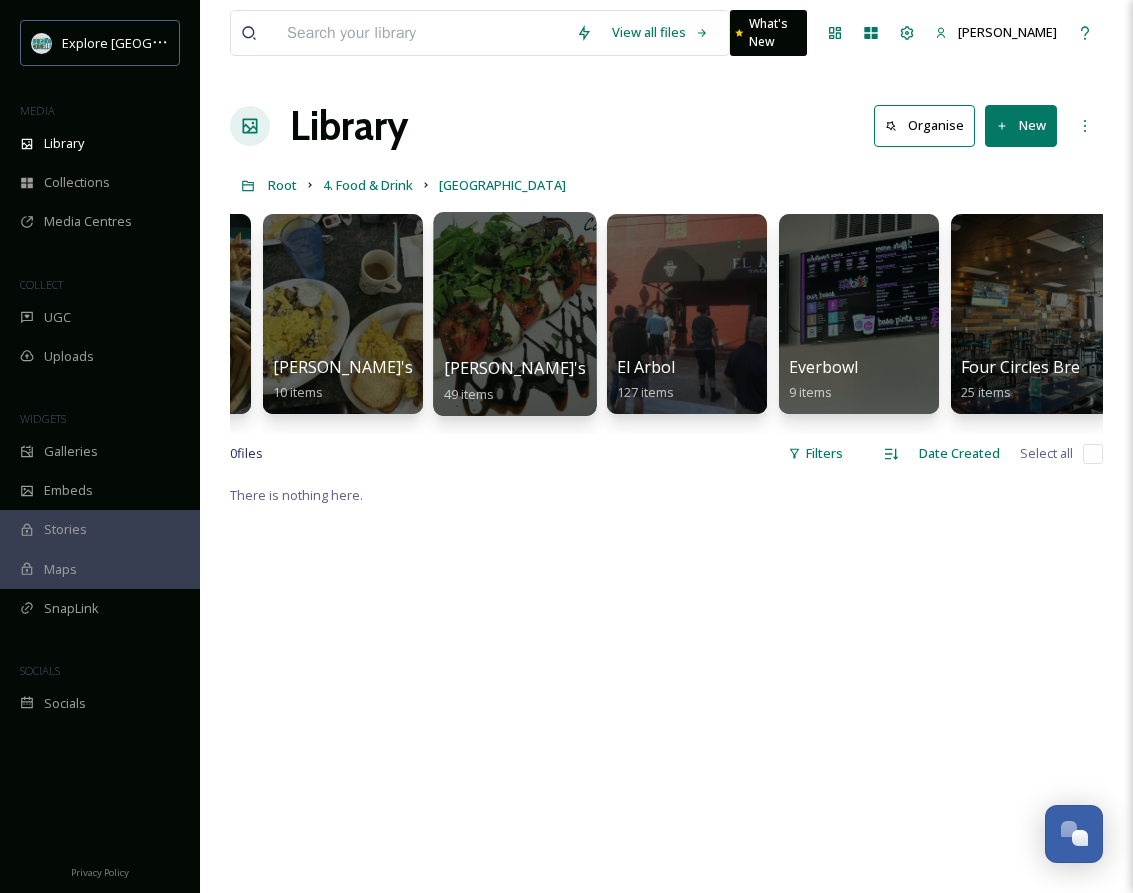 click at bounding box center [514, 314] 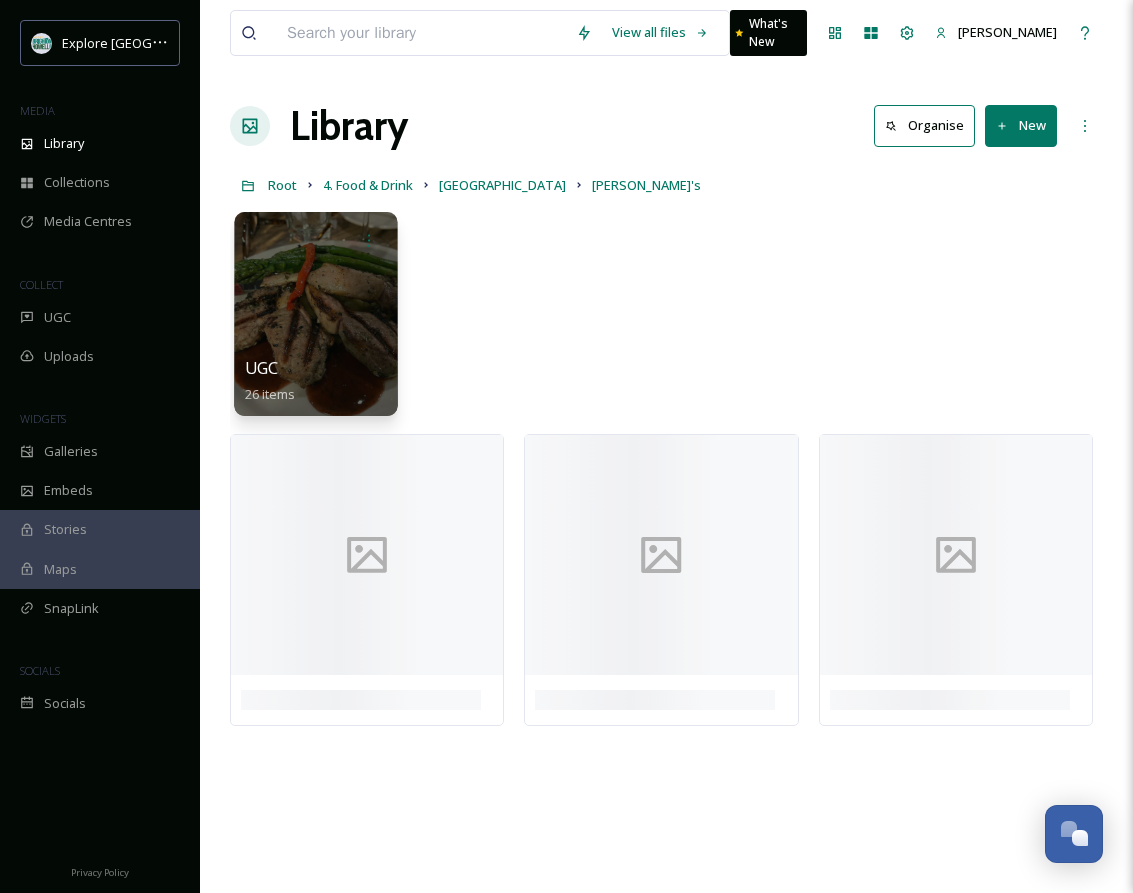 click at bounding box center [315, 314] 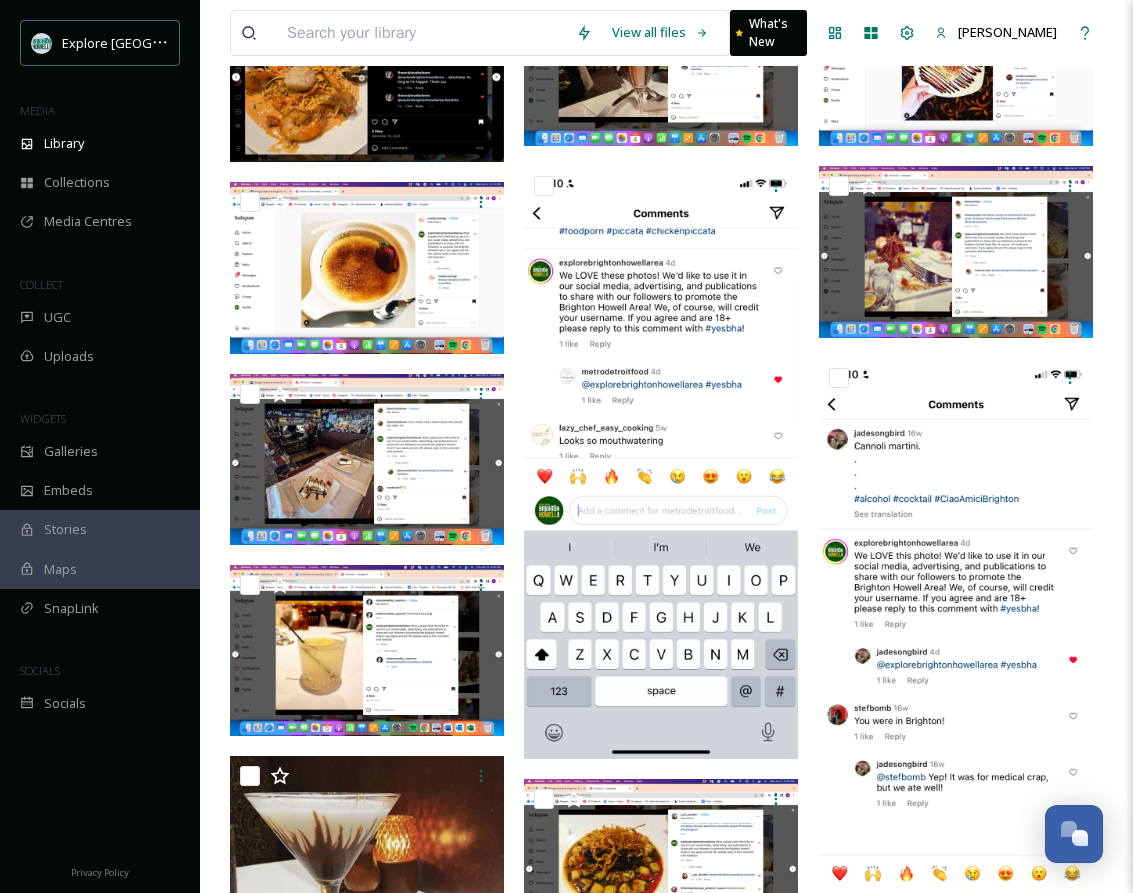 scroll, scrollTop: 0, scrollLeft: 0, axis: both 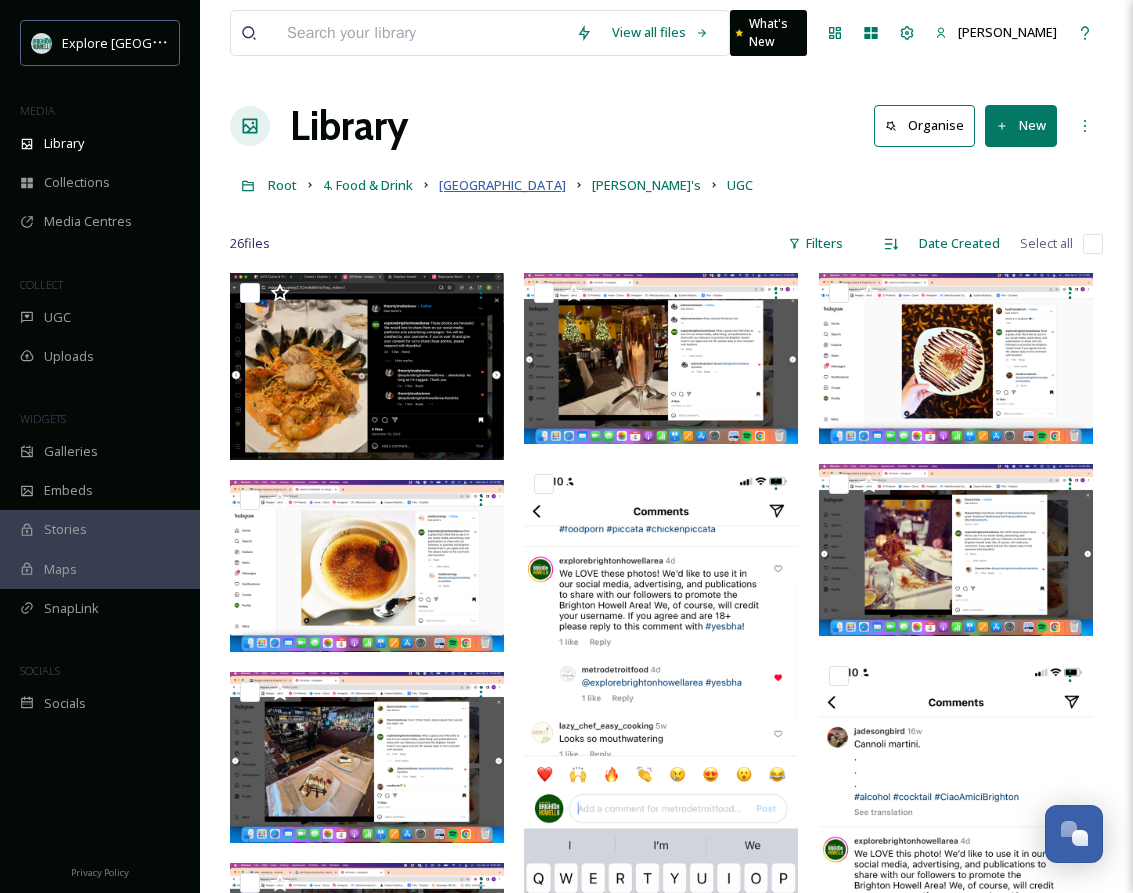 click on "[GEOGRAPHIC_DATA]" at bounding box center [502, 185] 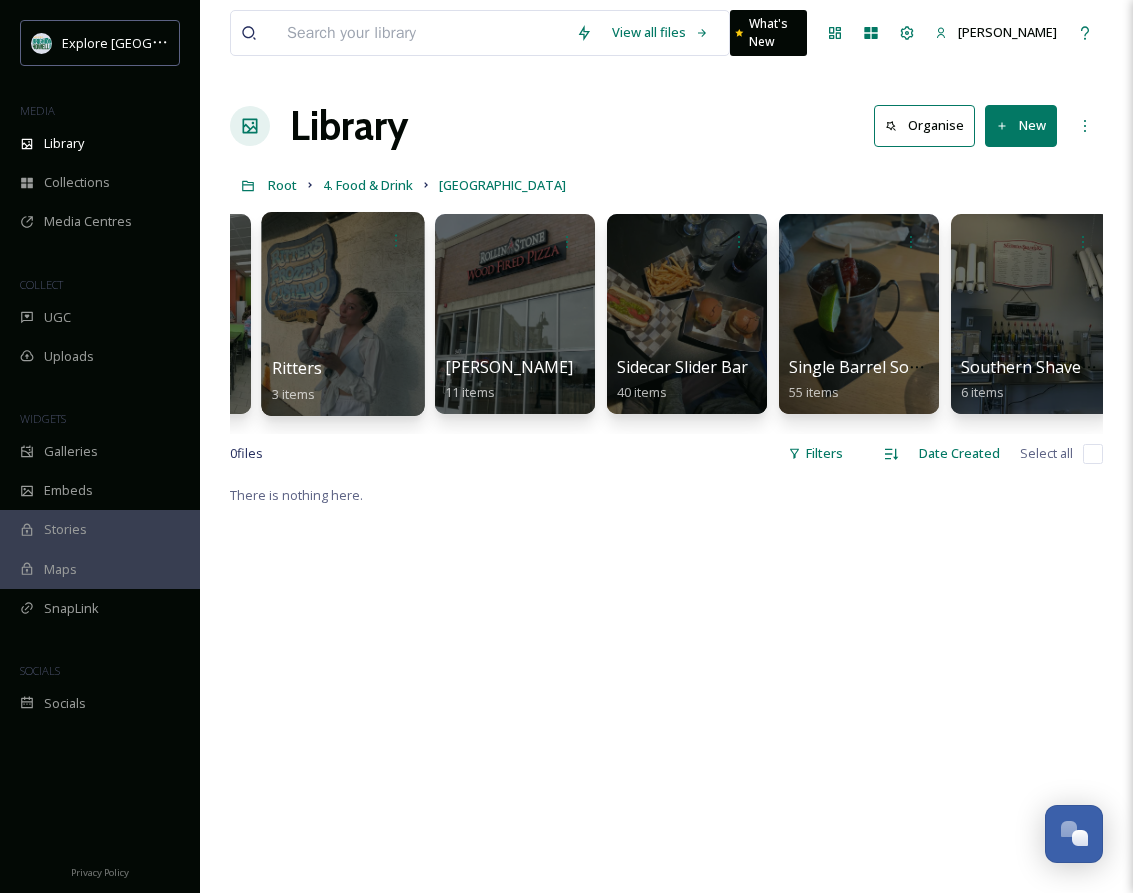 scroll, scrollTop: 0, scrollLeft: 5698, axis: horizontal 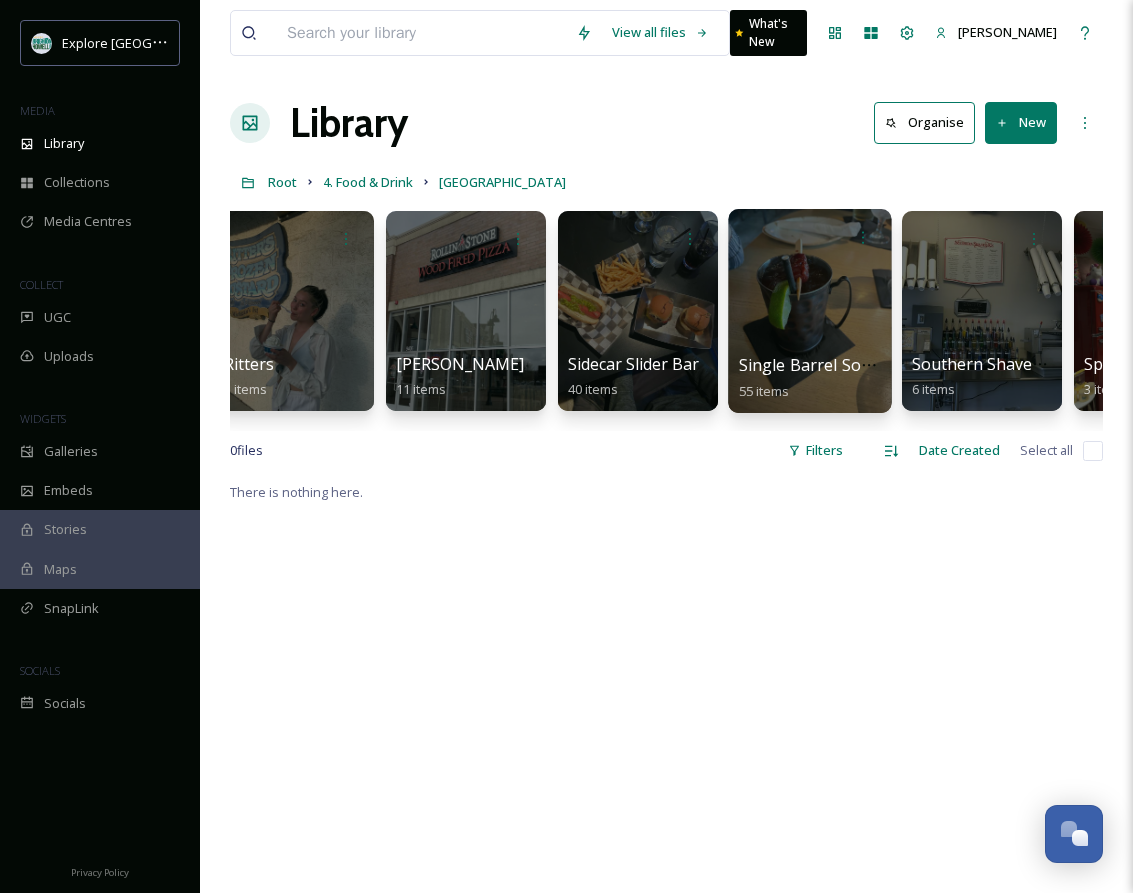 click at bounding box center [809, 311] 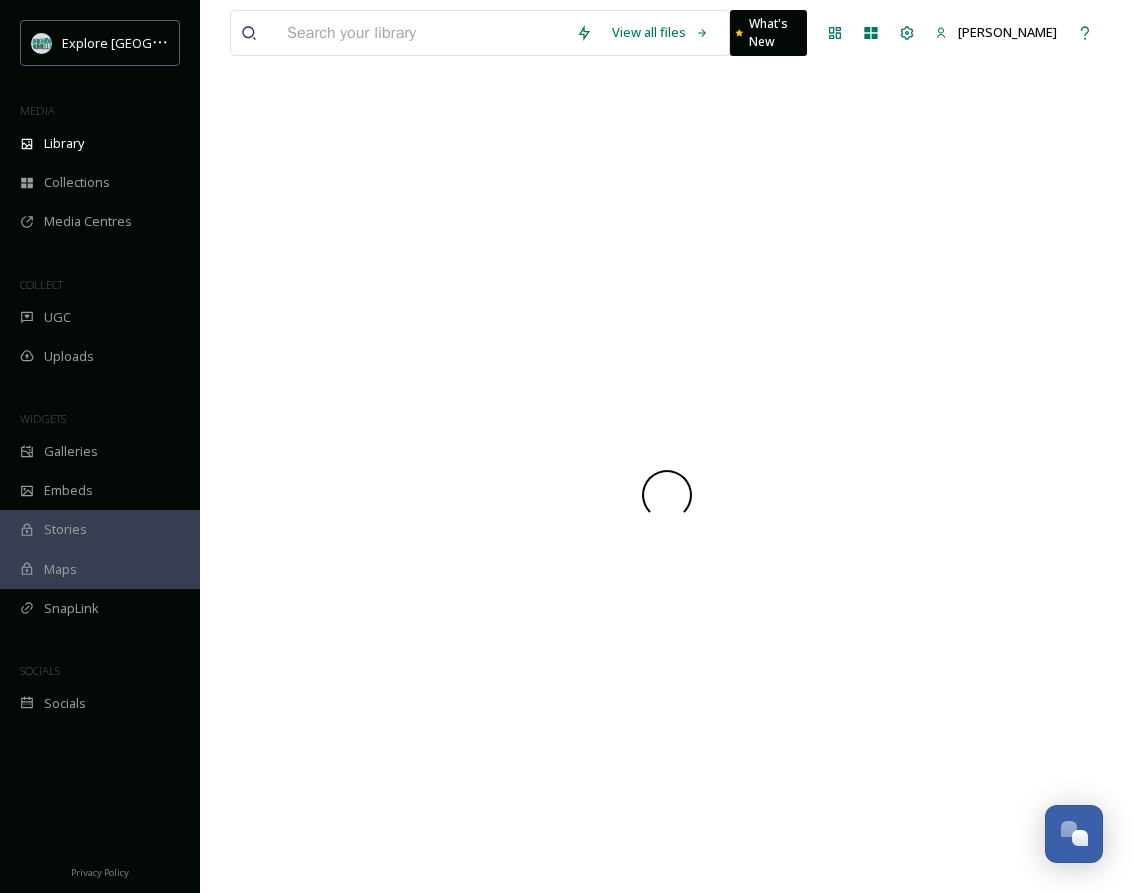 scroll, scrollTop: 0, scrollLeft: 0, axis: both 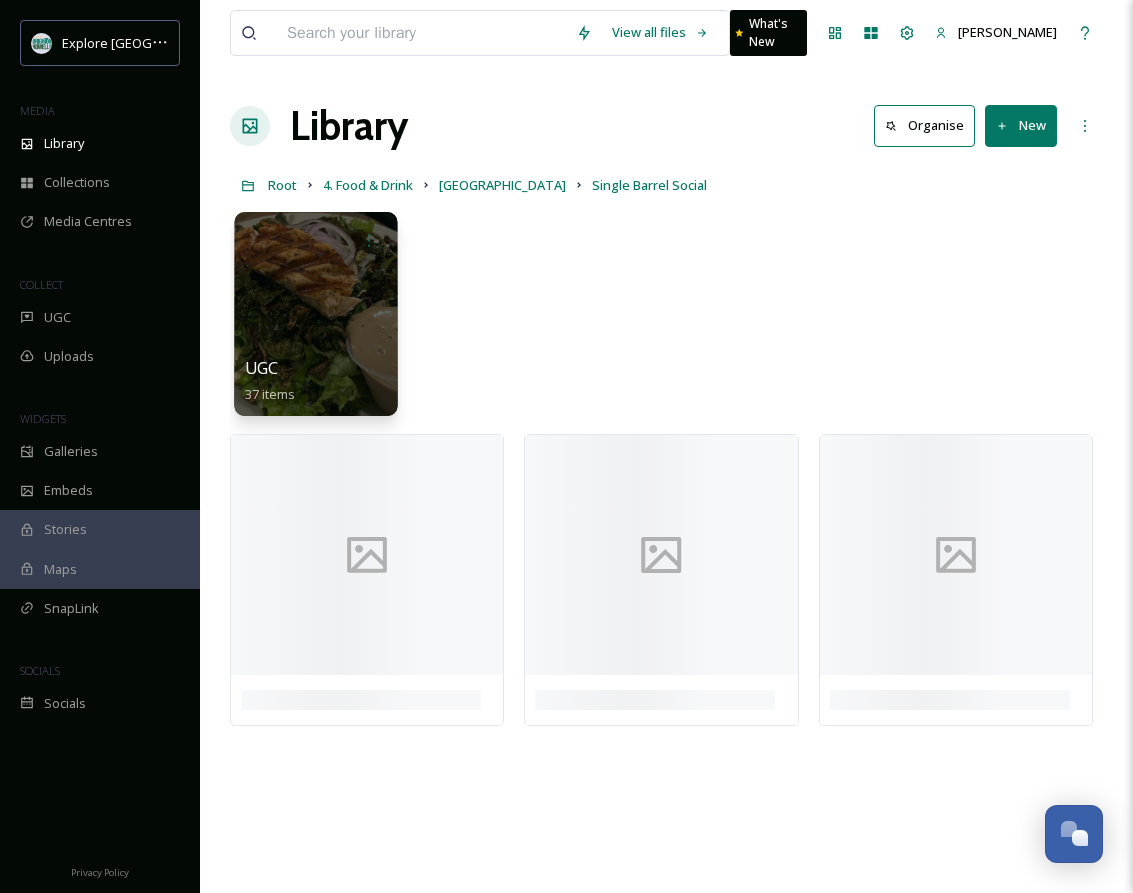 click at bounding box center (315, 314) 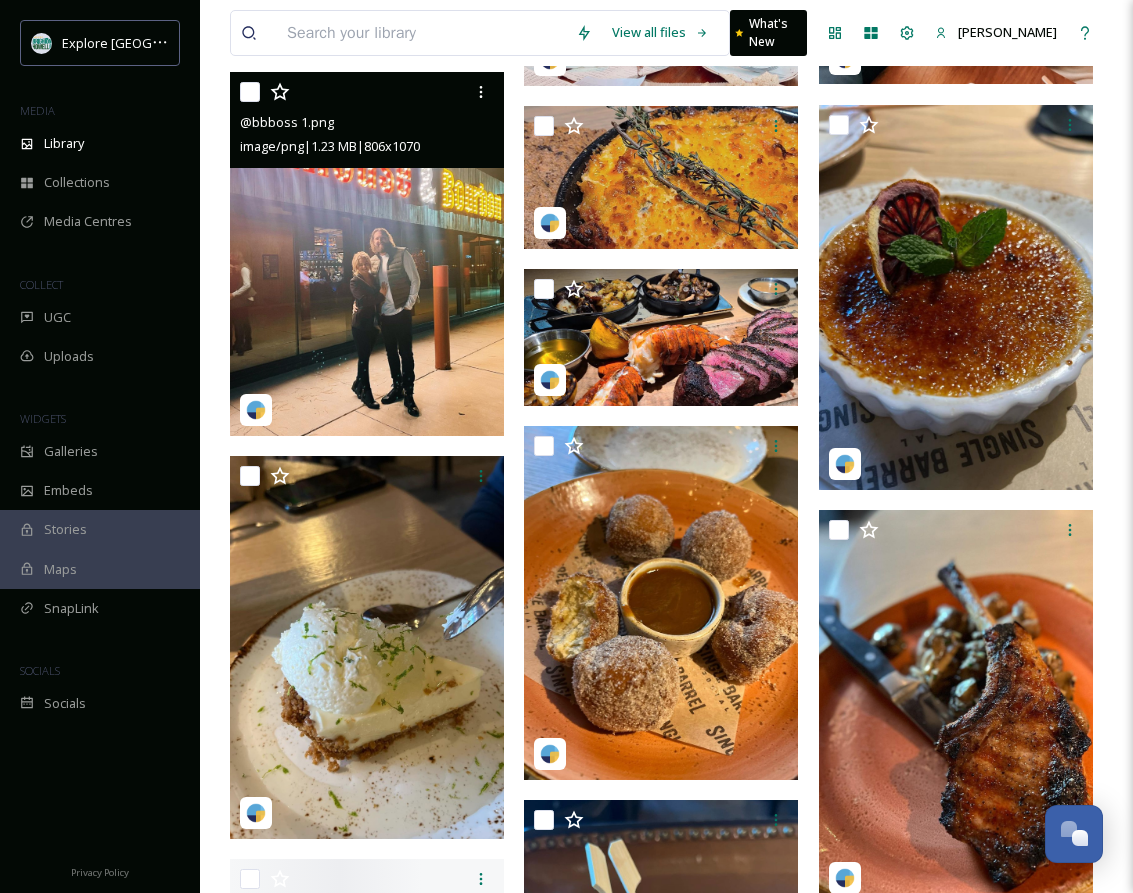 scroll, scrollTop: 2155, scrollLeft: 0, axis: vertical 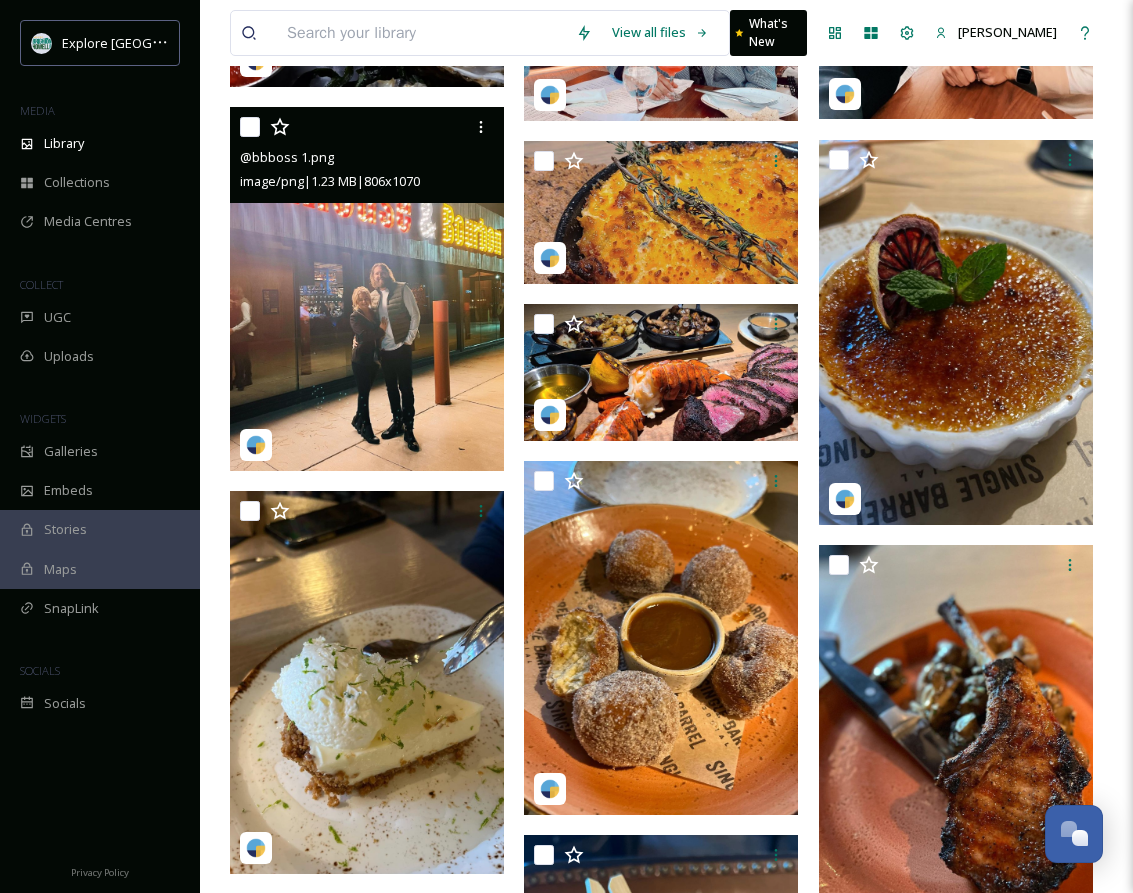 click at bounding box center (367, 289) 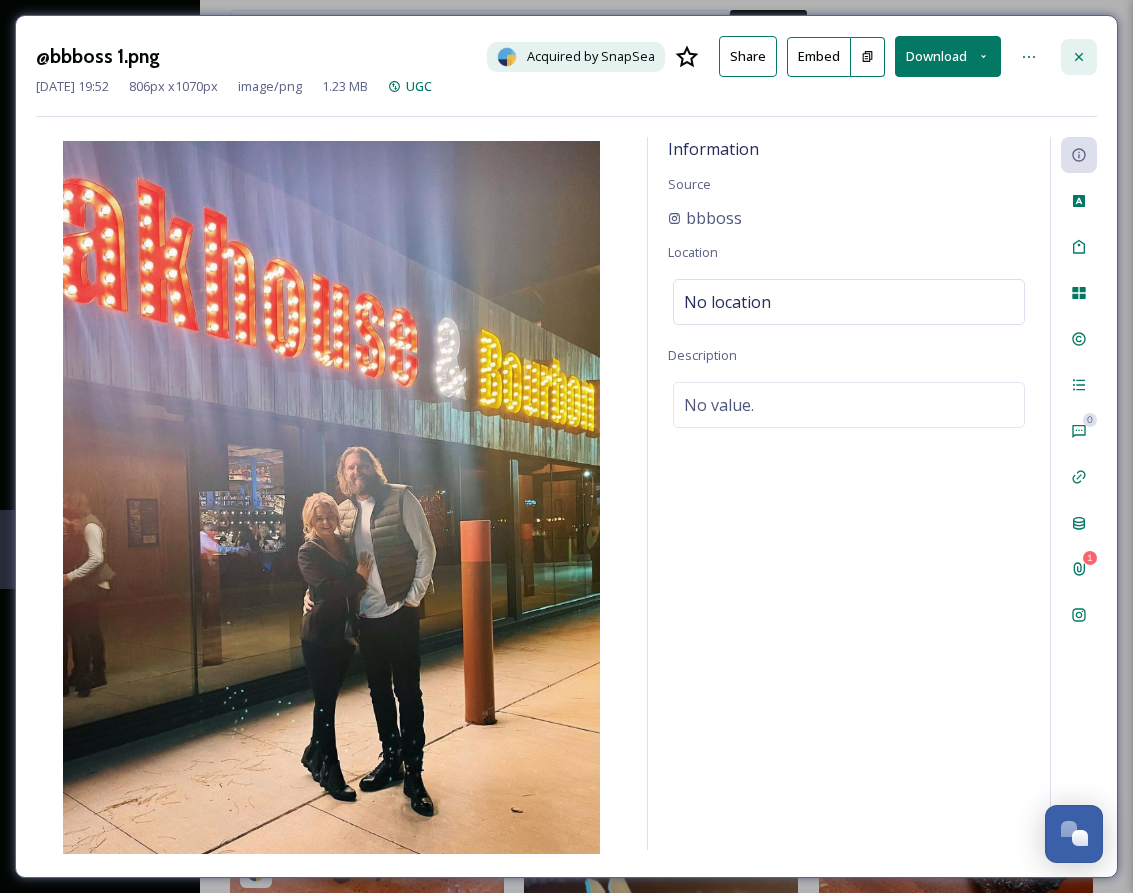 click at bounding box center (1079, 57) 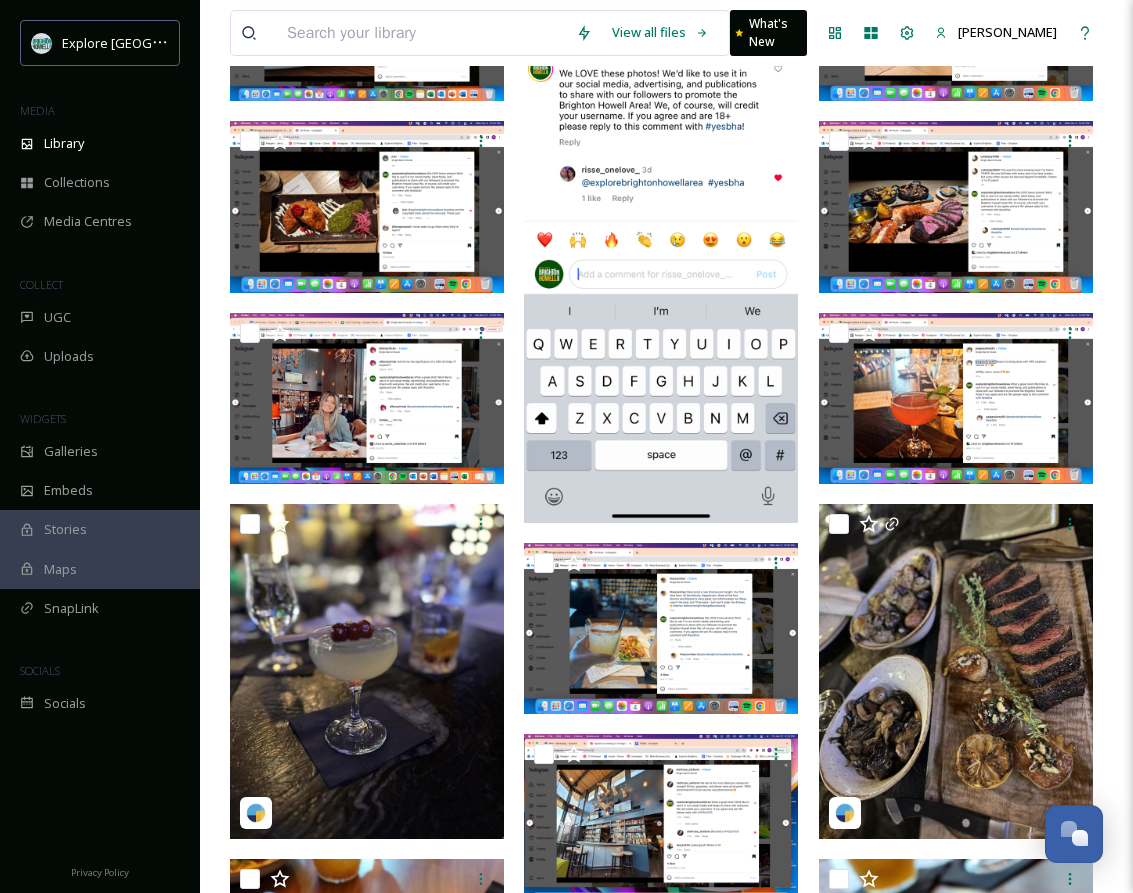 scroll, scrollTop: 0, scrollLeft: 0, axis: both 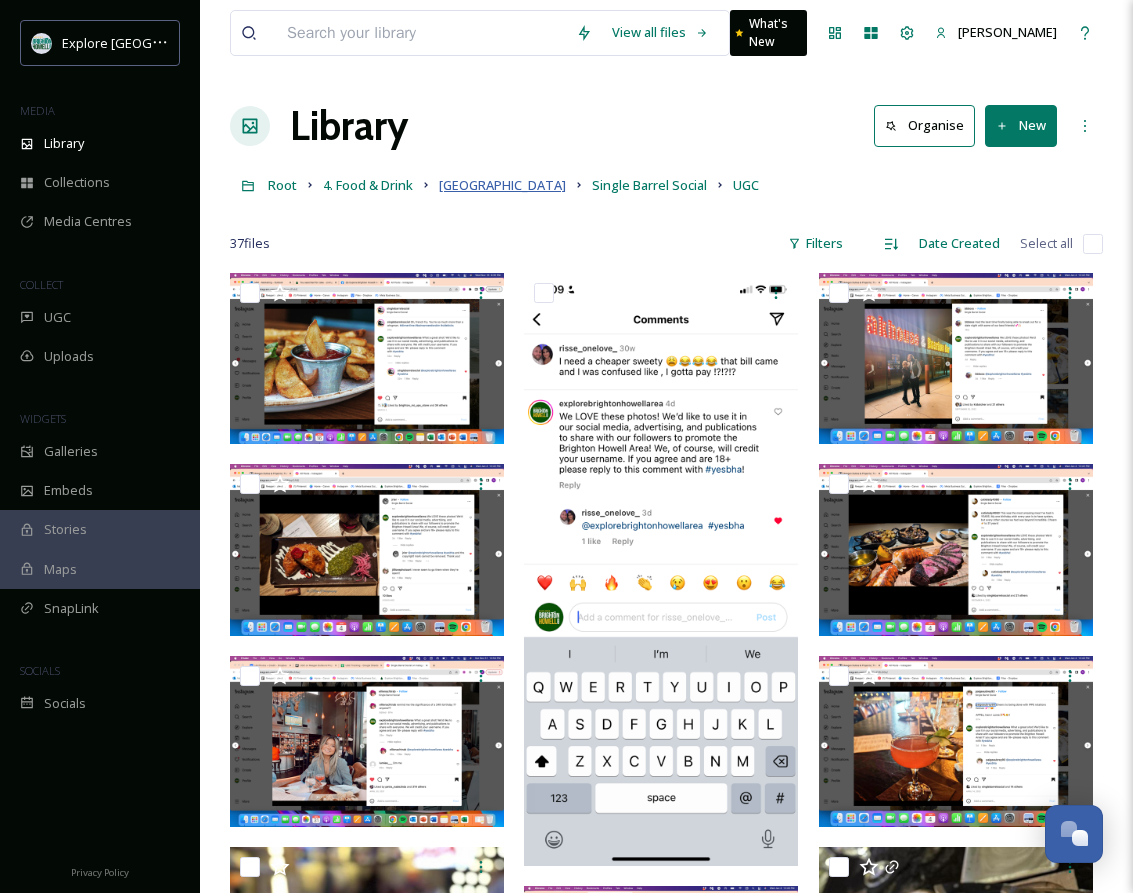 click on "[GEOGRAPHIC_DATA]" at bounding box center (502, 185) 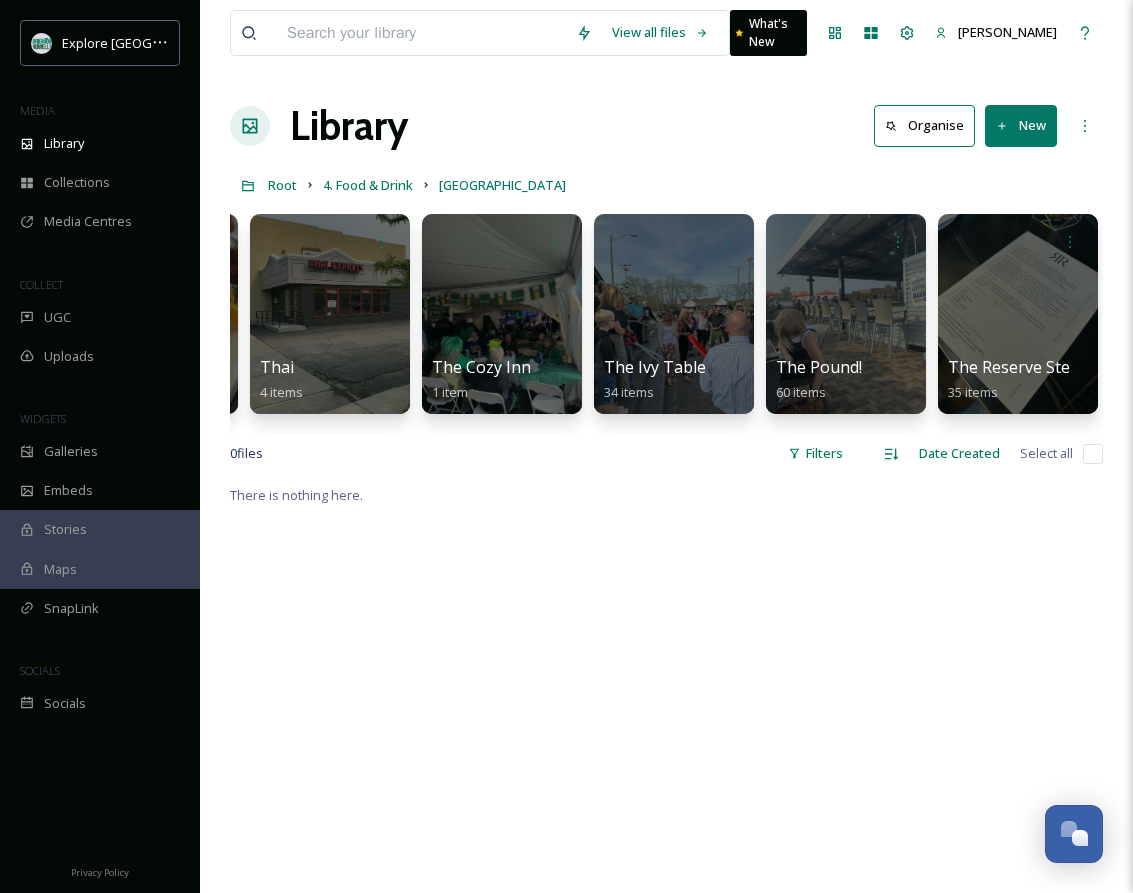 scroll, scrollTop: 0, scrollLeft: 7039, axis: horizontal 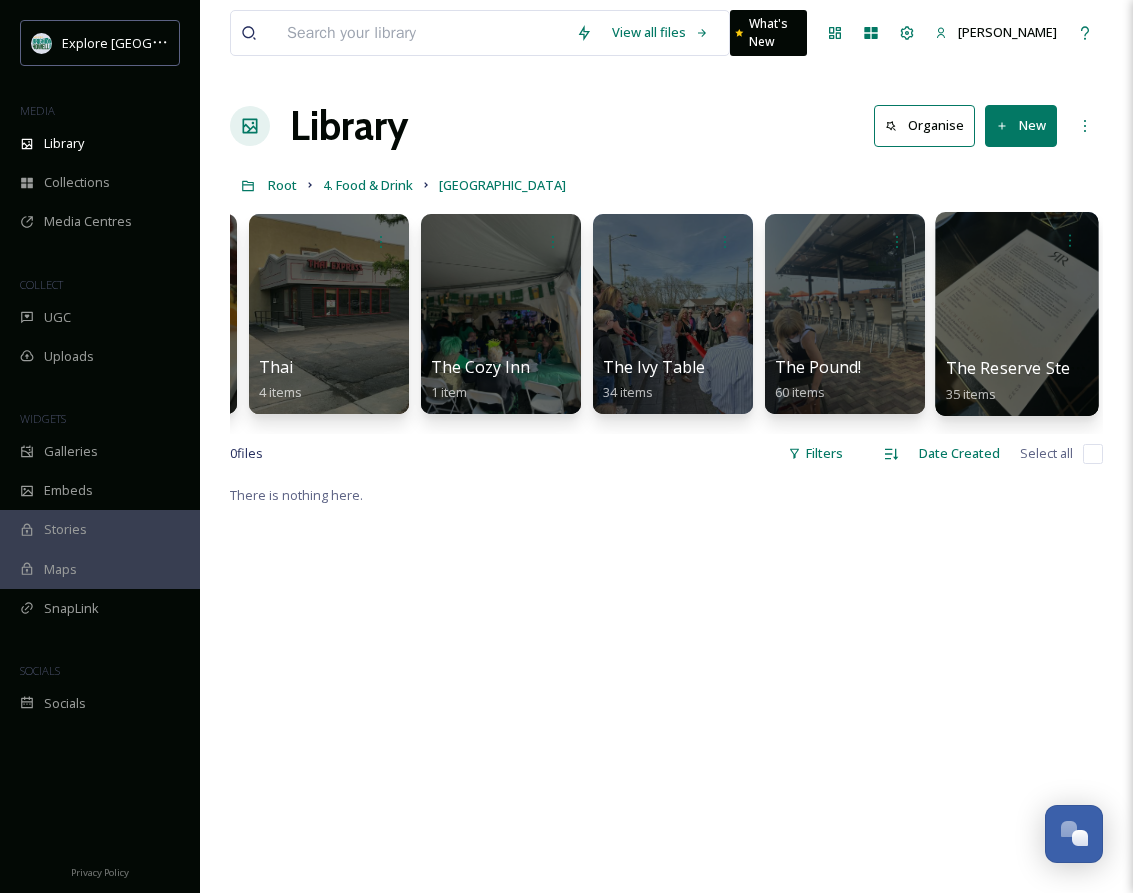 click at bounding box center (1016, 314) 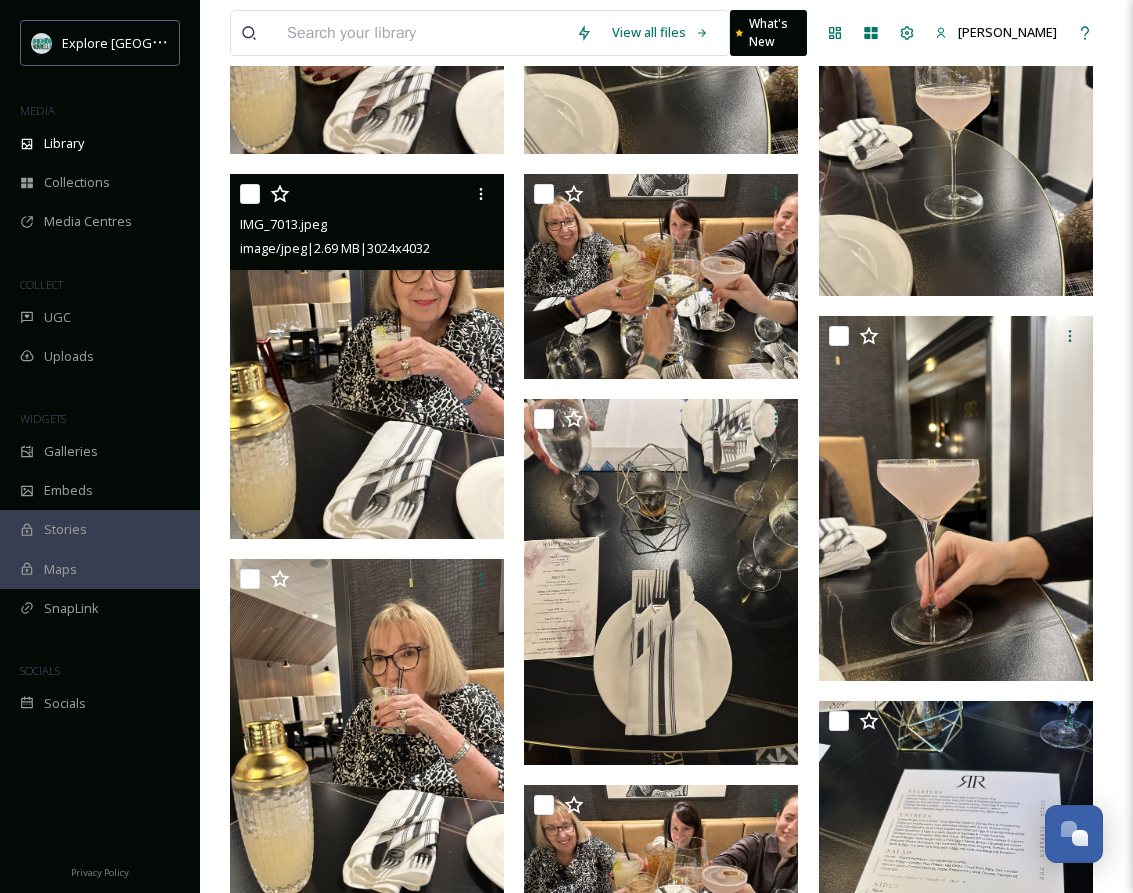 scroll, scrollTop: 0, scrollLeft: 0, axis: both 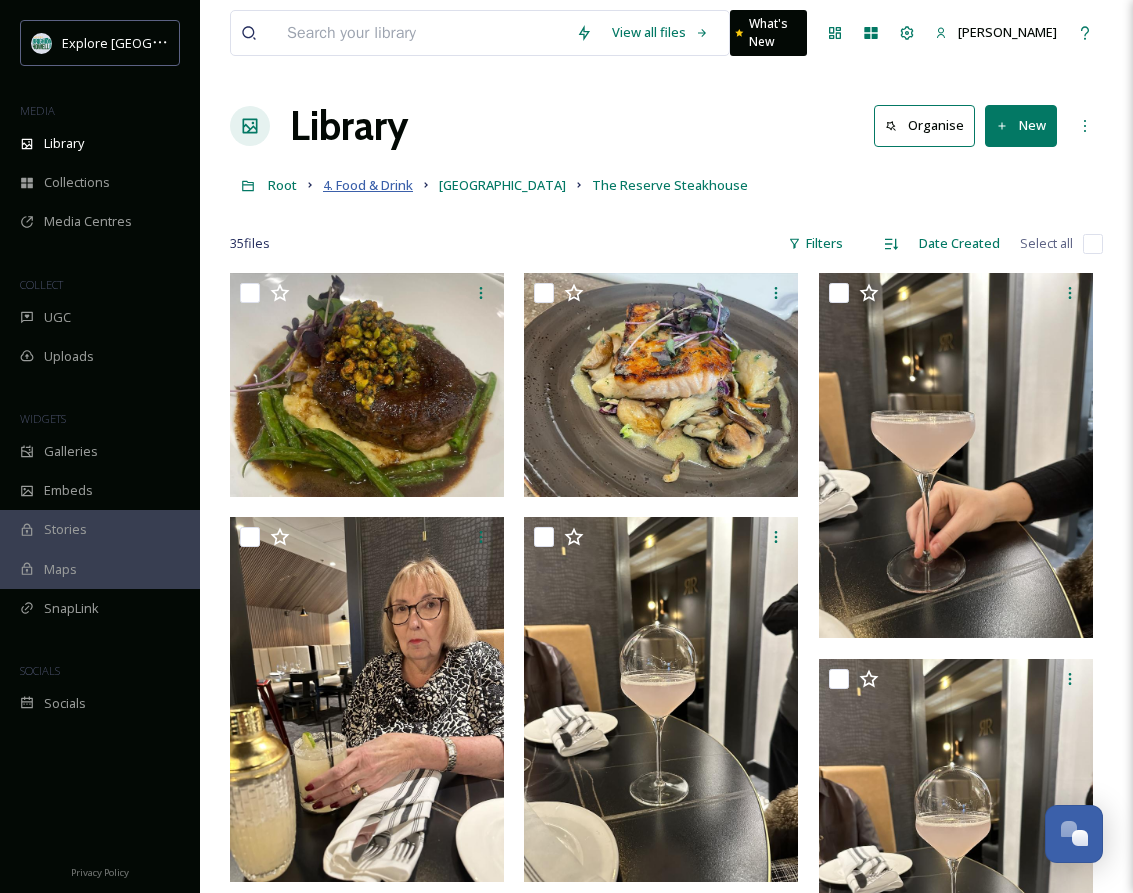 click on "4. Food & Drink" at bounding box center [368, 185] 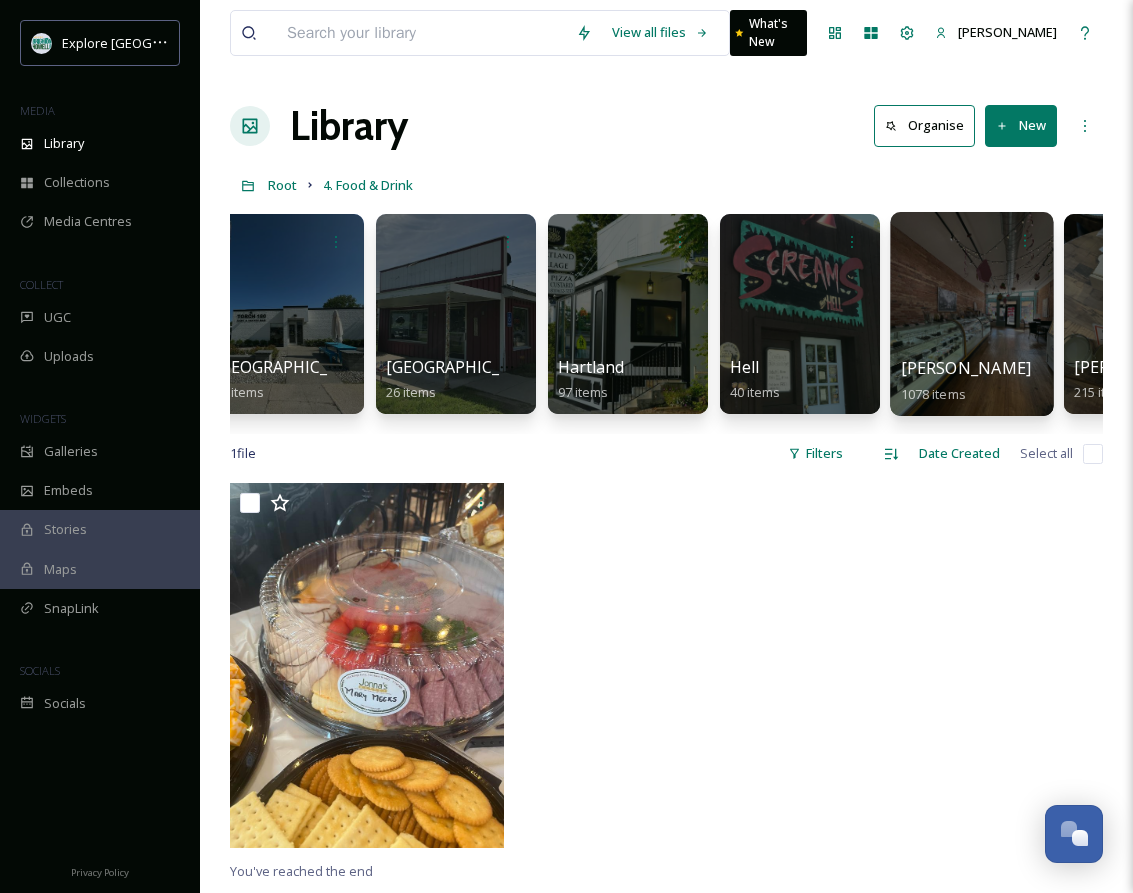 scroll, scrollTop: 0, scrollLeft: 549, axis: horizontal 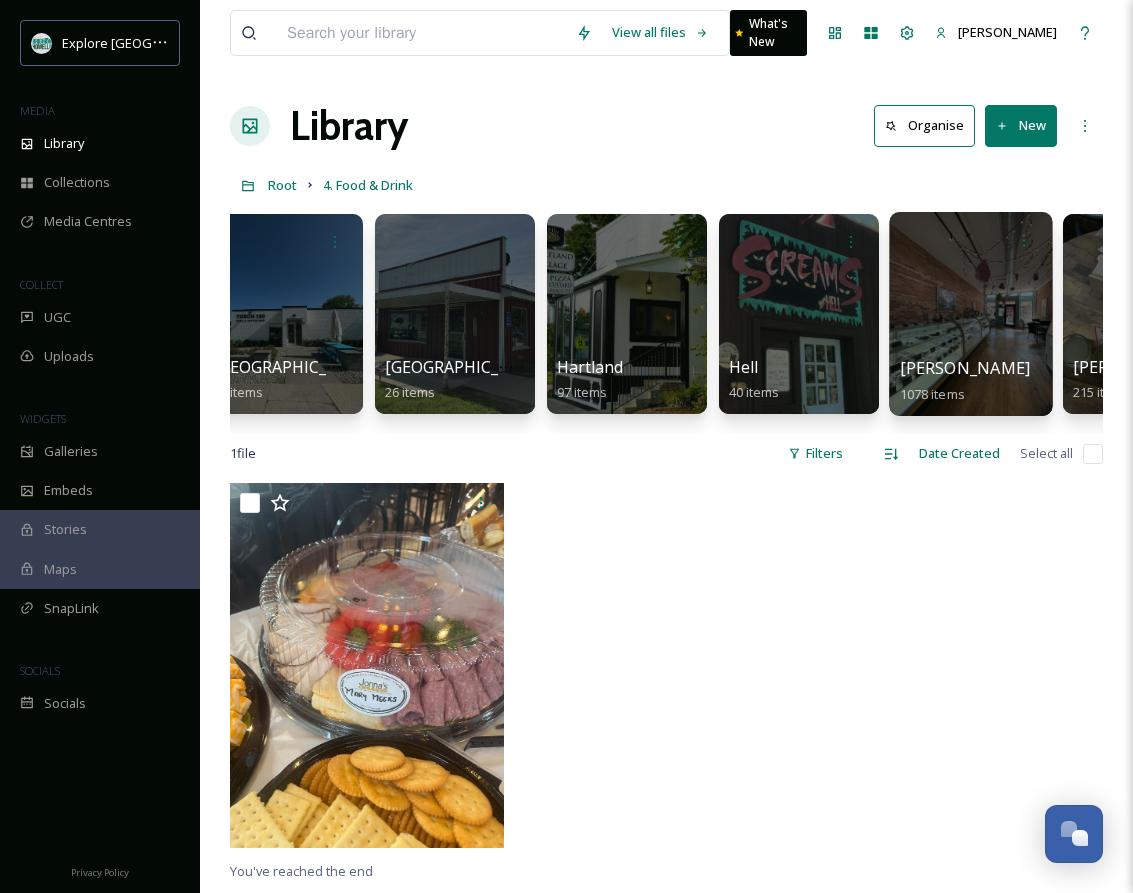 click at bounding box center [970, 314] 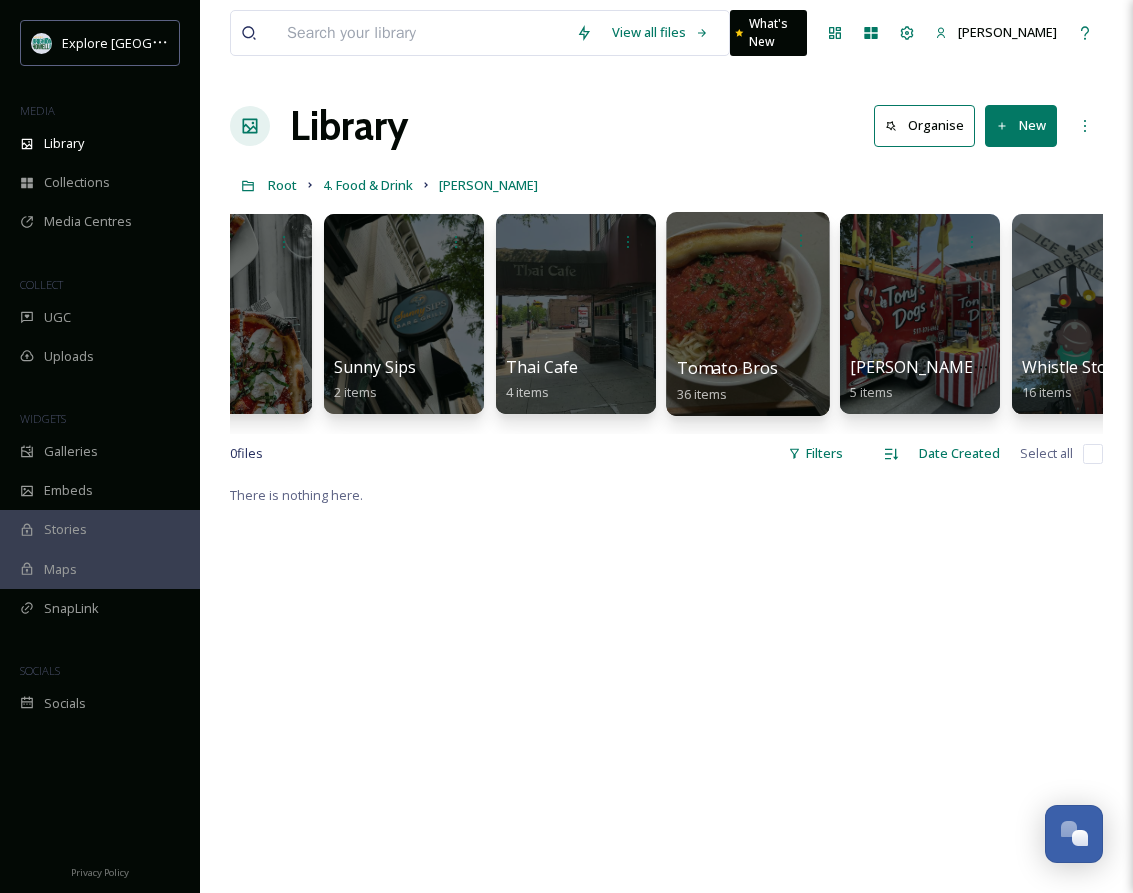 scroll, scrollTop: 0, scrollLeft: 5751, axis: horizontal 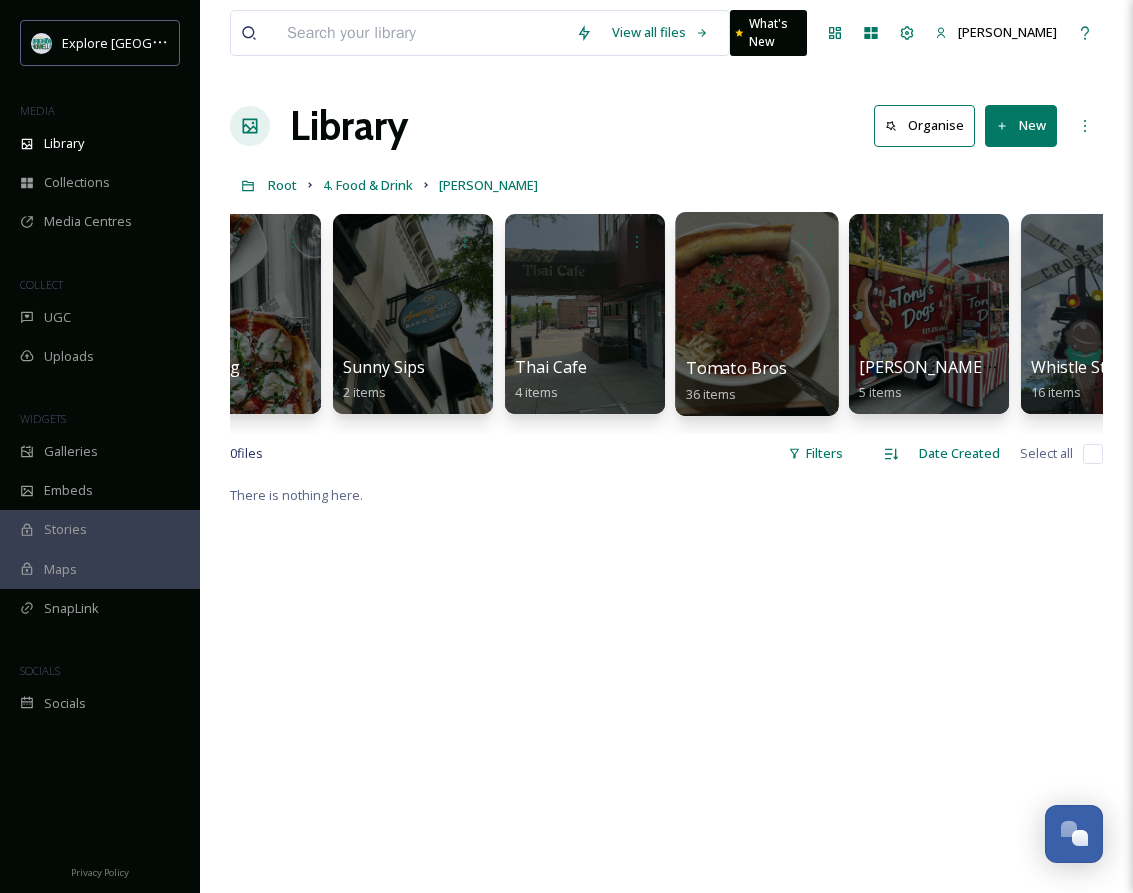 click at bounding box center [756, 314] 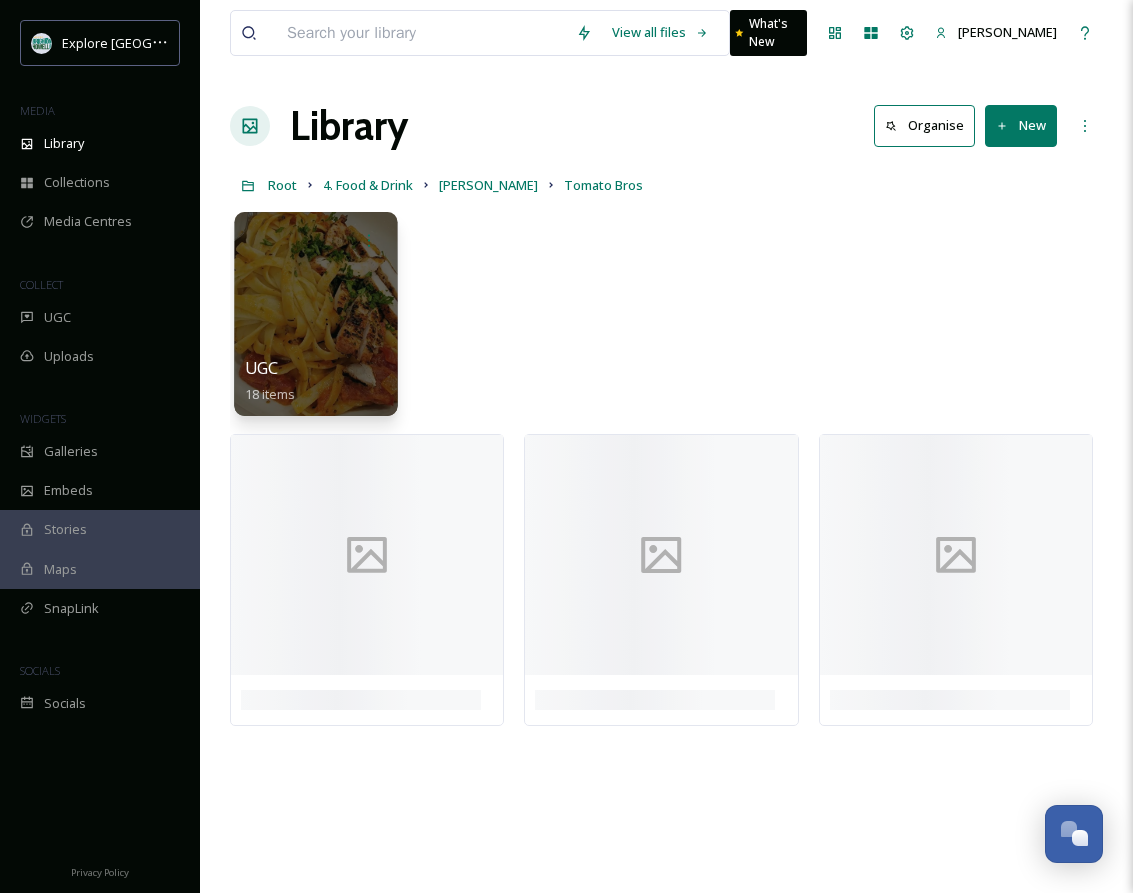 click at bounding box center (315, 314) 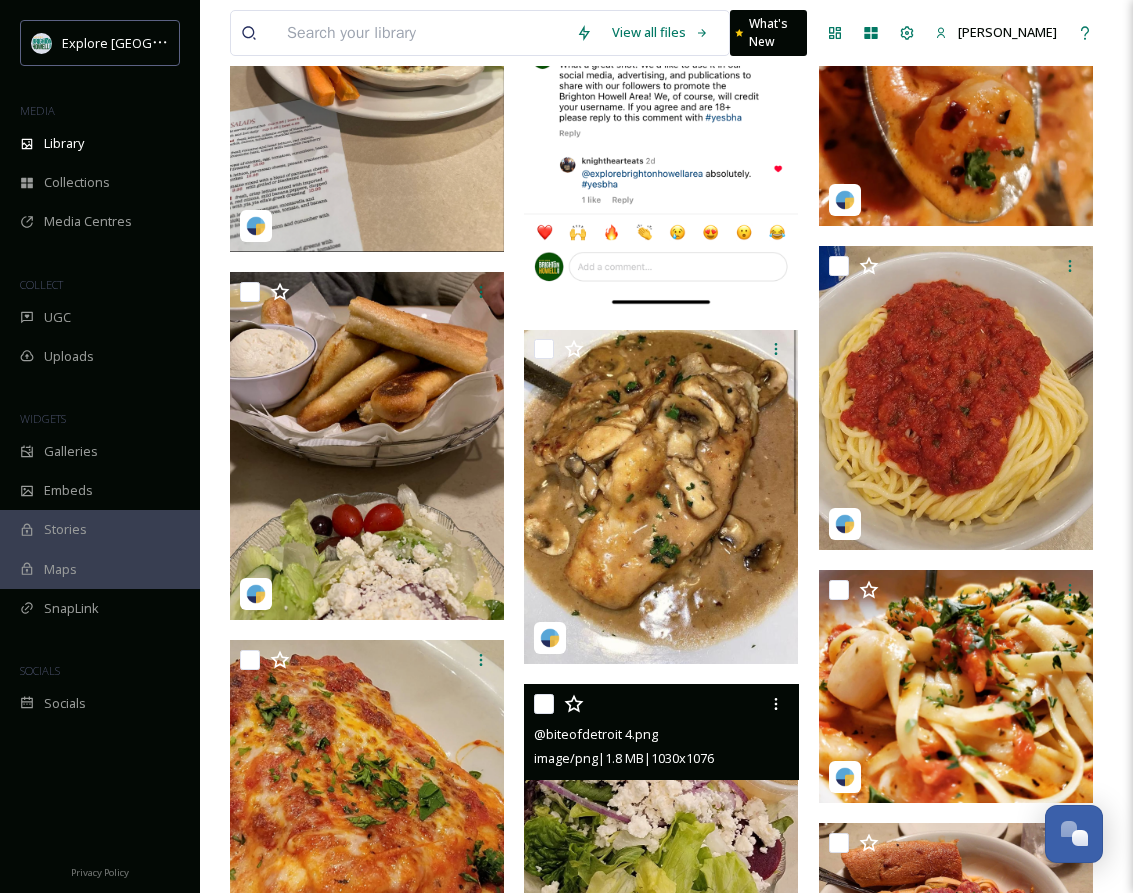 scroll, scrollTop: 0, scrollLeft: 0, axis: both 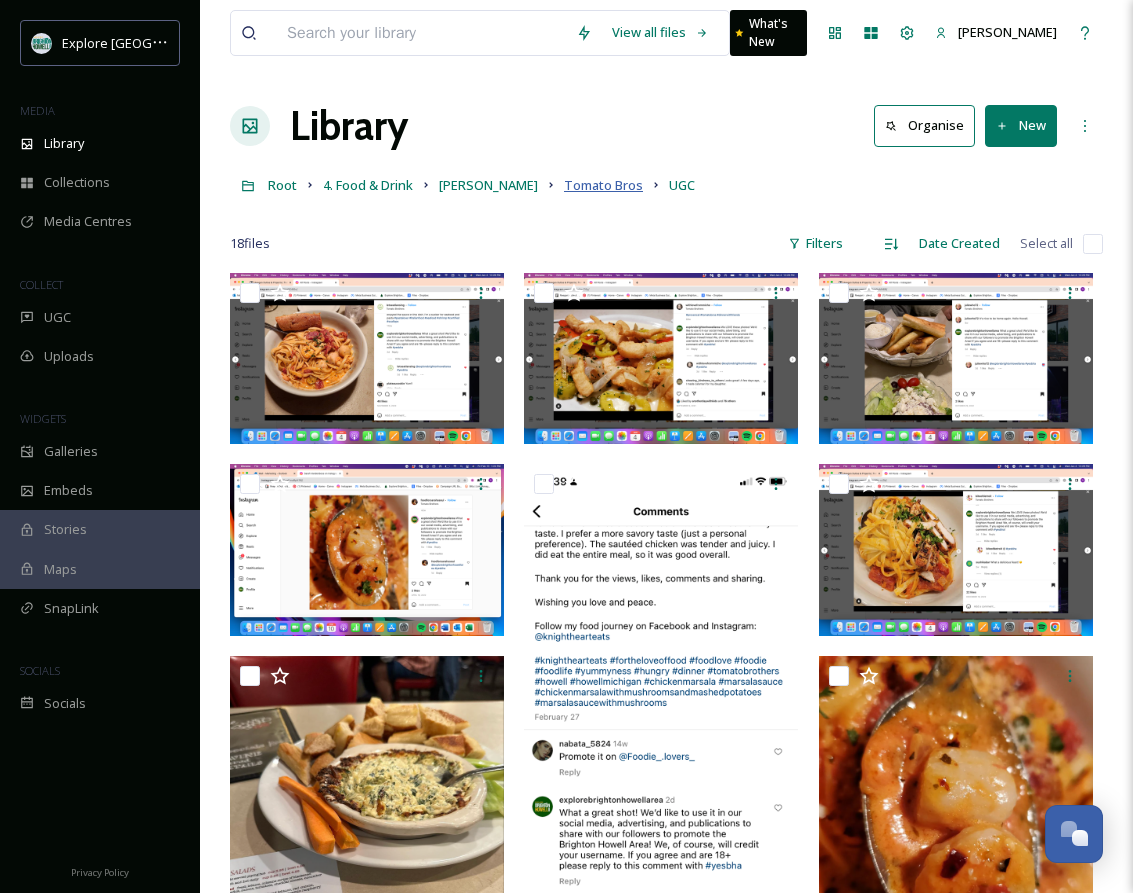 click on "Tomato Bros" at bounding box center [603, 185] 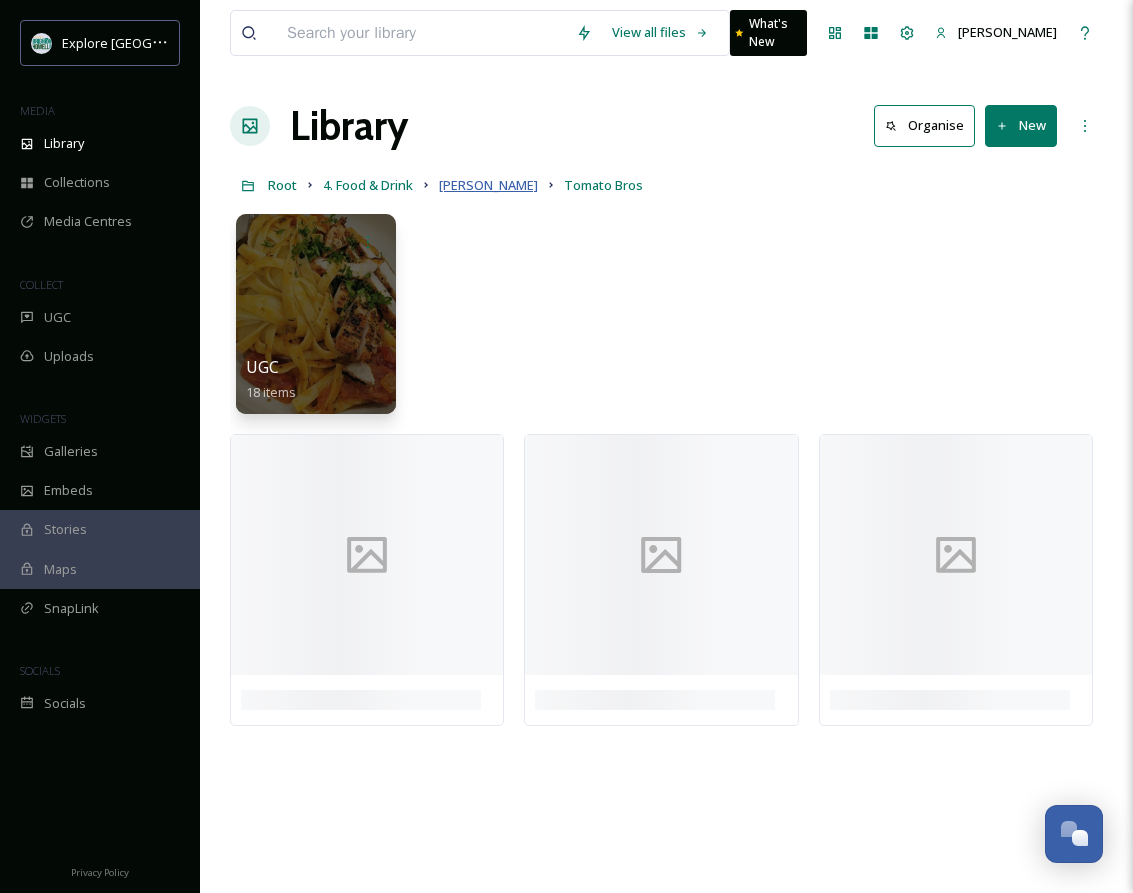 click on "[PERSON_NAME]" at bounding box center (488, 185) 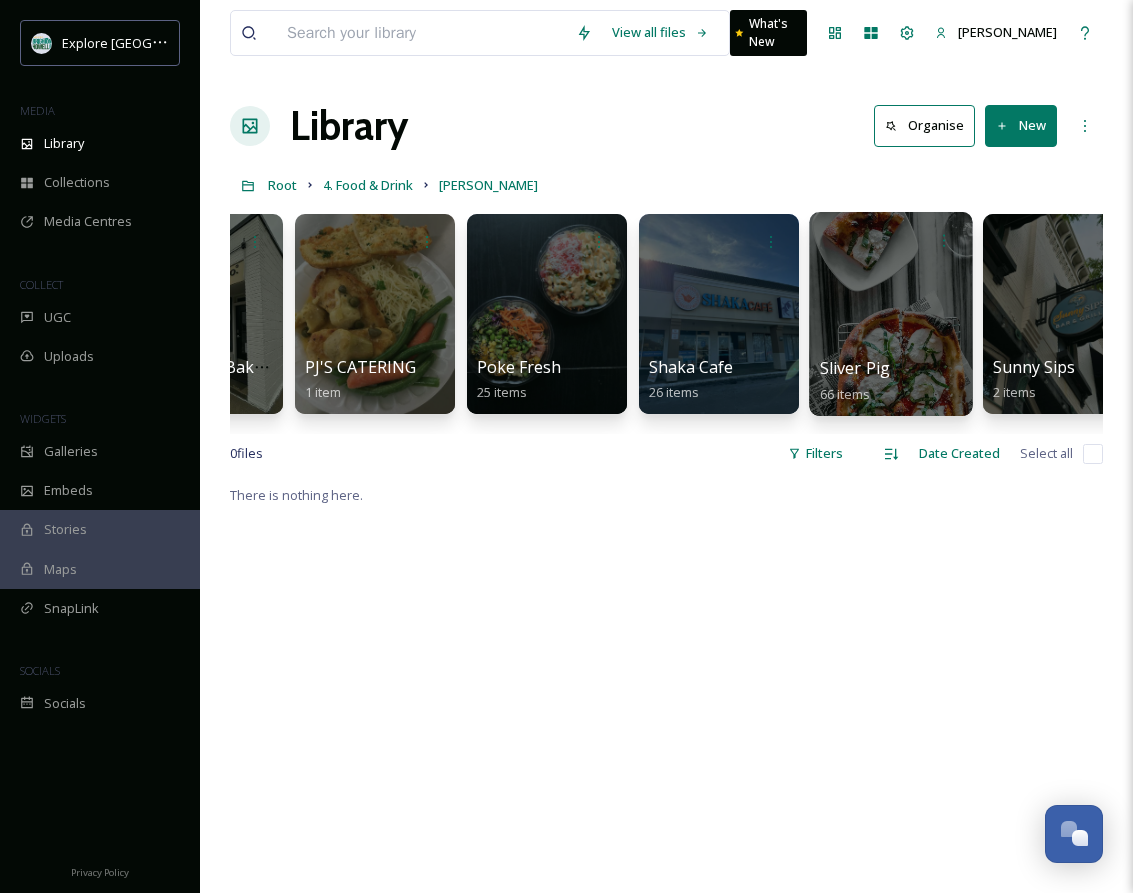 scroll, scrollTop: 0, scrollLeft: 5093, axis: horizontal 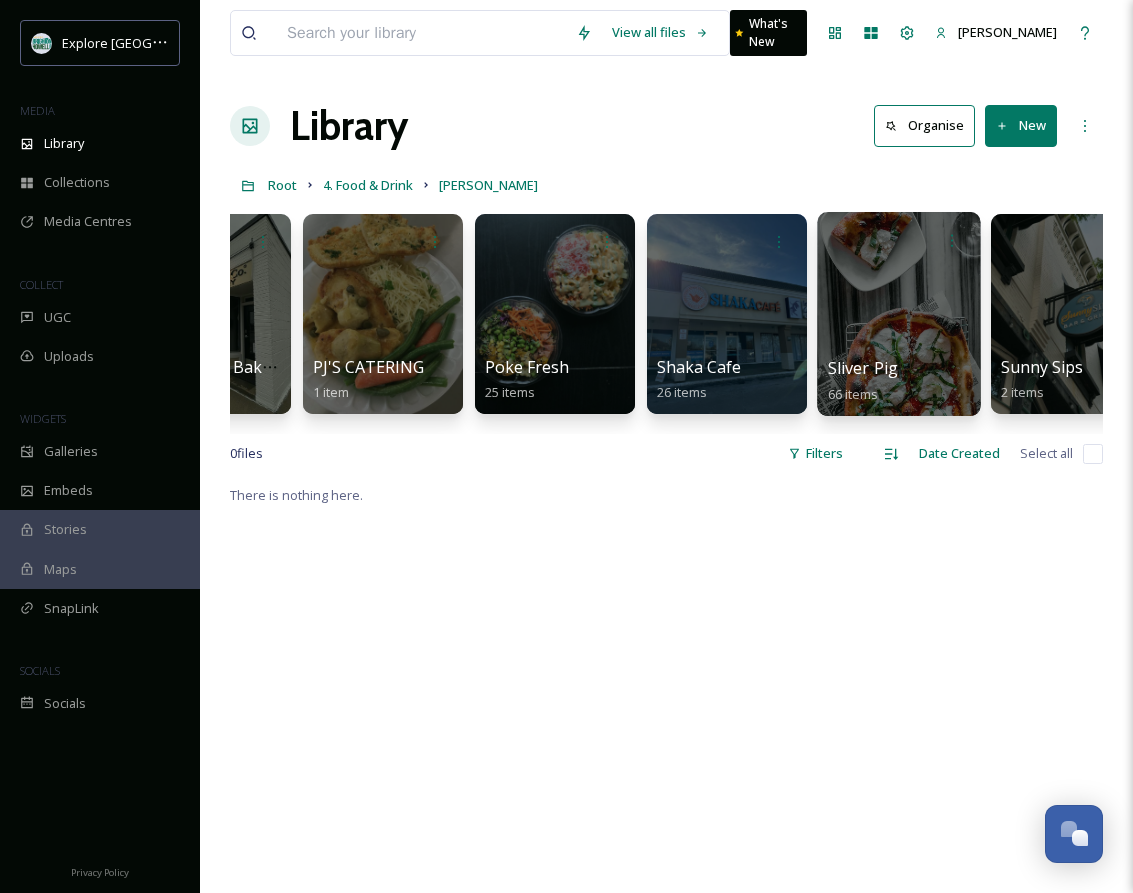 click at bounding box center (898, 314) 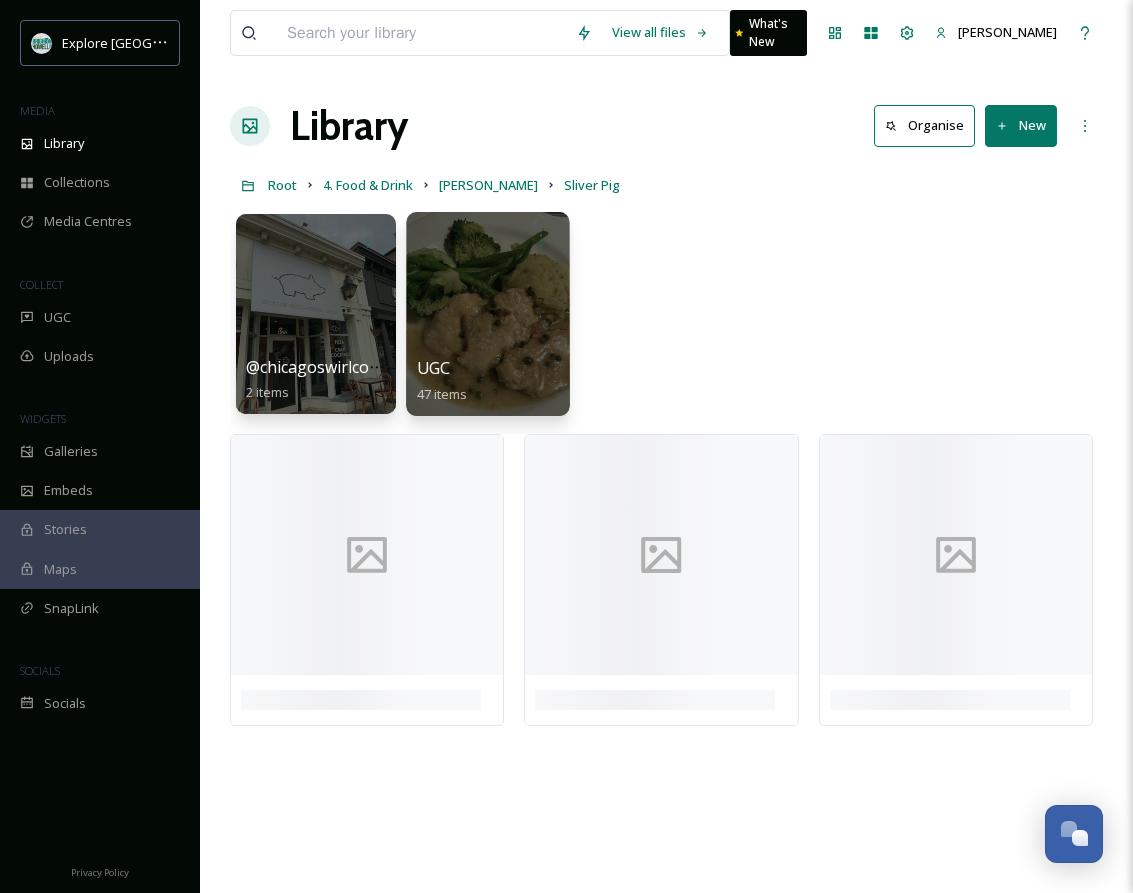 click at bounding box center [487, 314] 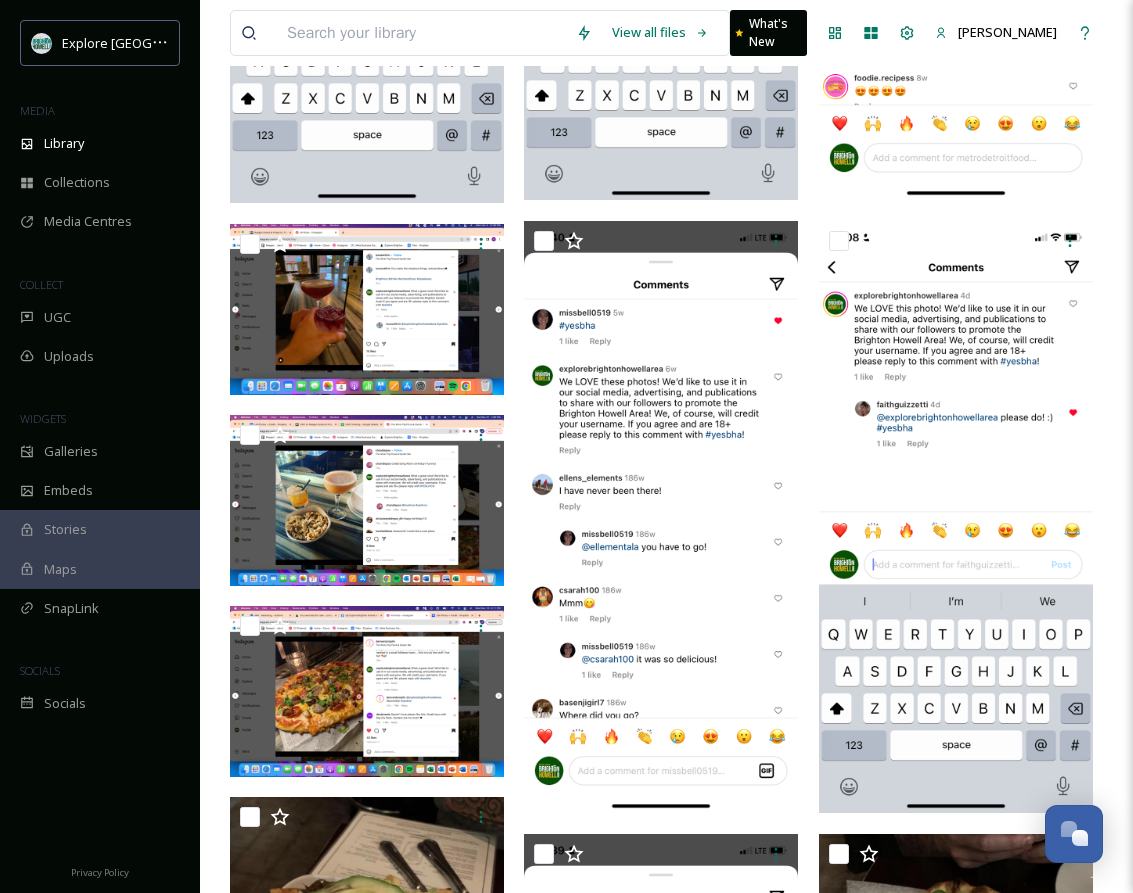 scroll, scrollTop: 0, scrollLeft: 0, axis: both 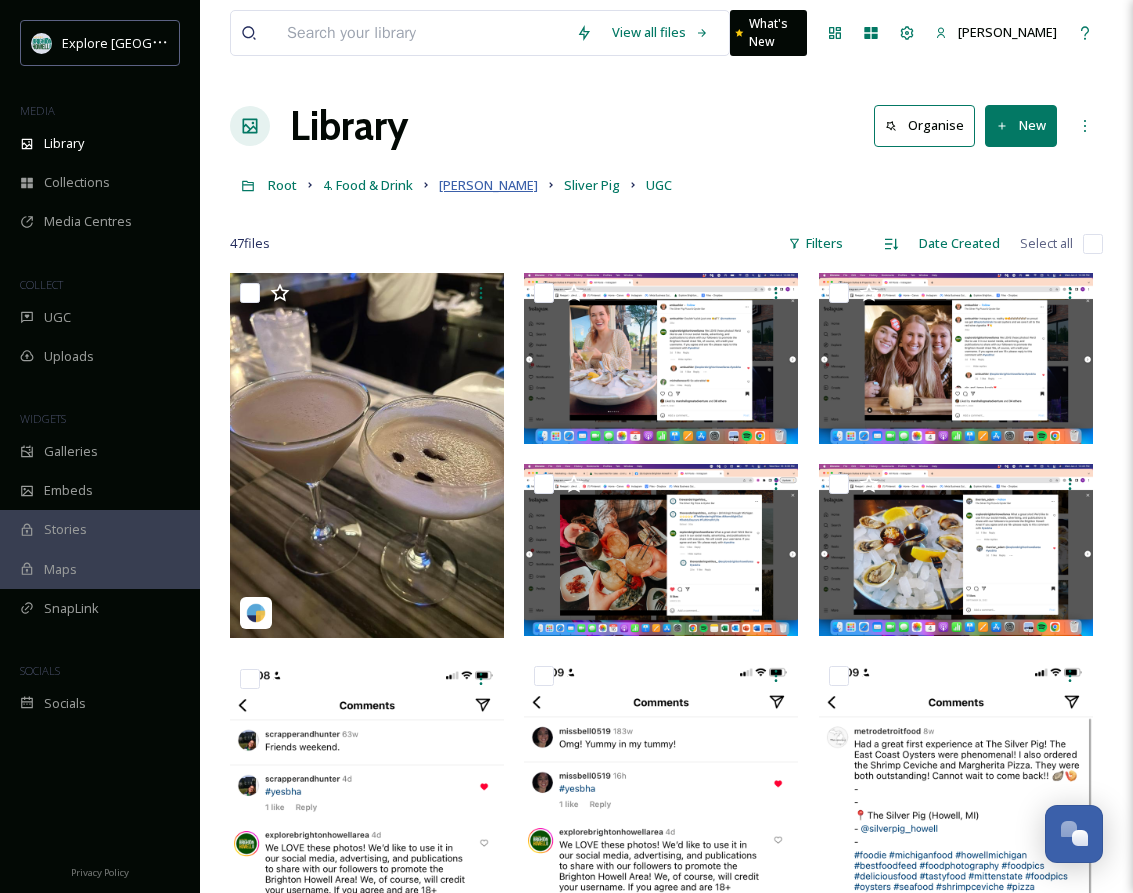 click on "[PERSON_NAME]" at bounding box center [488, 185] 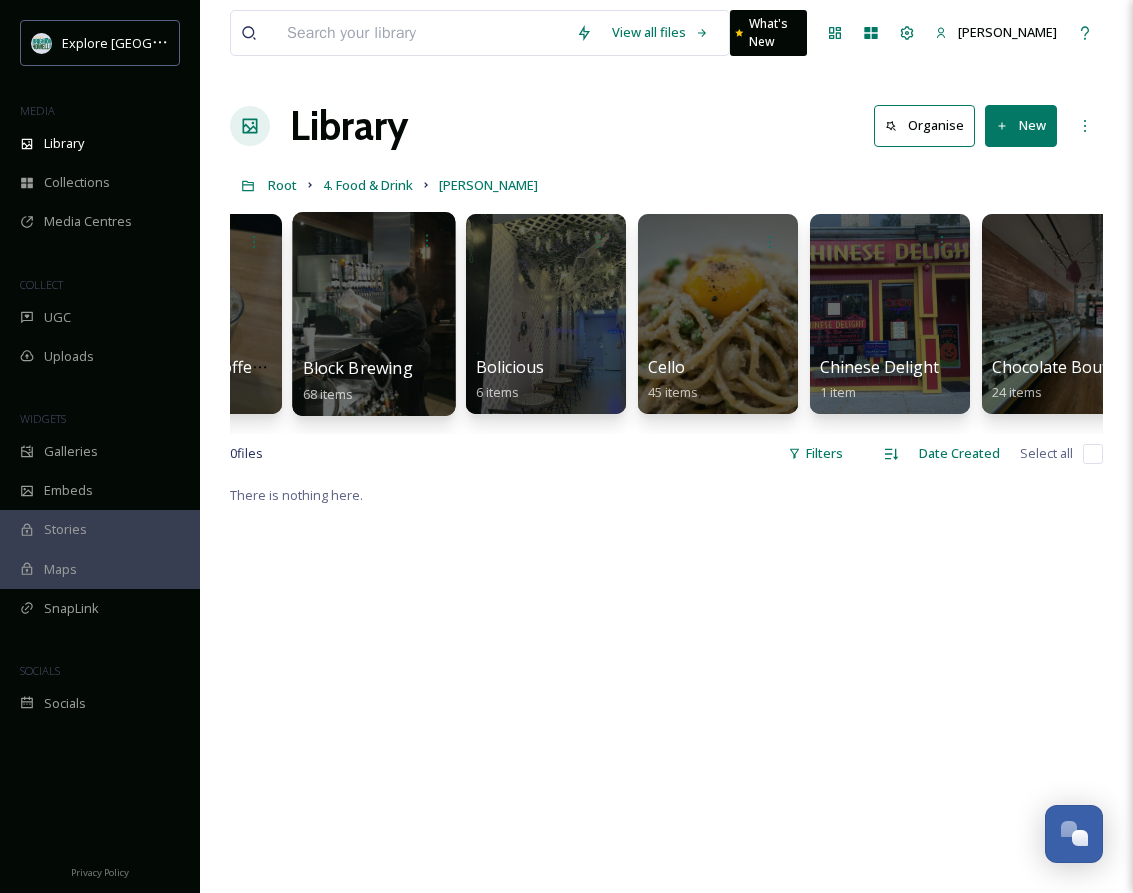 scroll, scrollTop: 0, scrollLeft: 976, axis: horizontal 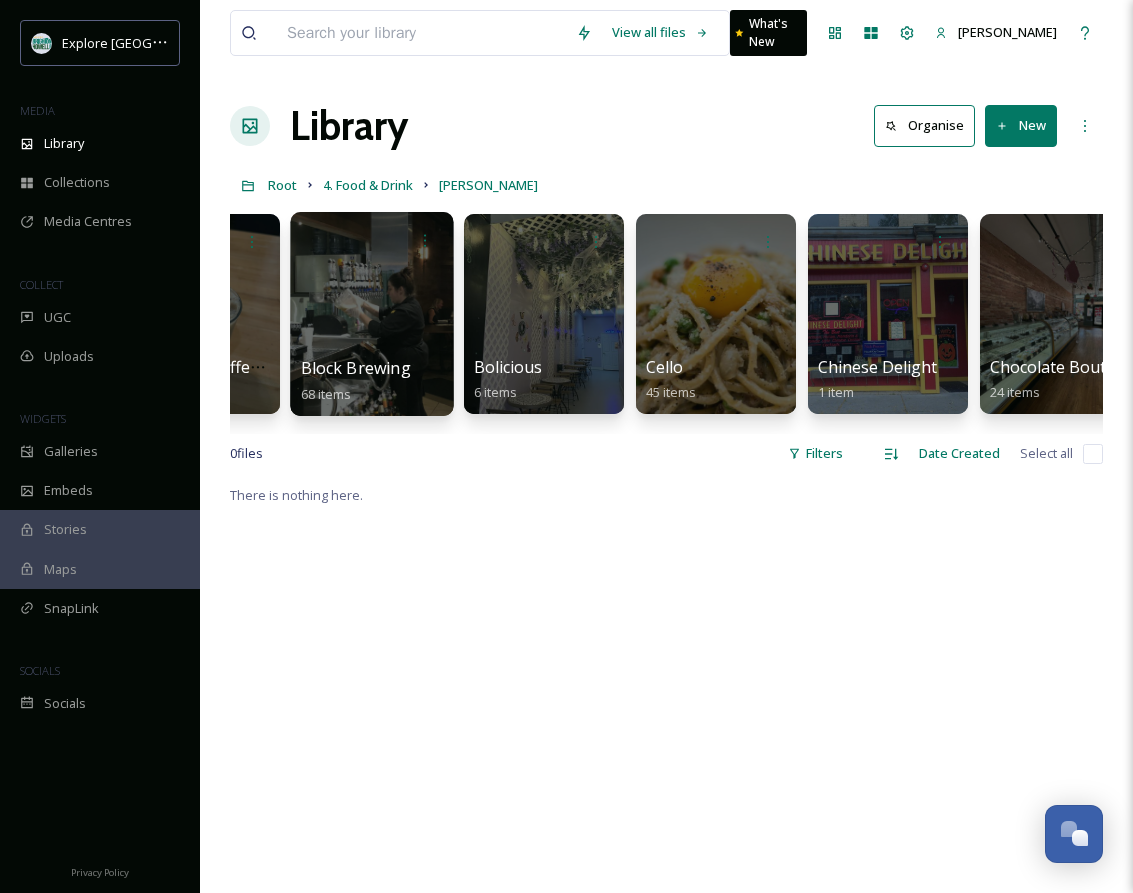 click at bounding box center (371, 314) 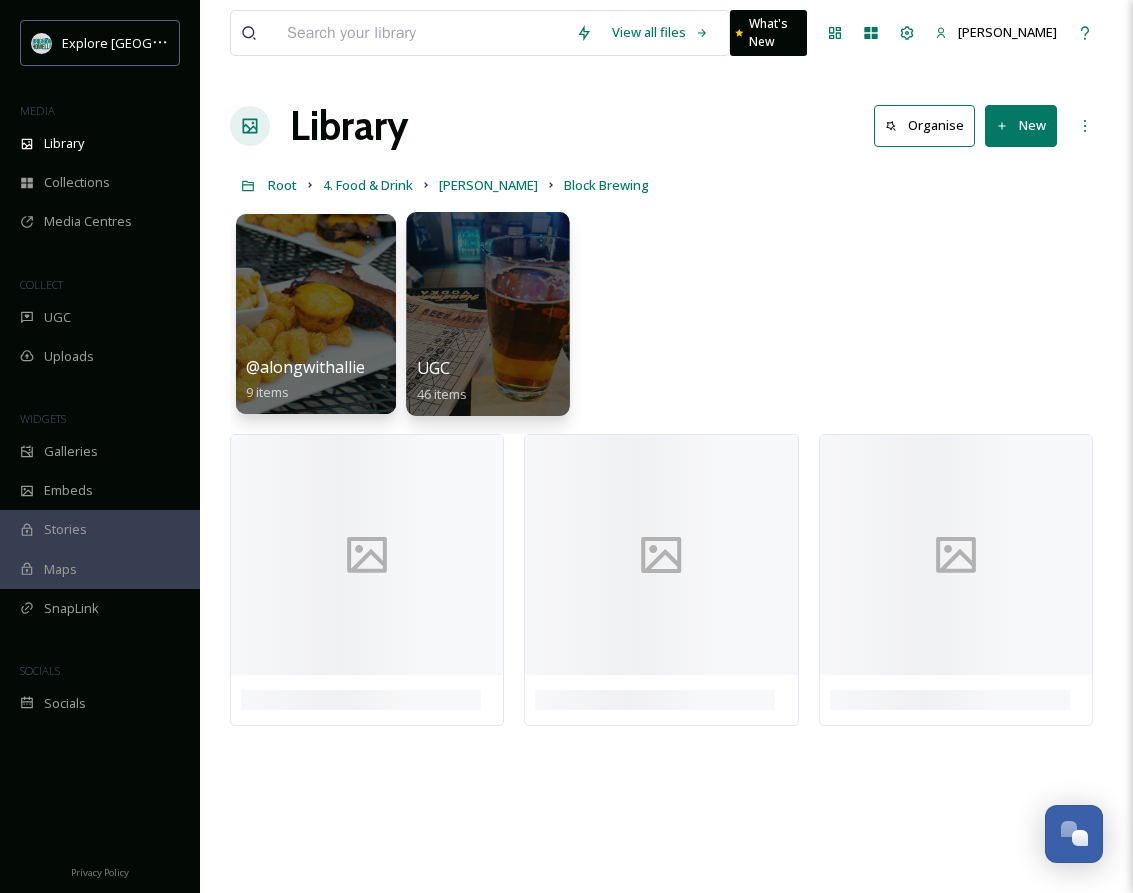 click at bounding box center (487, 314) 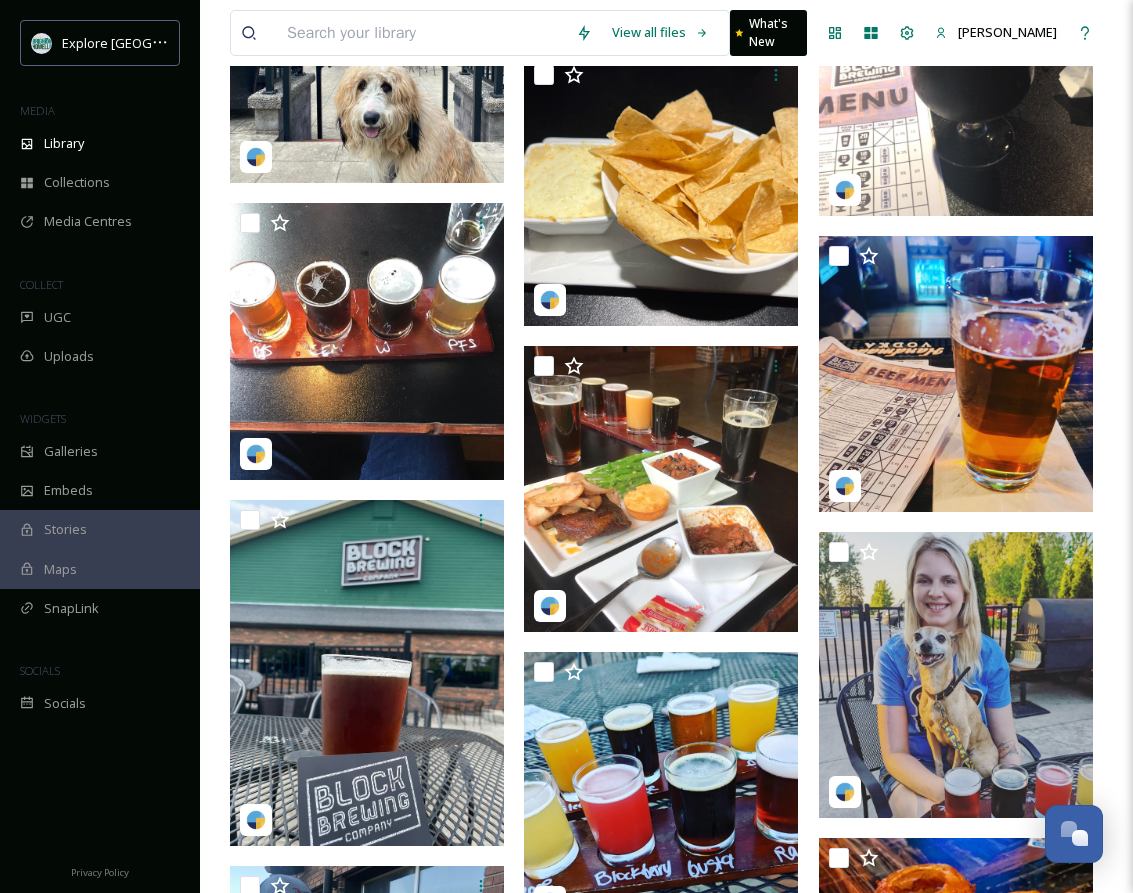 scroll, scrollTop: 0, scrollLeft: 0, axis: both 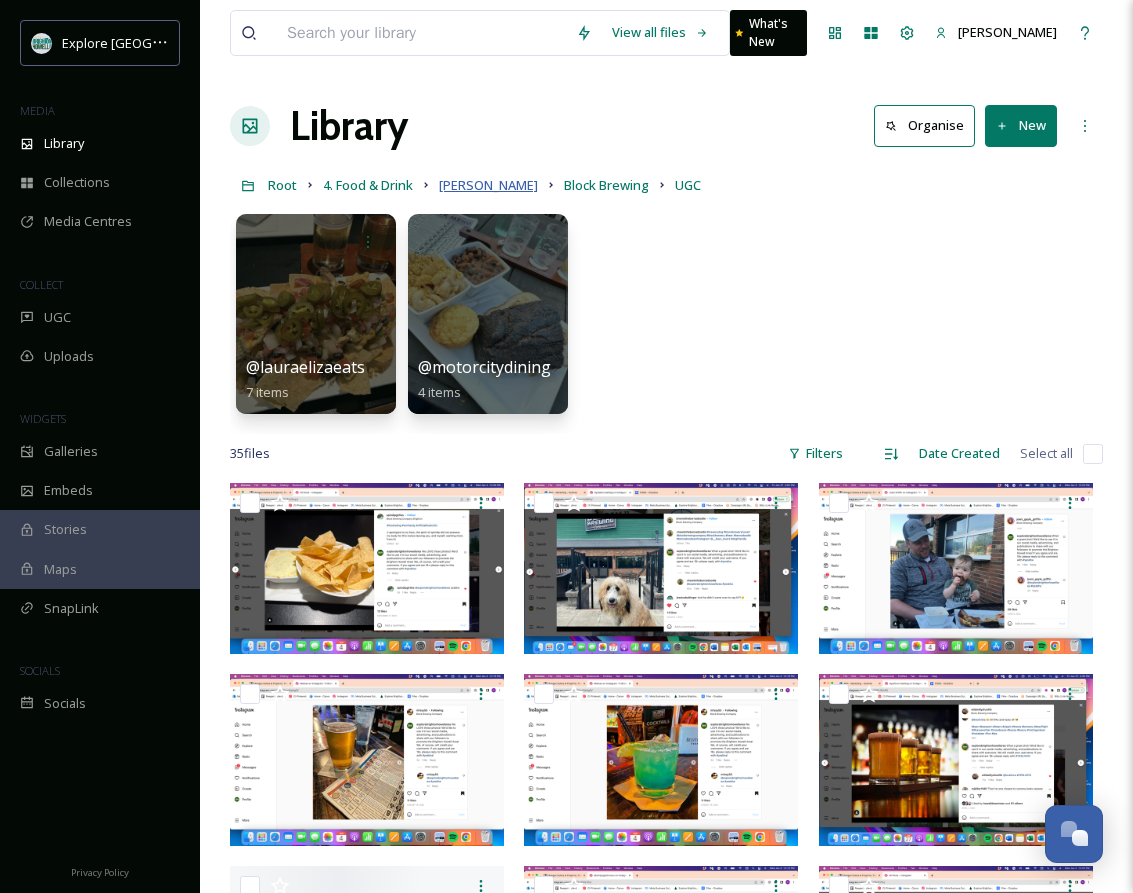 click on "[PERSON_NAME]" at bounding box center [488, 185] 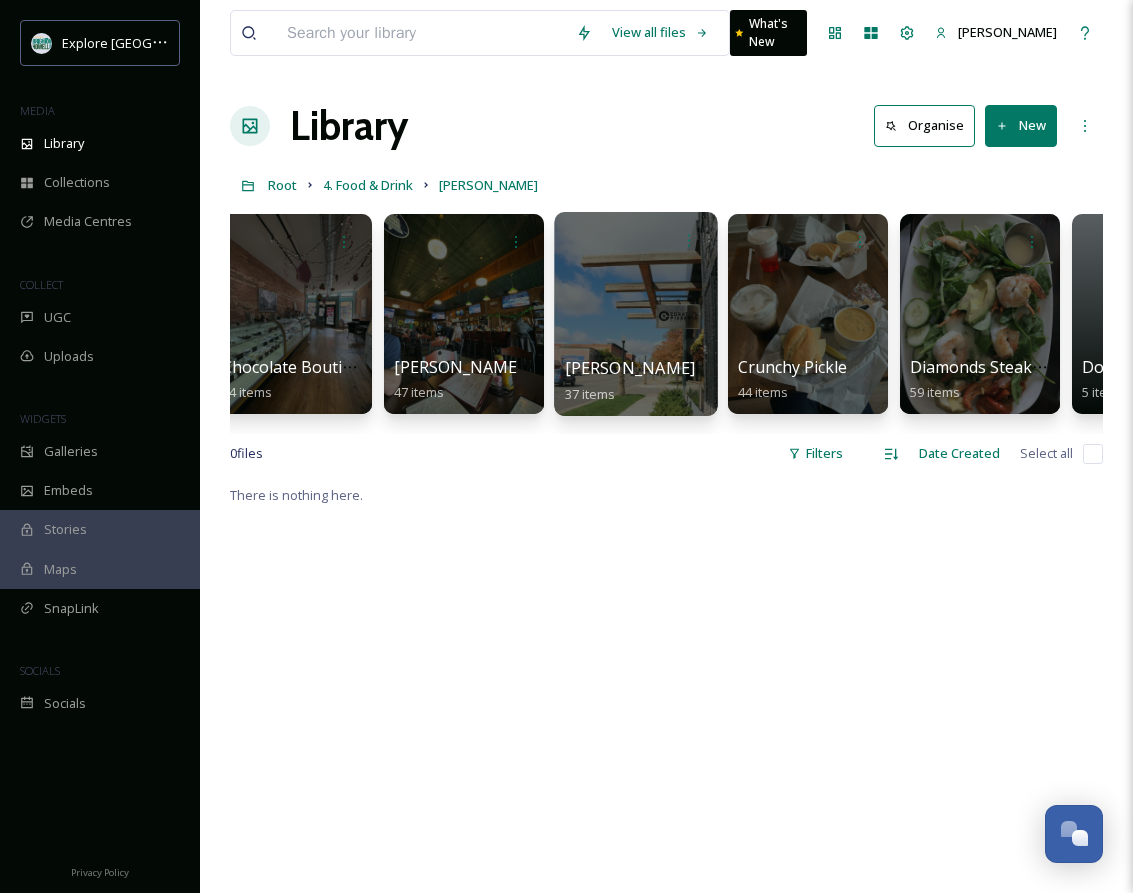 scroll, scrollTop: 0, scrollLeft: 1995, axis: horizontal 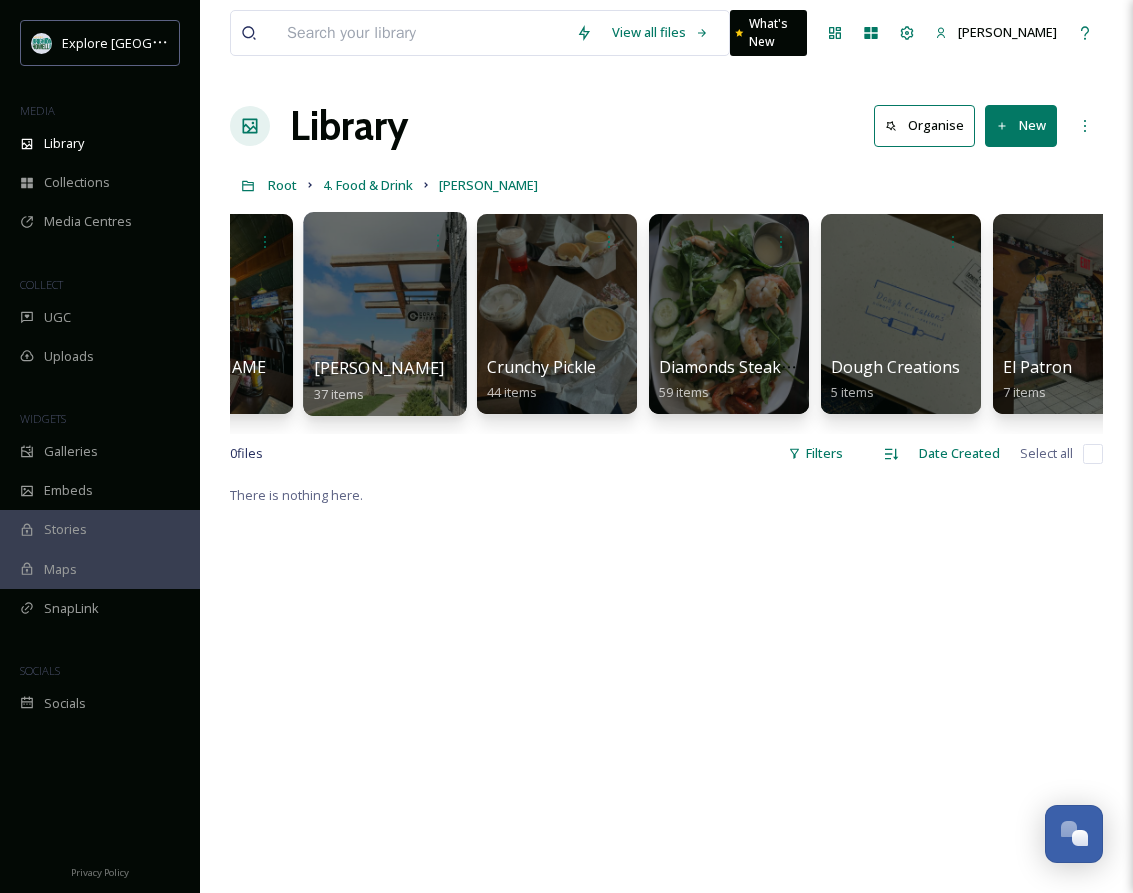click at bounding box center (384, 314) 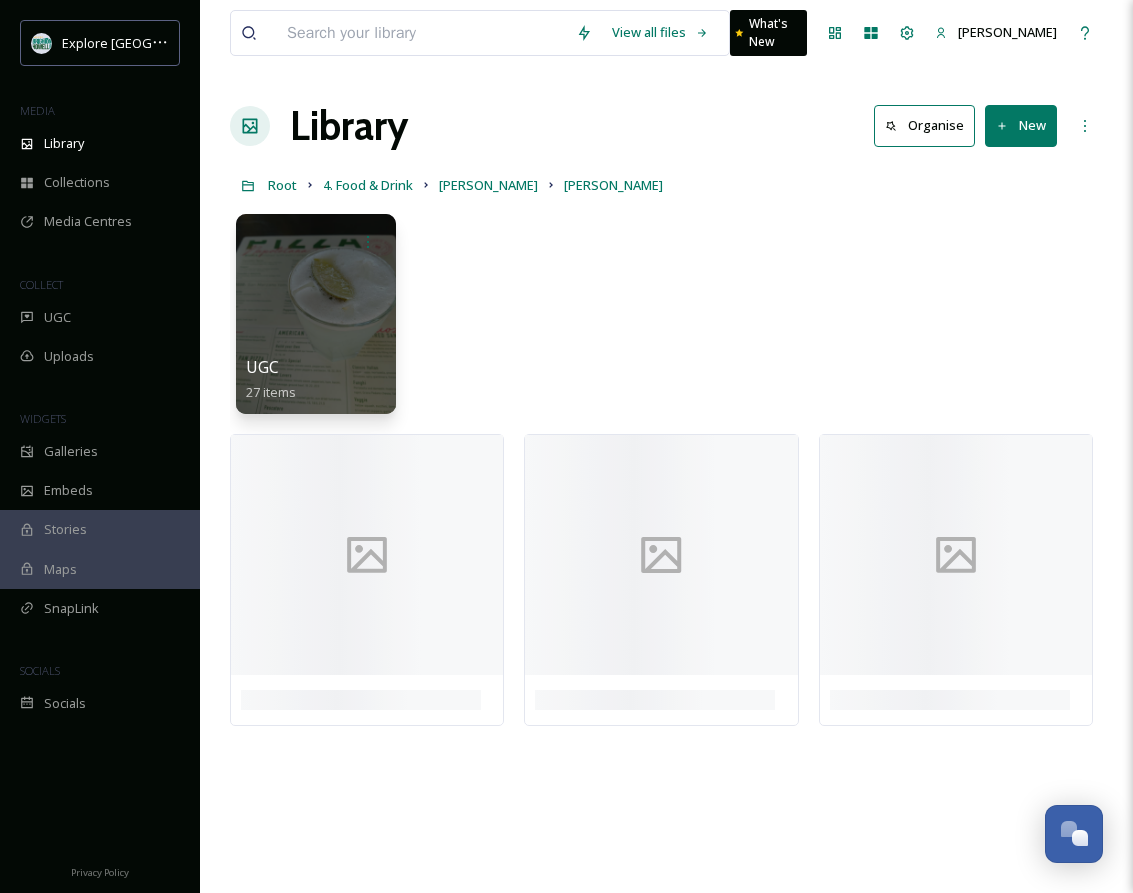 click at bounding box center [316, 314] 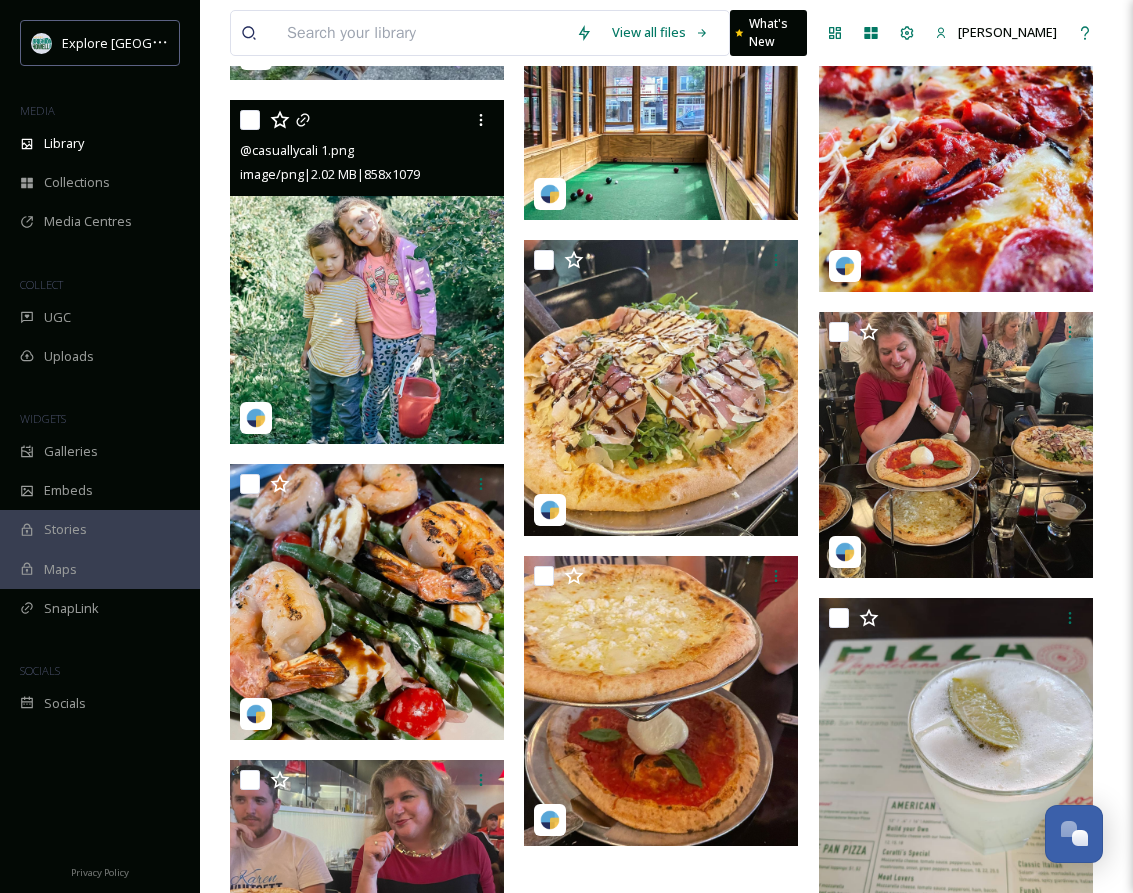 scroll, scrollTop: 1599, scrollLeft: 0, axis: vertical 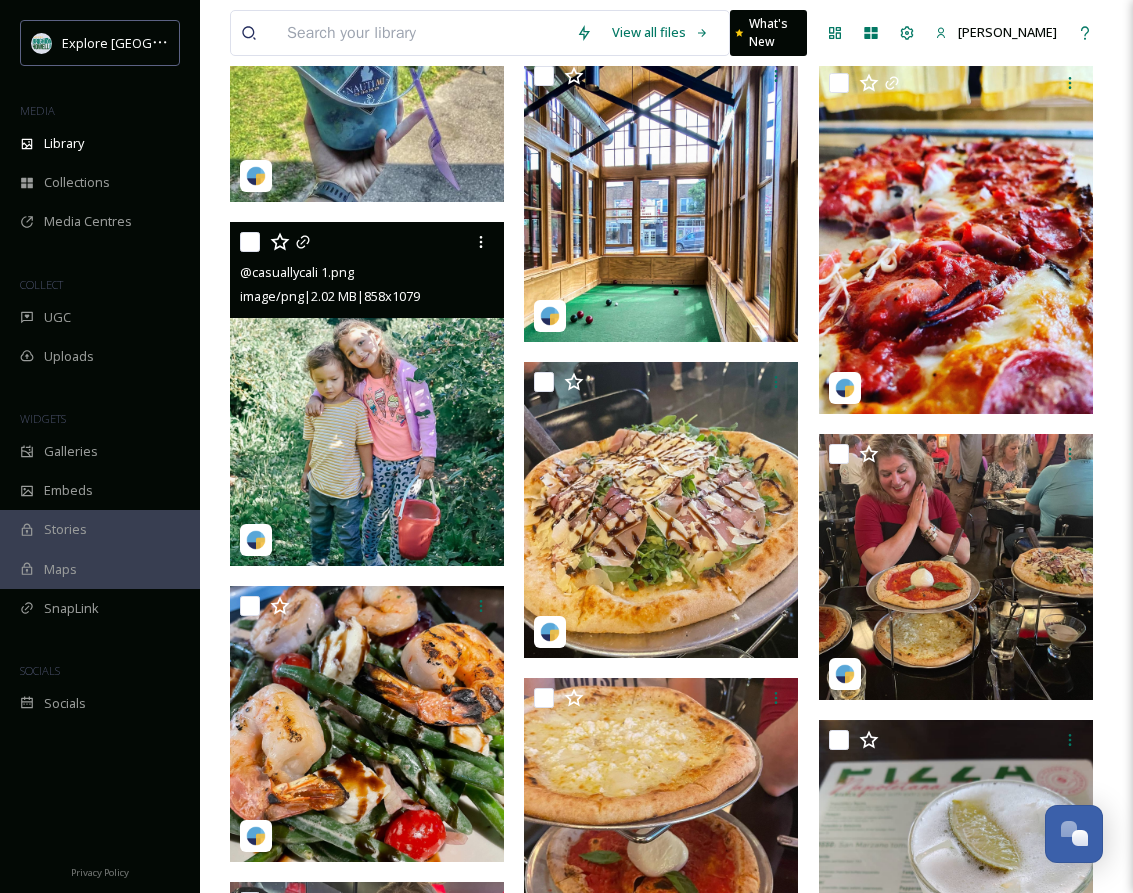 click at bounding box center [367, 394] 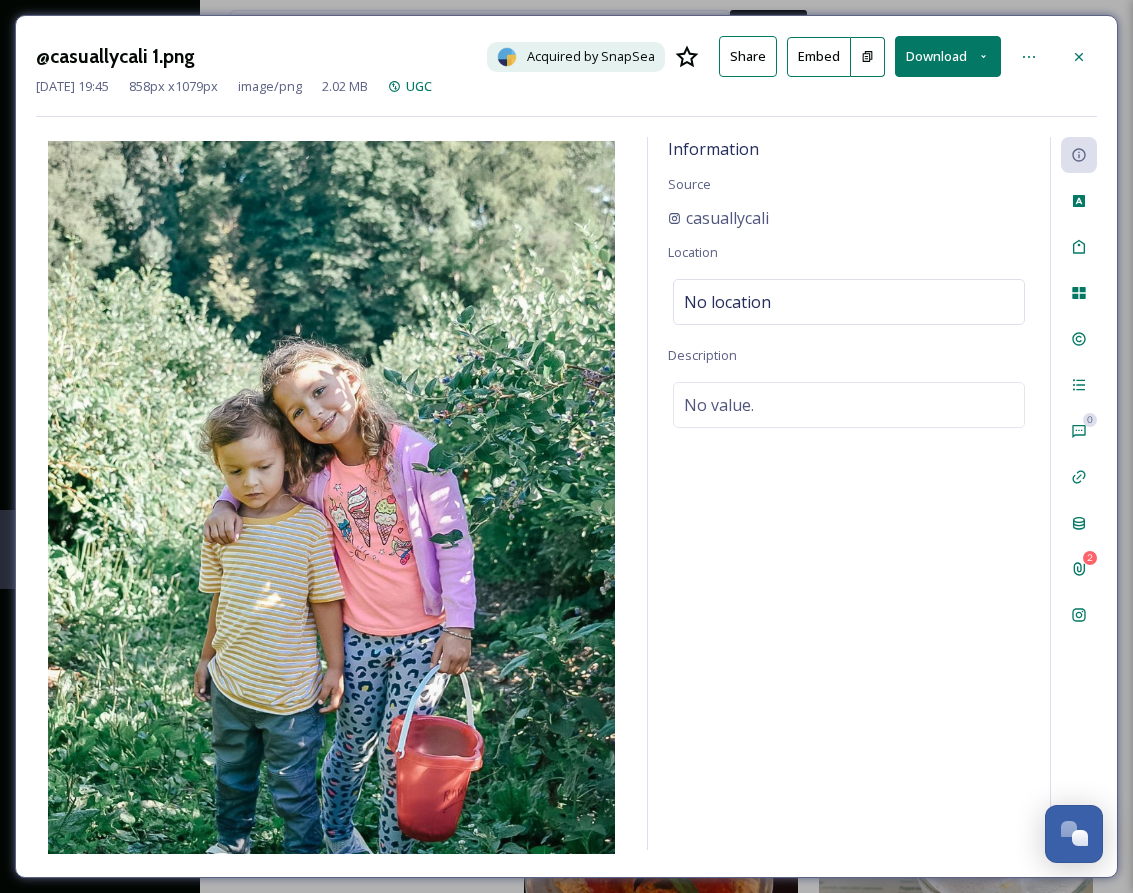 click 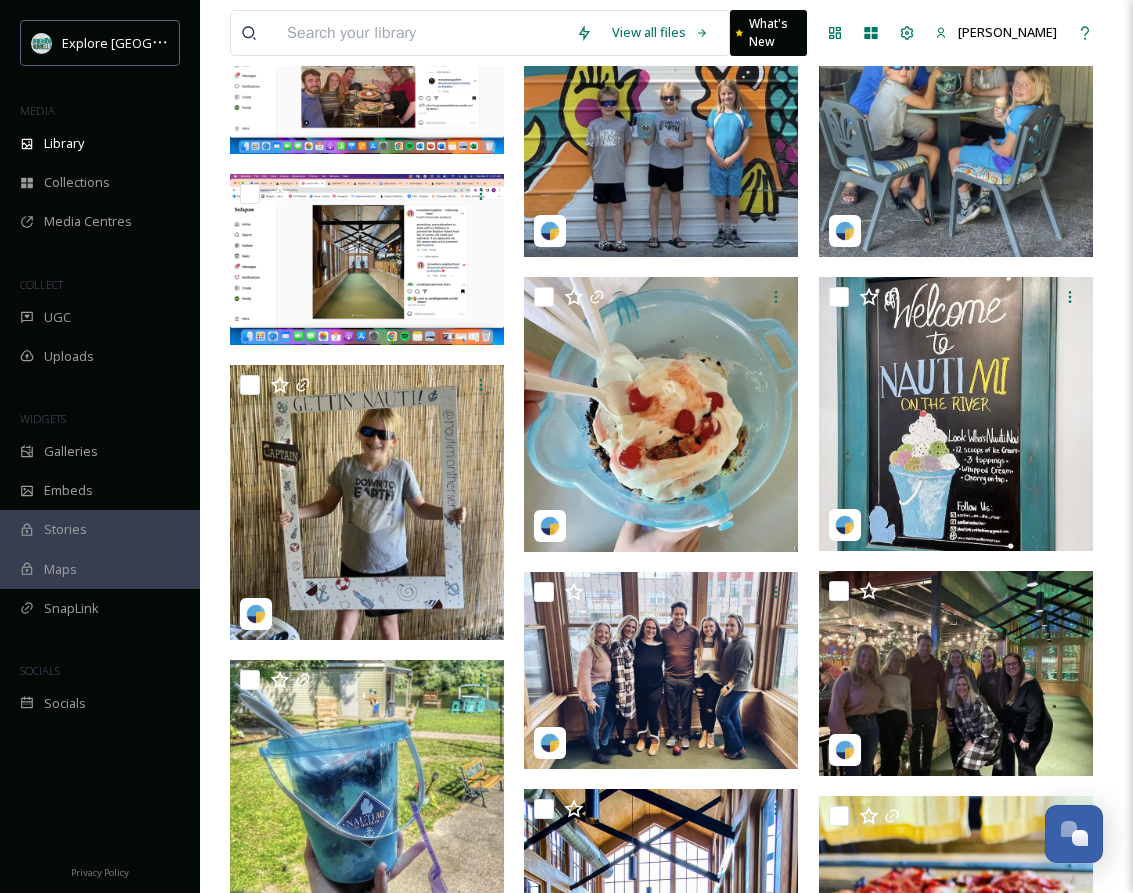 scroll, scrollTop: 0, scrollLeft: 0, axis: both 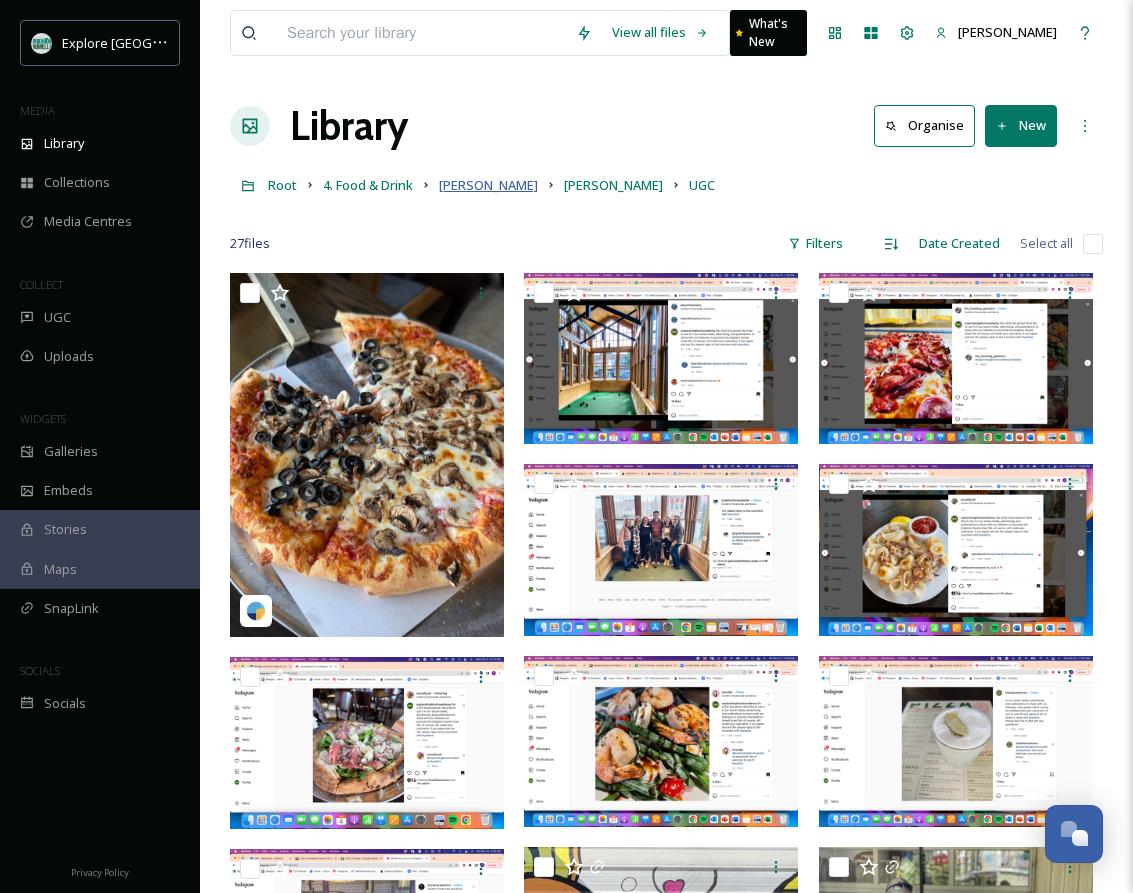 click on "[PERSON_NAME]" at bounding box center (488, 185) 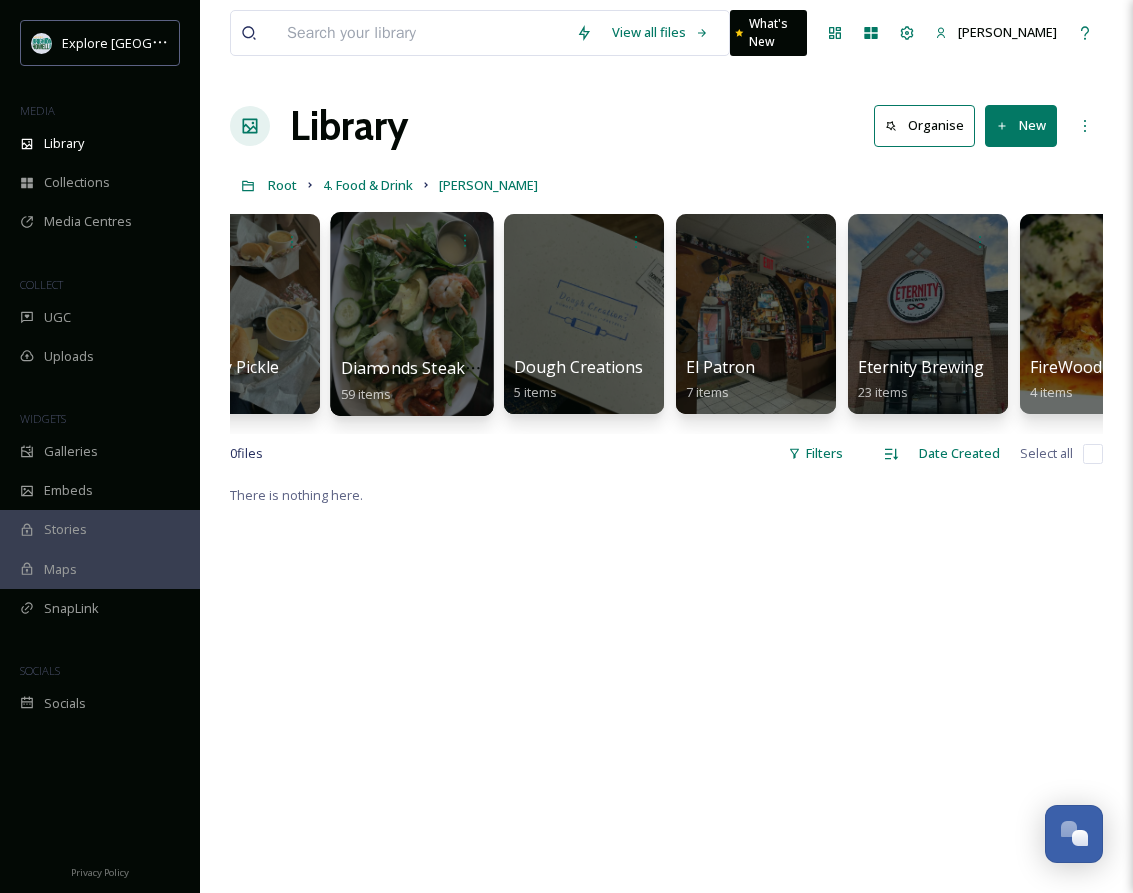 scroll, scrollTop: 0, scrollLeft: 2316, axis: horizontal 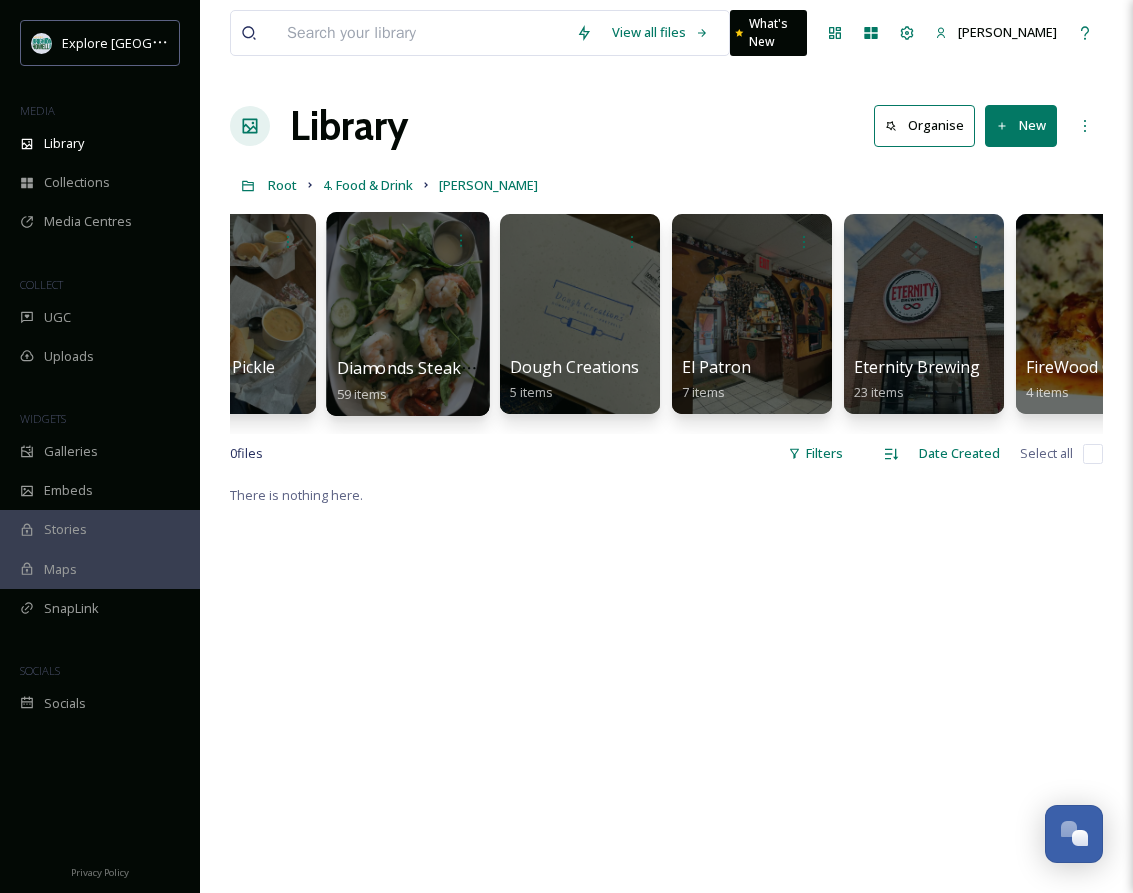 click at bounding box center (407, 314) 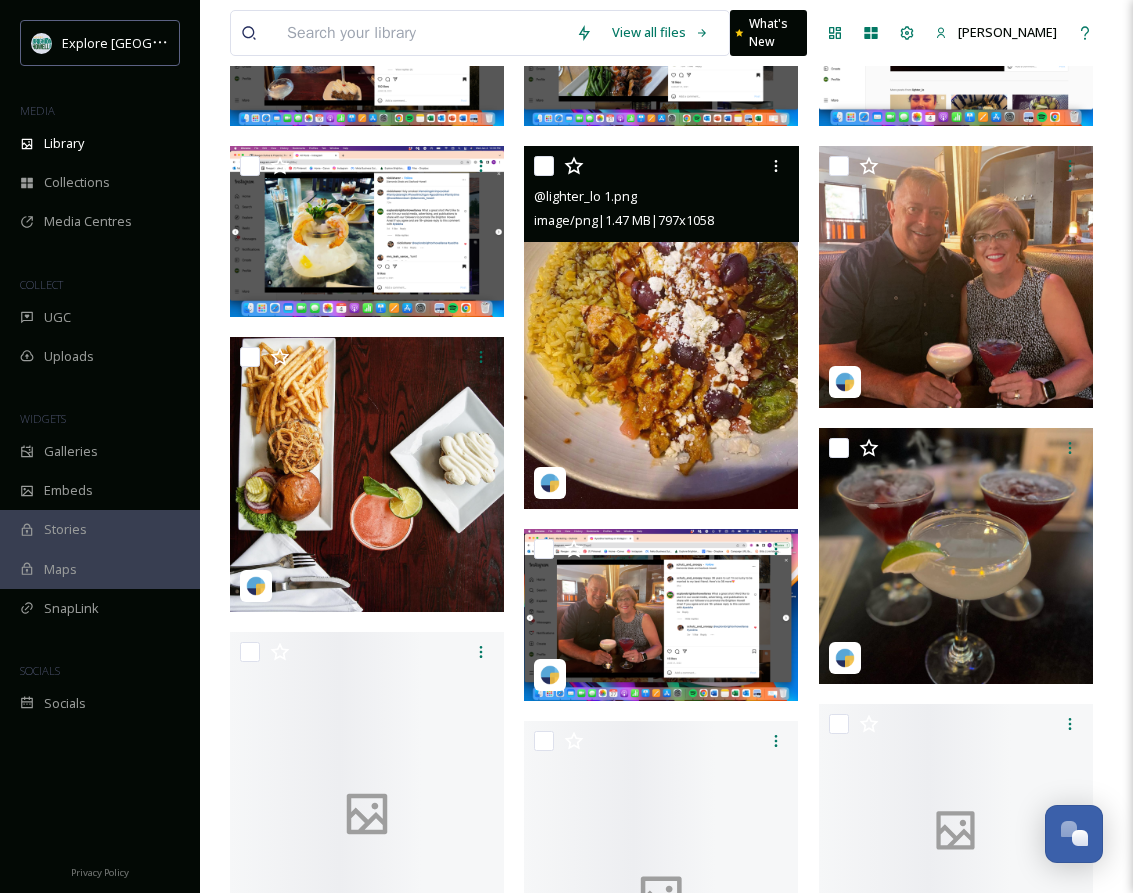 scroll, scrollTop: 591, scrollLeft: 0, axis: vertical 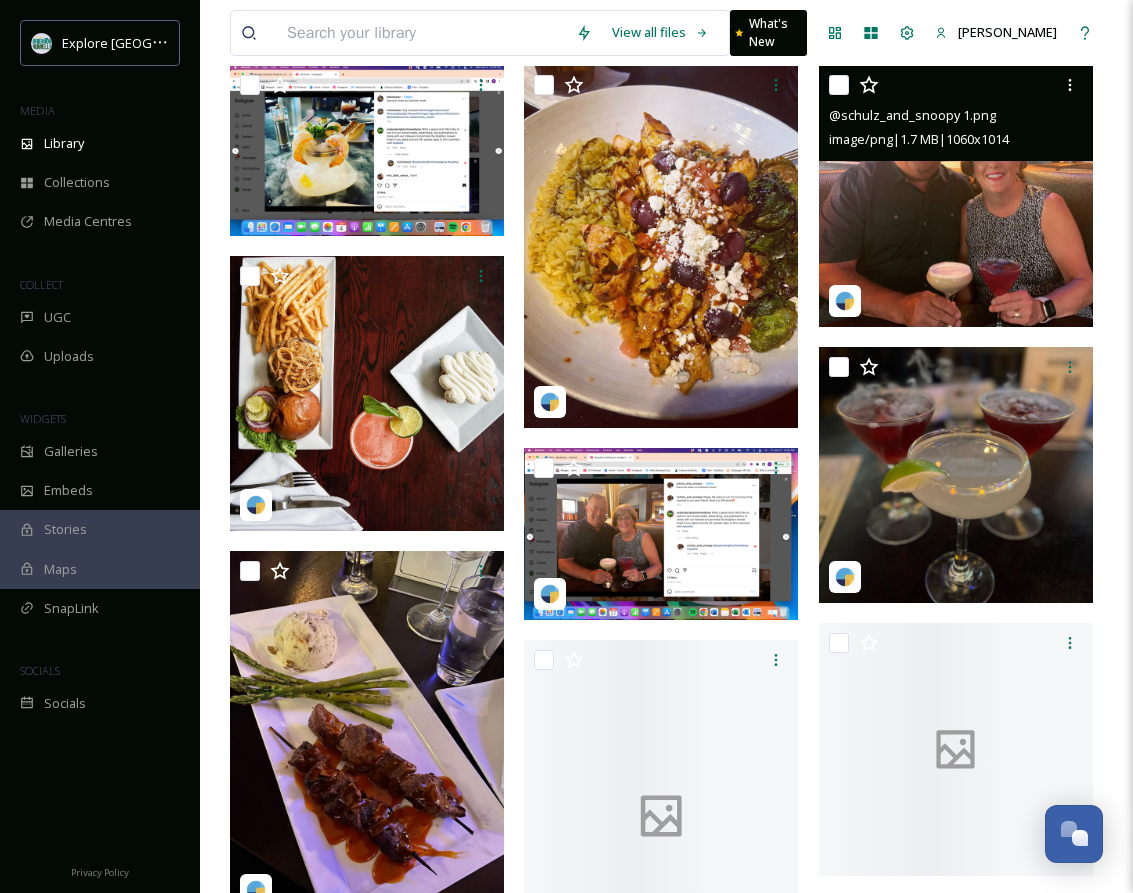 click at bounding box center (956, 196) 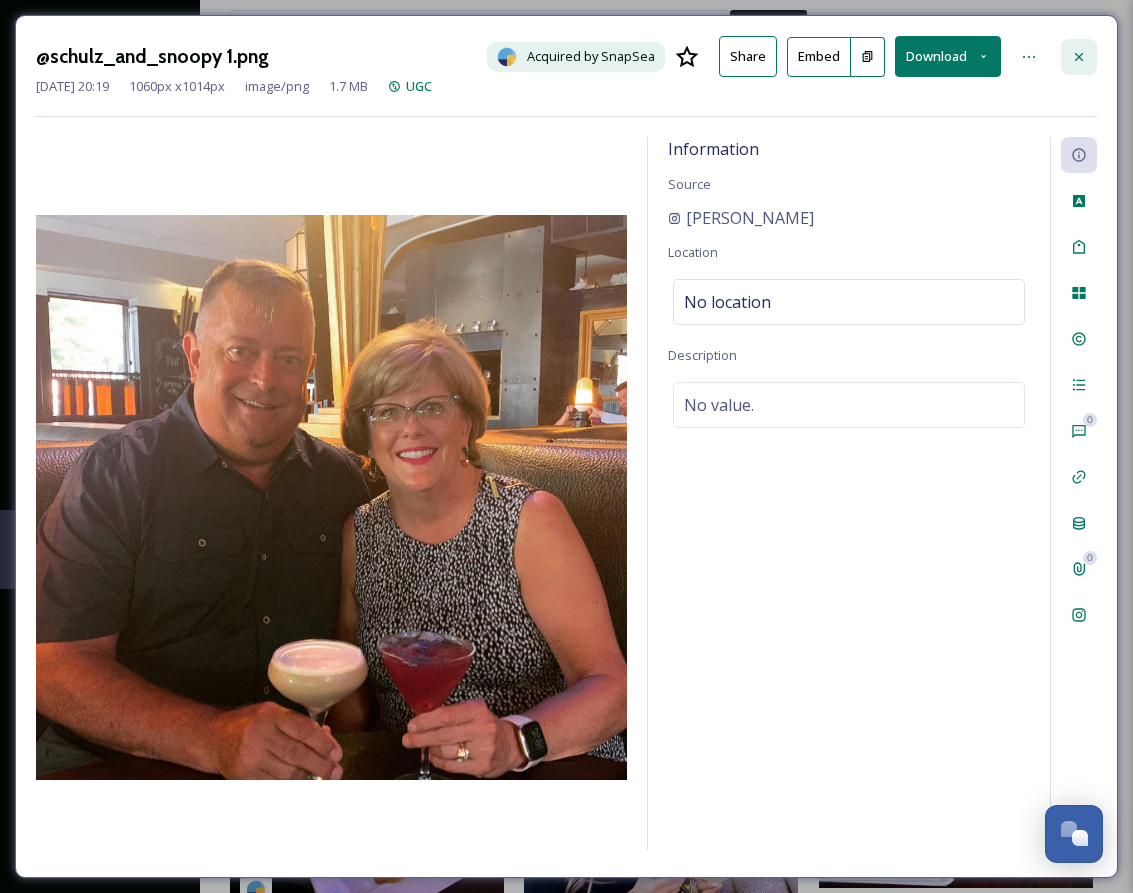 click 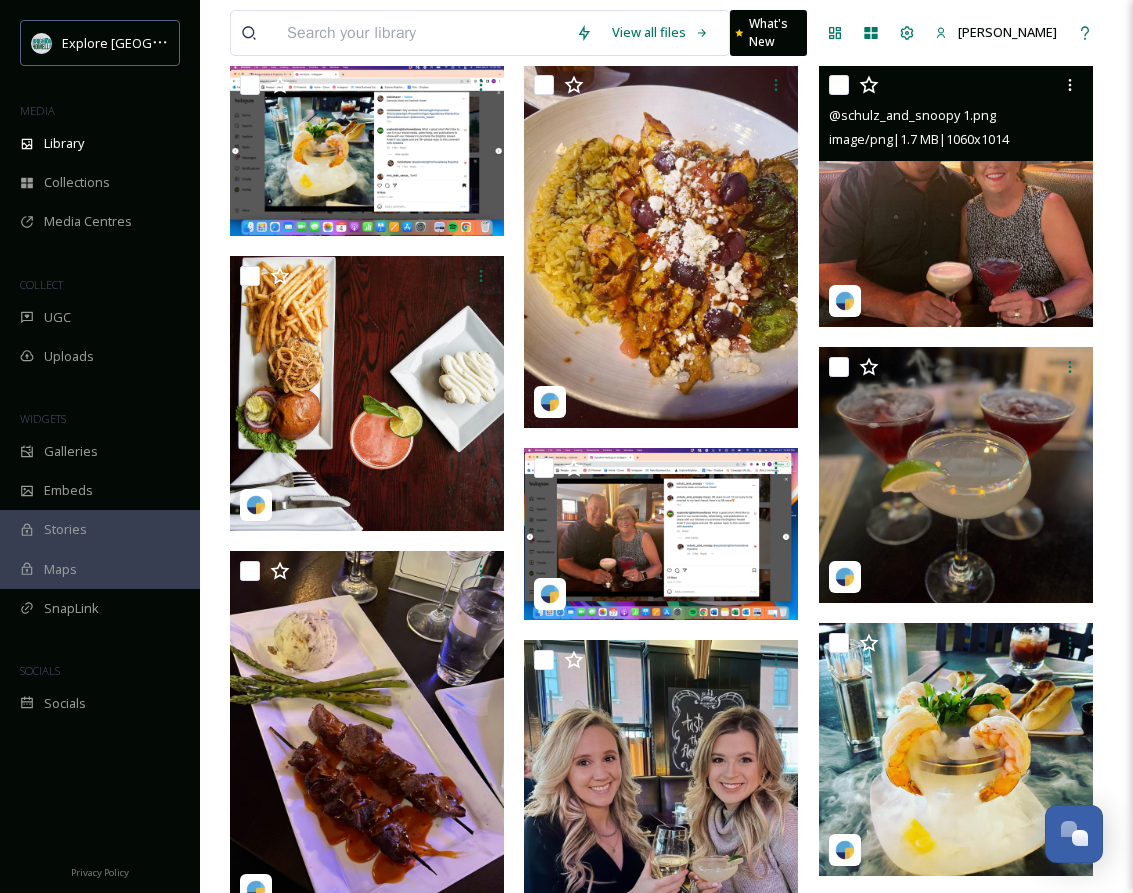 click on "View all files What's New [PERSON_NAME]" at bounding box center (666, 33) 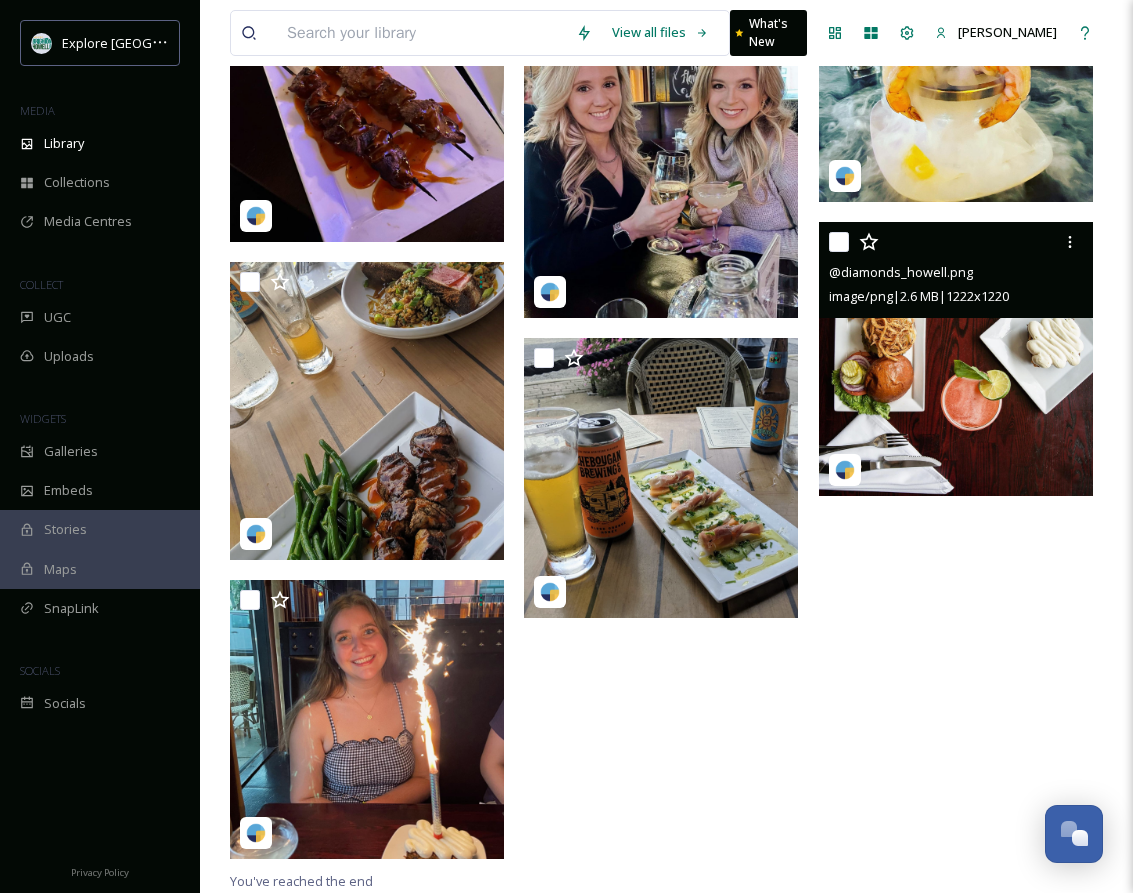 scroll, scrollTop: 0, scrollLeft: 0, axis: both 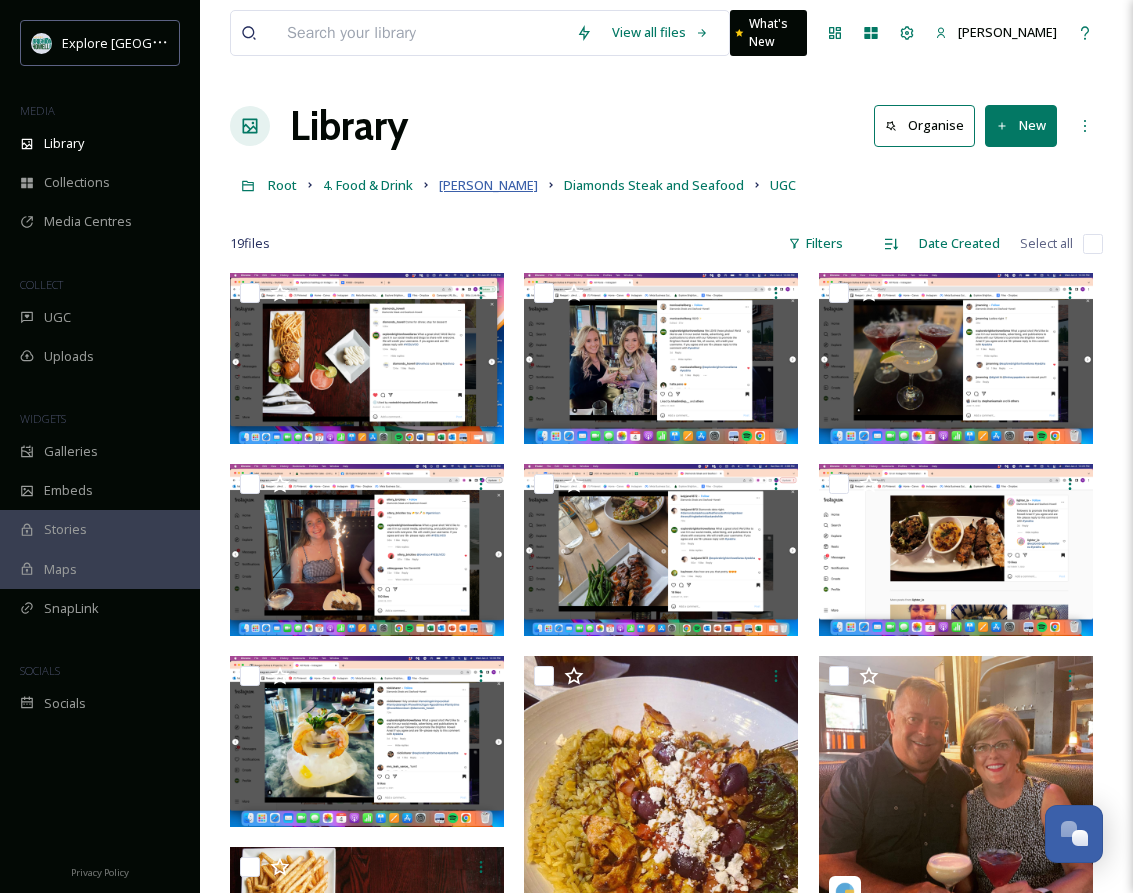 click on "[PERSON_NAME]" at bounding box center [488, 185] 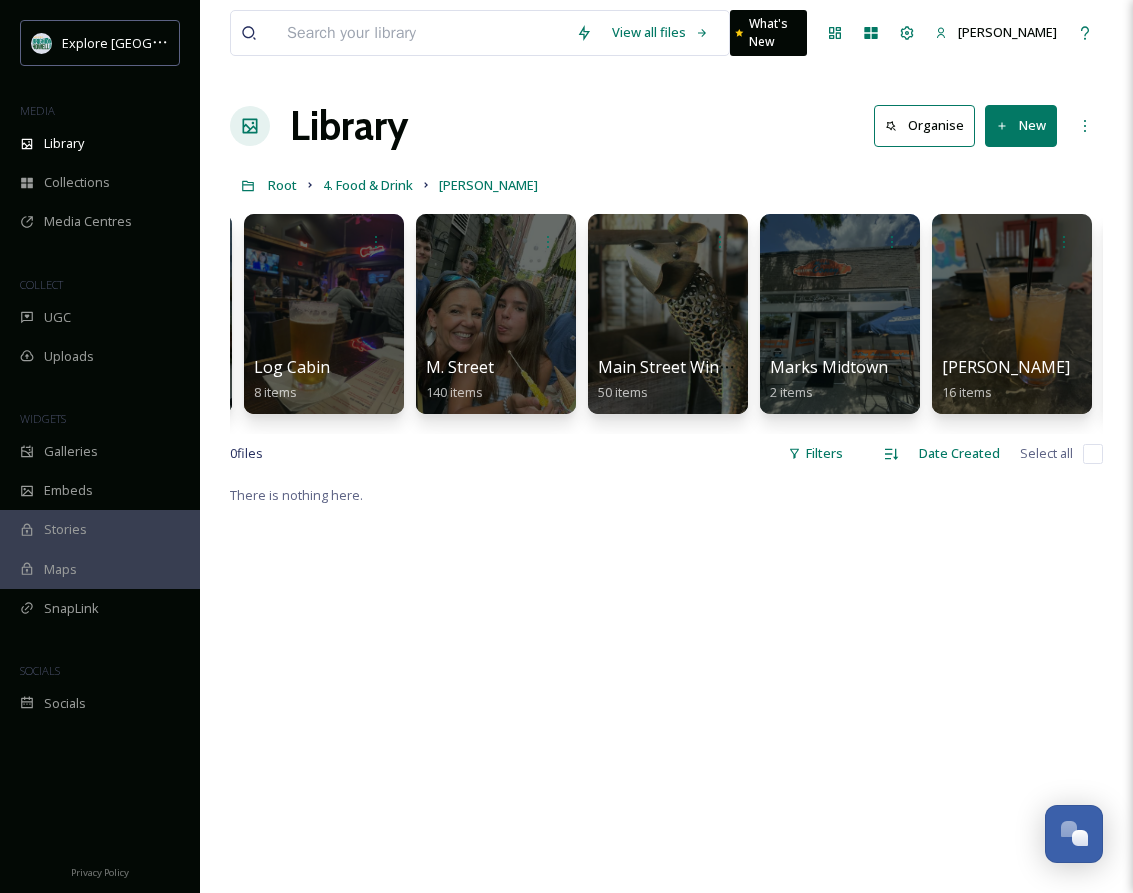 scroll, scrollTop: 0, scrollLeft: 4134, axis: horizontal 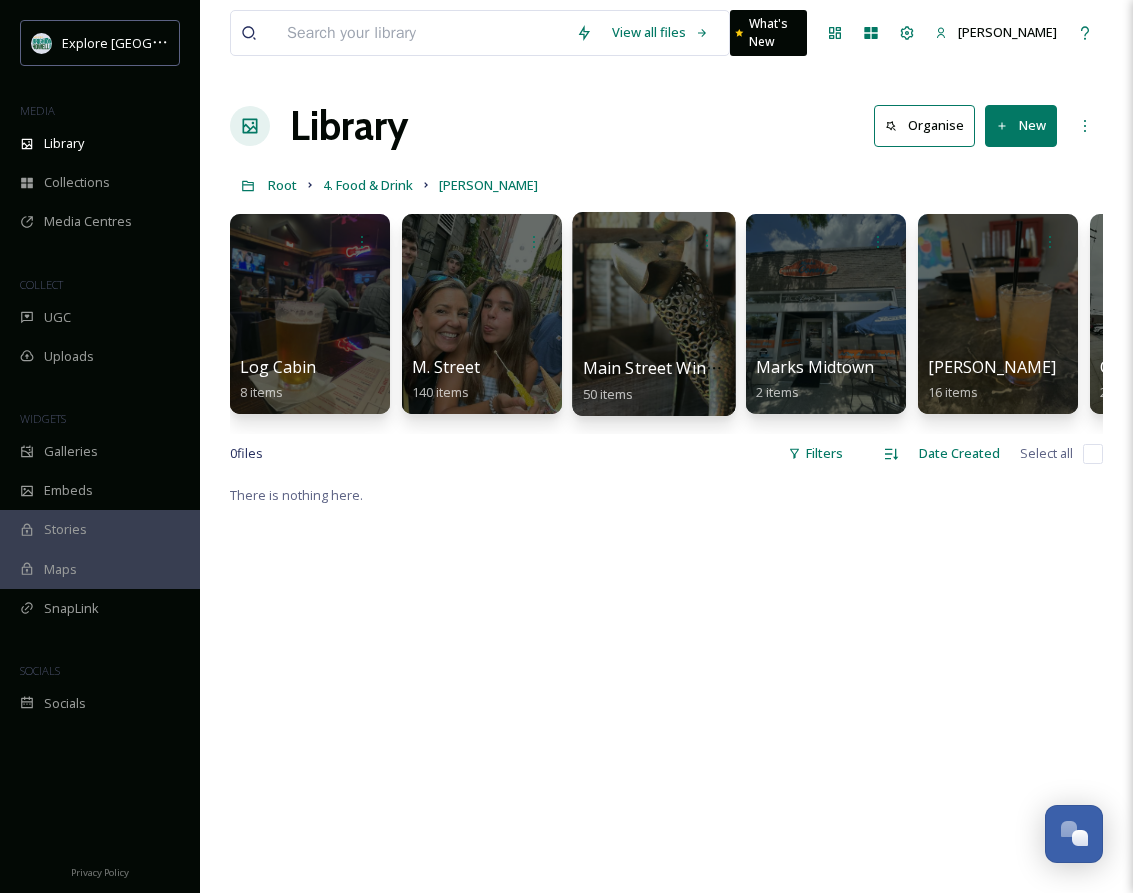 click at bounding box center (653, 314) 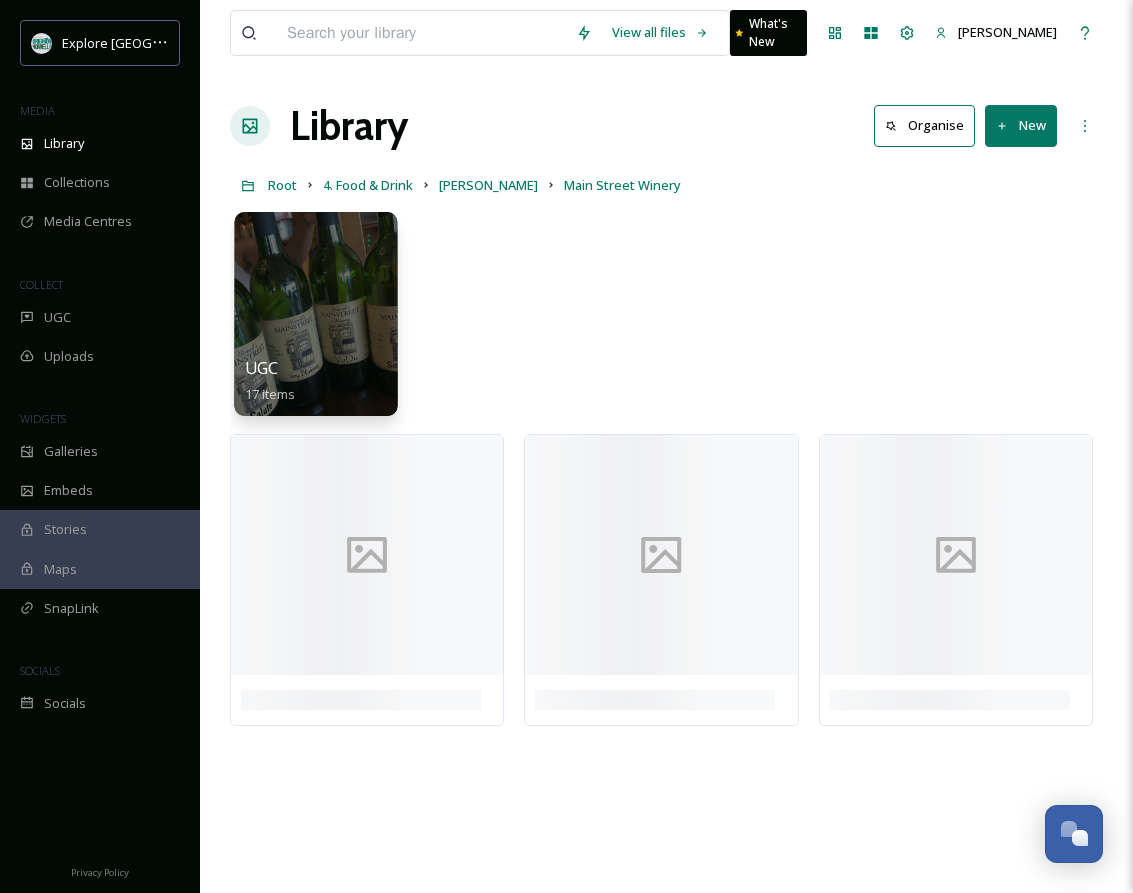 click at bounding box center (315, 314) 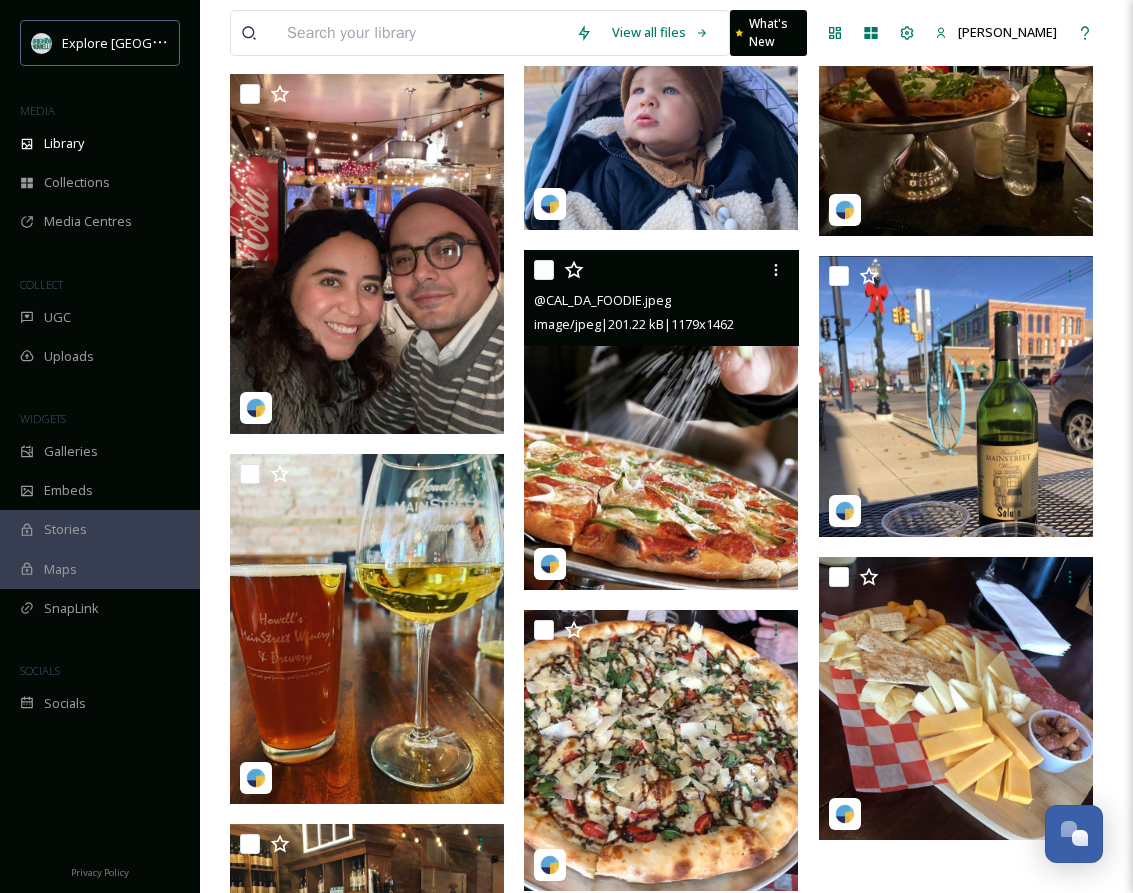 scroll, scrollTop: 817, scrollLeft: 0, axis: vertical 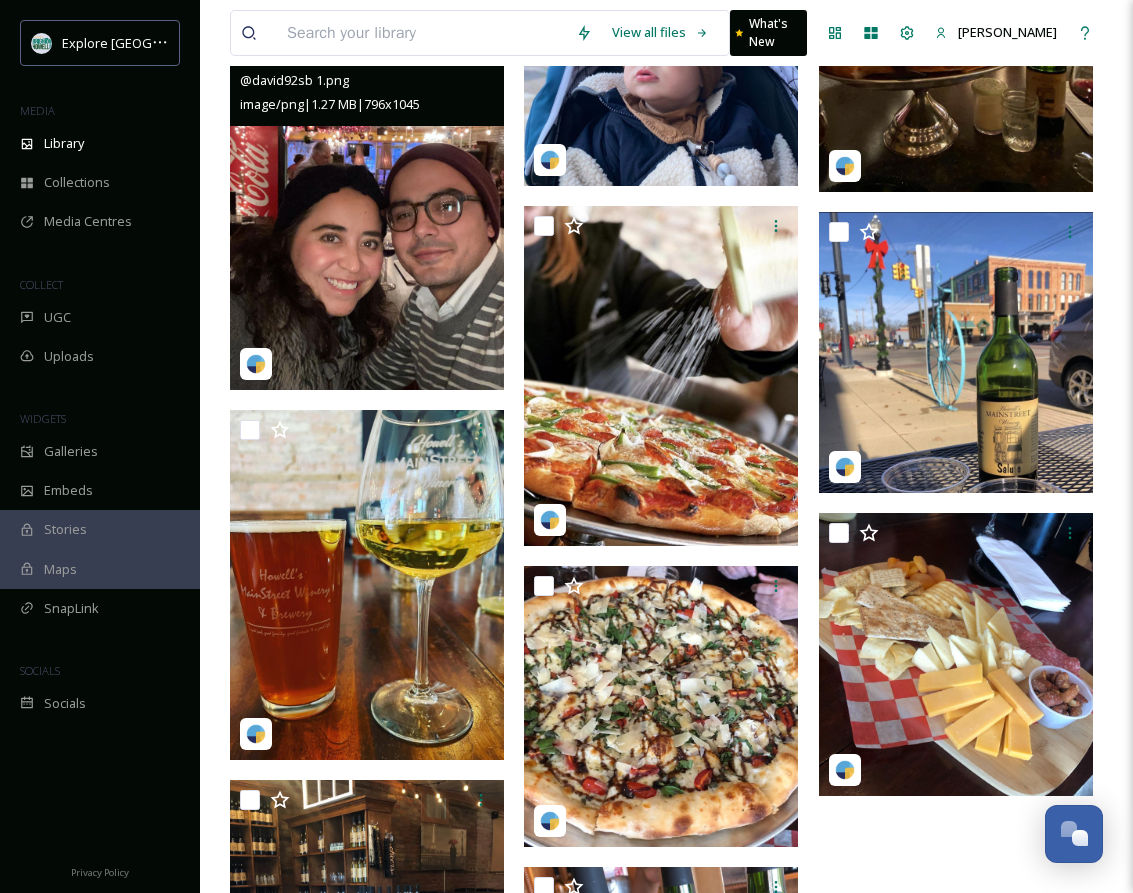 click at bounding box center (367, 210) 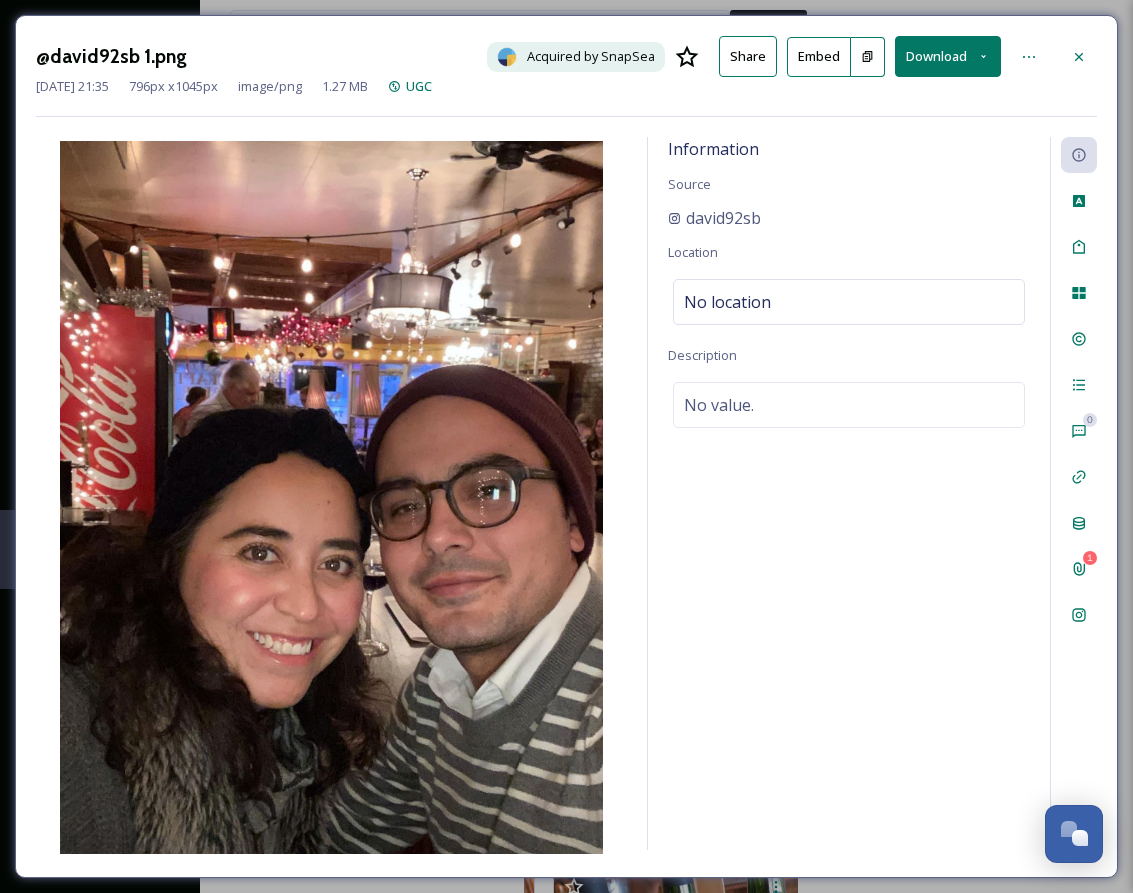 drag, startPoint x: 1070, startPoint y: 56, endPoint x: 928, endPoint y: 188, distance: 193.87625 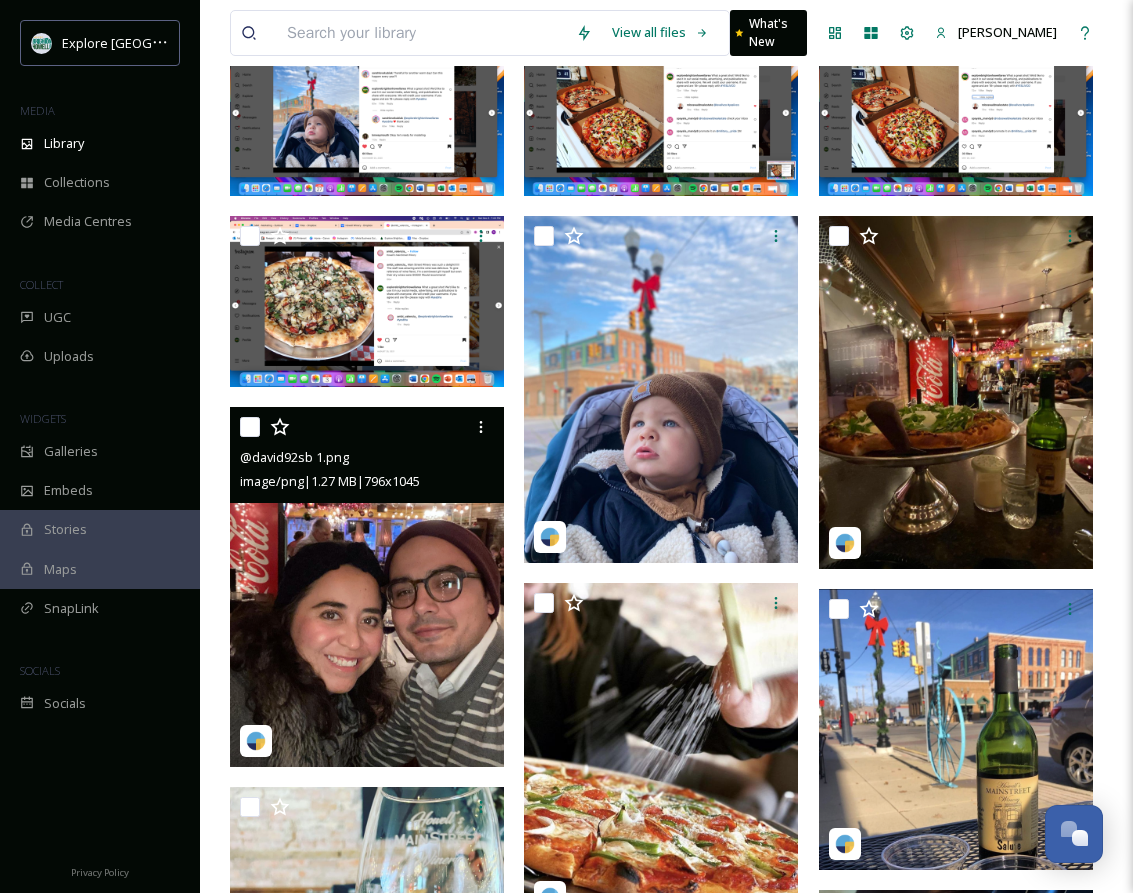 scroll, scrollTop: 0, scrollLeft: 0, axis: both 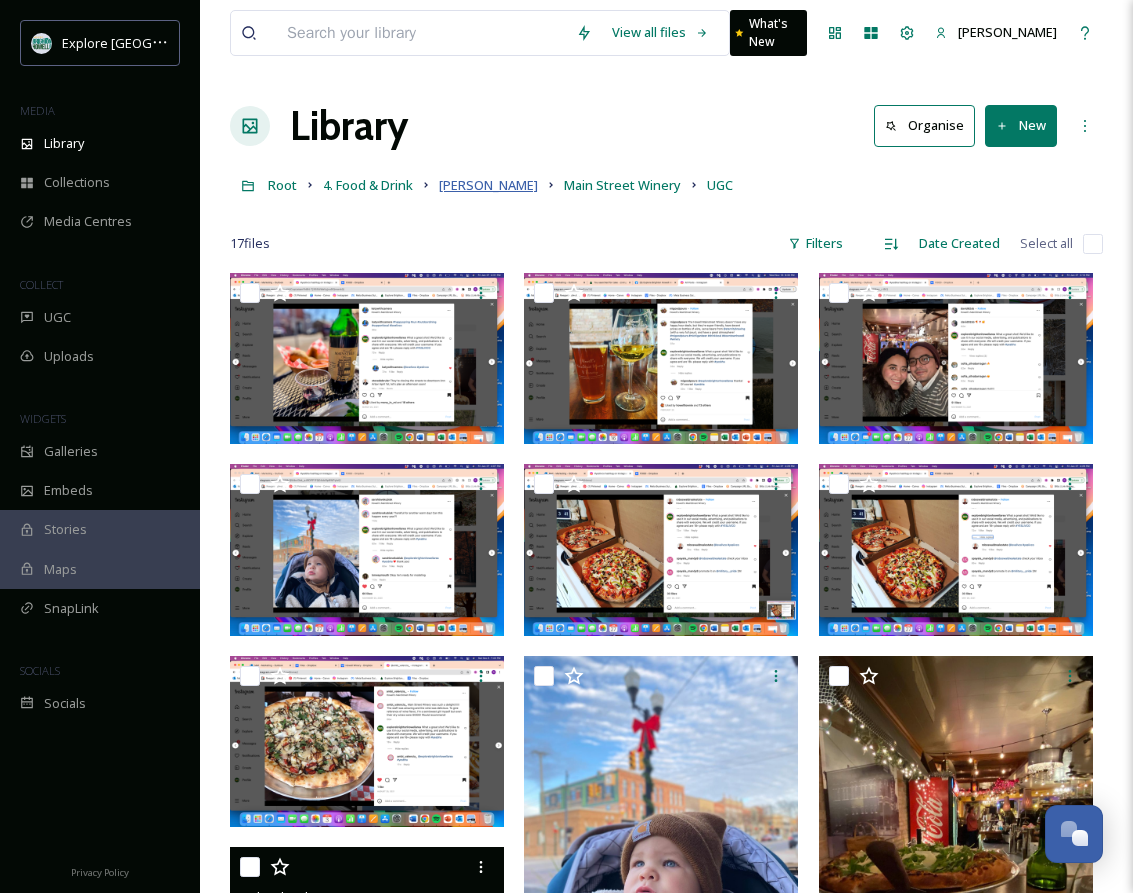 click on "[PERSON_NAME]" at bounding box center [488, 185] 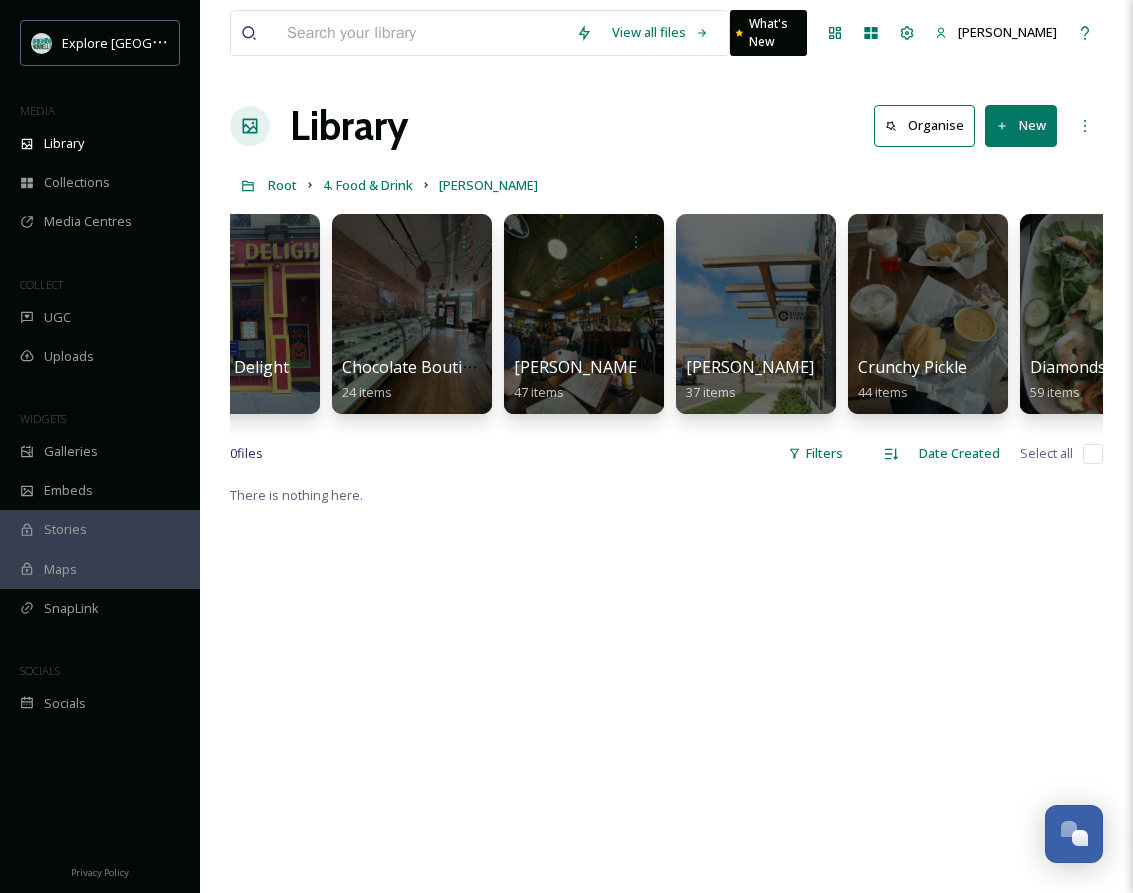 scroll, scrollTop: 0, scrollLeft: 1716, axis: horizontal 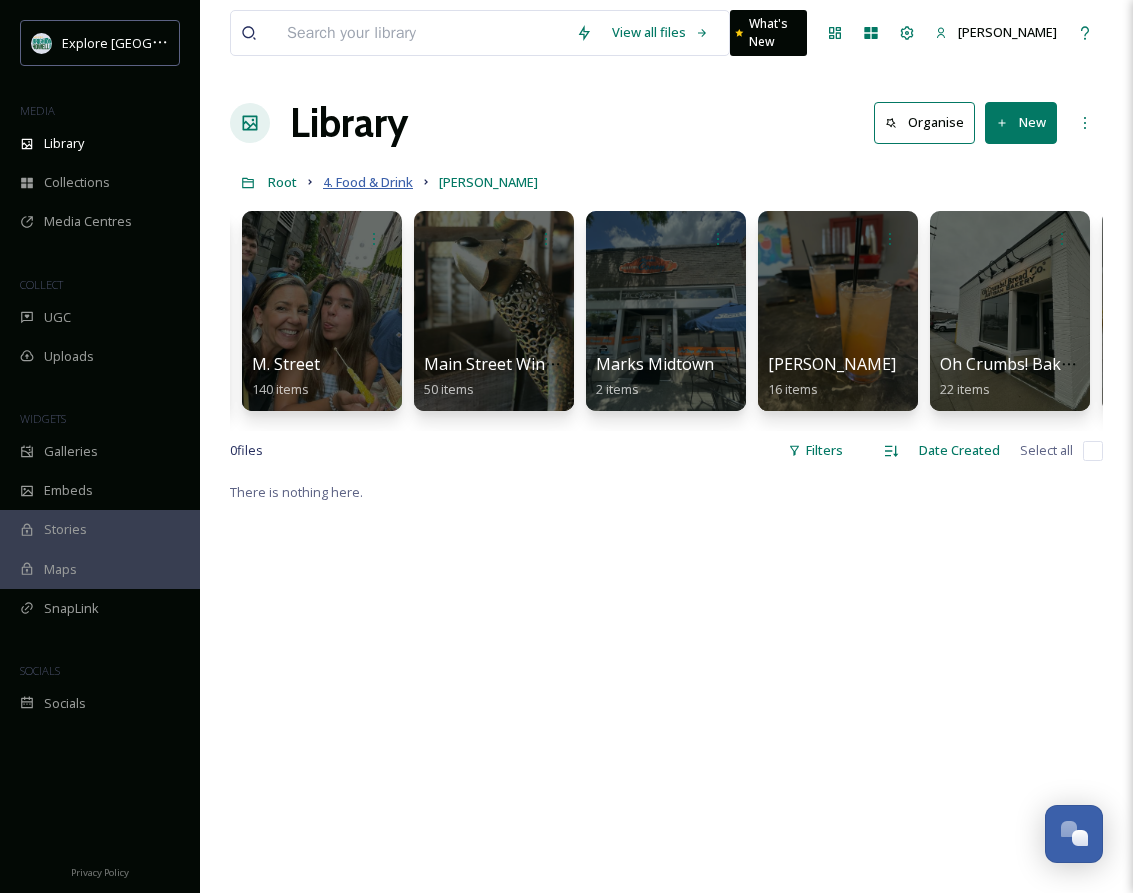 click on "4. Food & Drink" at bounding box center [368, 182] 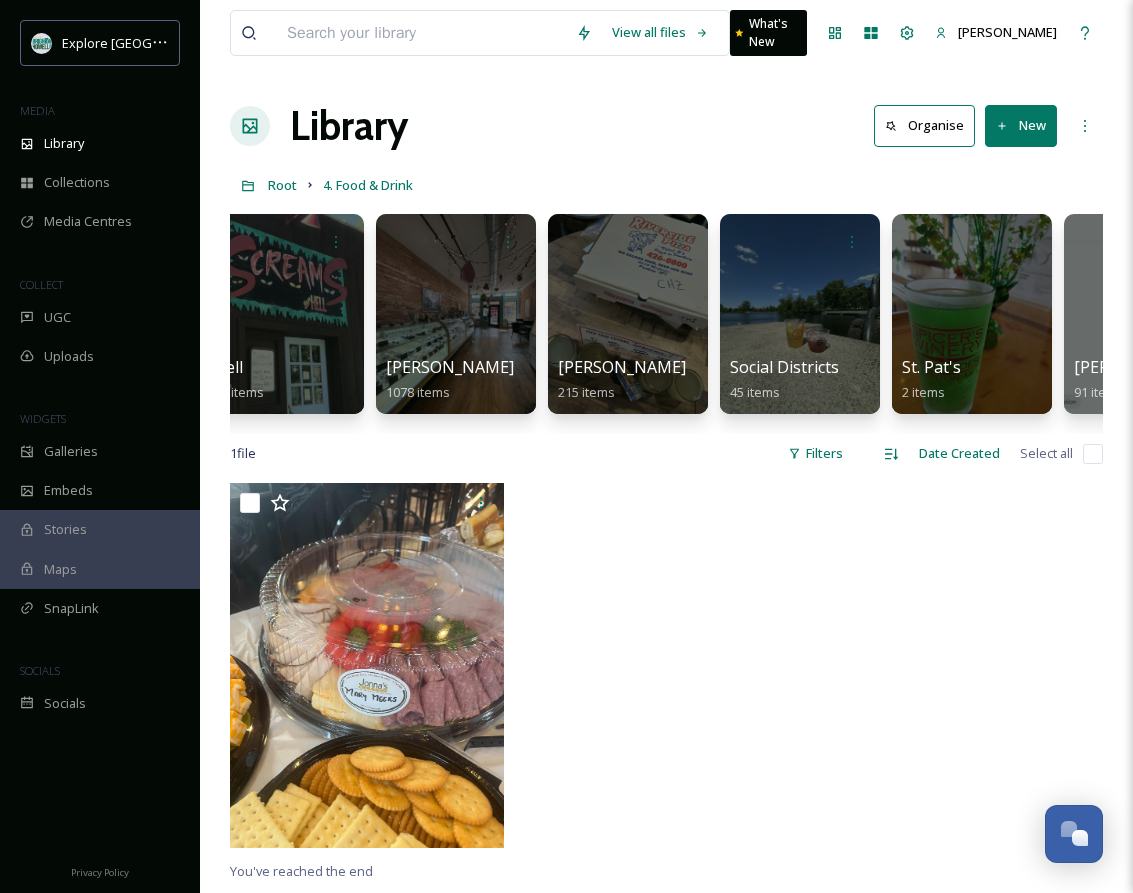 scroll, scrollTop: 0, scrollLeft: 1191, axis: horizontal 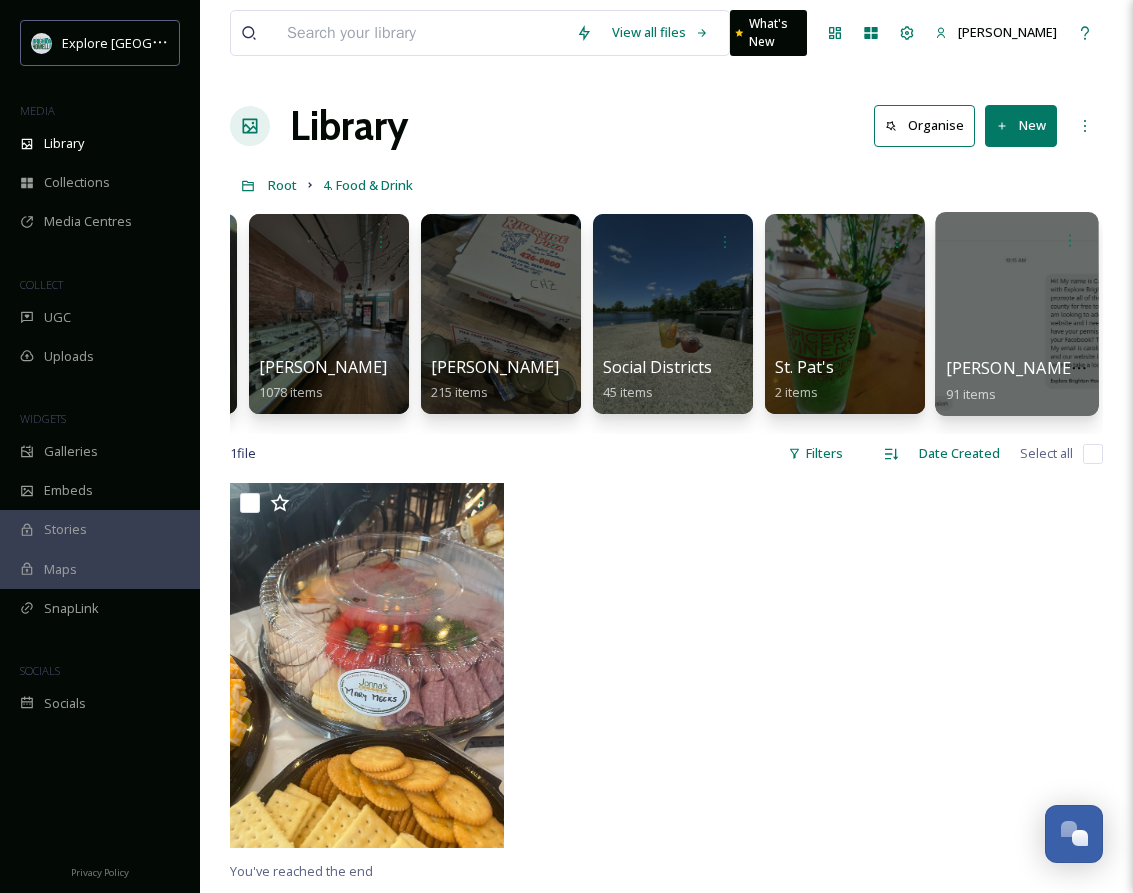 click at bounding box center (1016, 314) 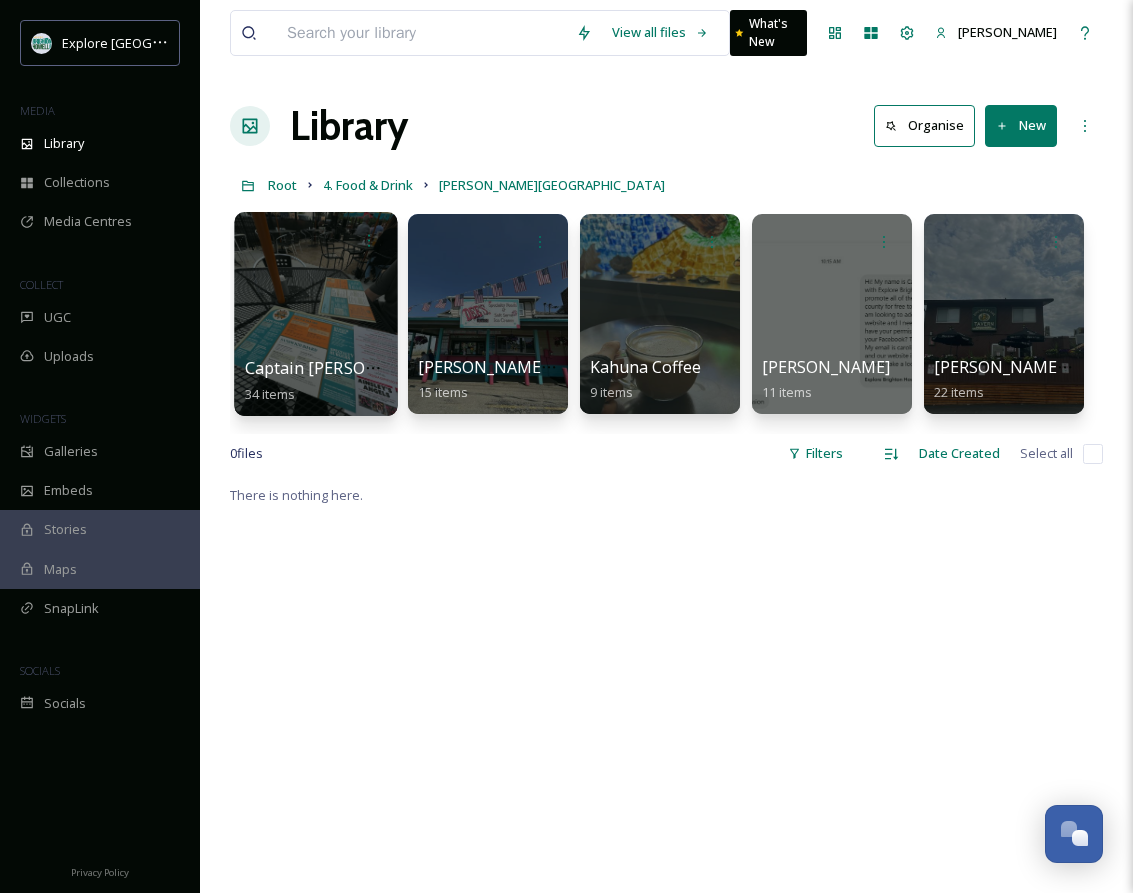 click at bounding box center [315, 314] 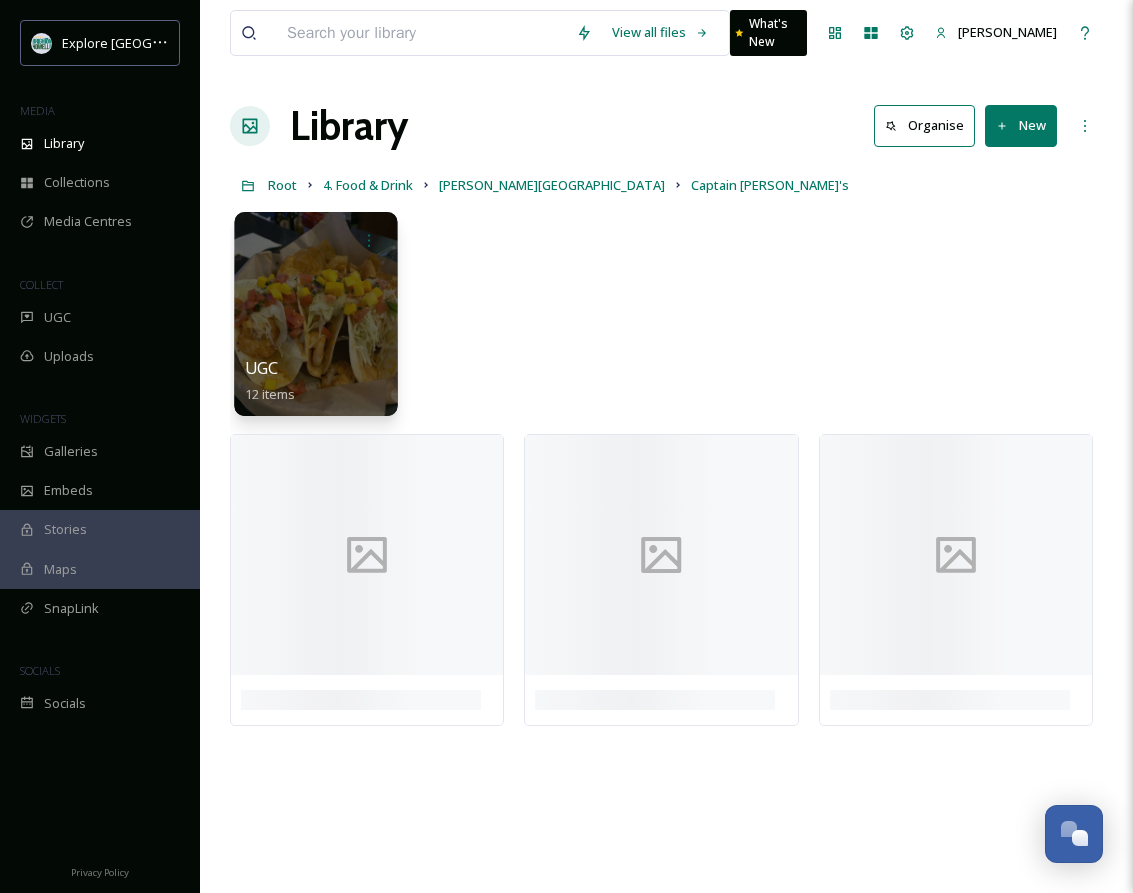 click at bounding box center [315, 314] 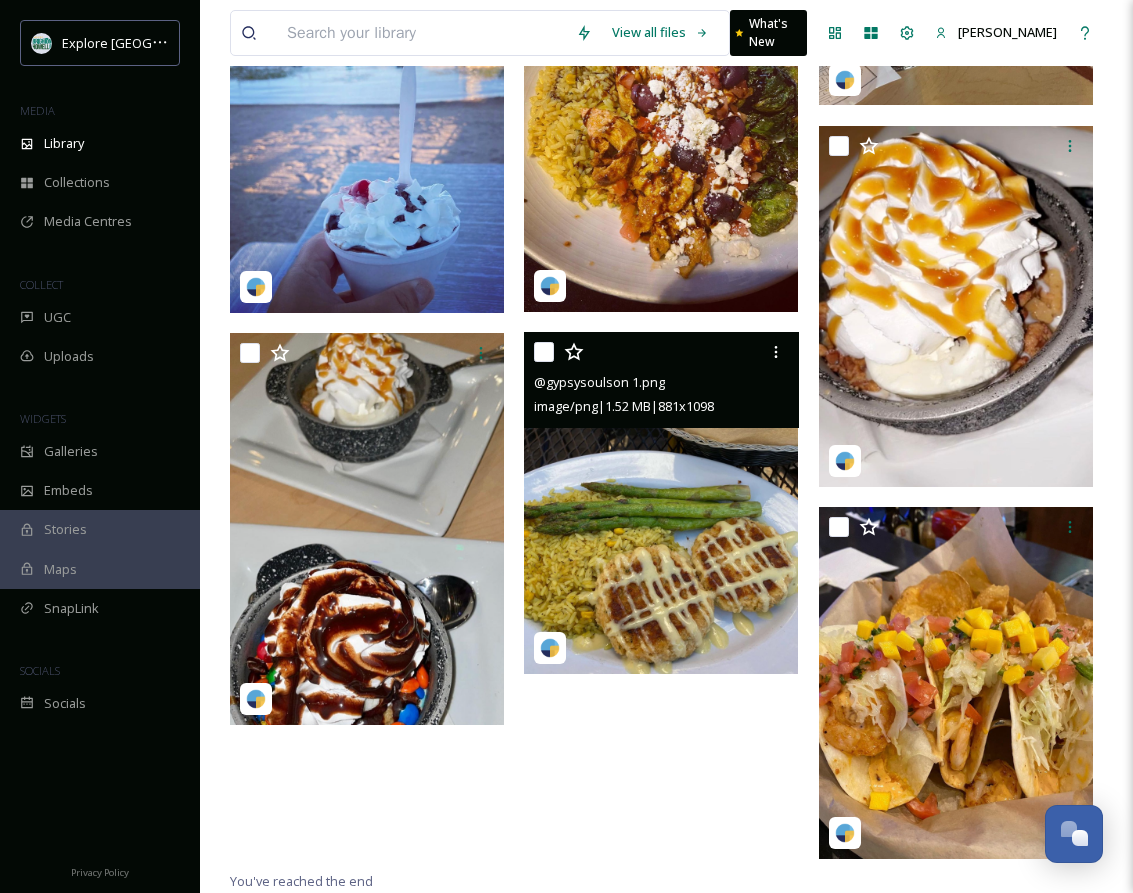 scroll, scrollTop: 0, scrollLeft: 0, axis: both 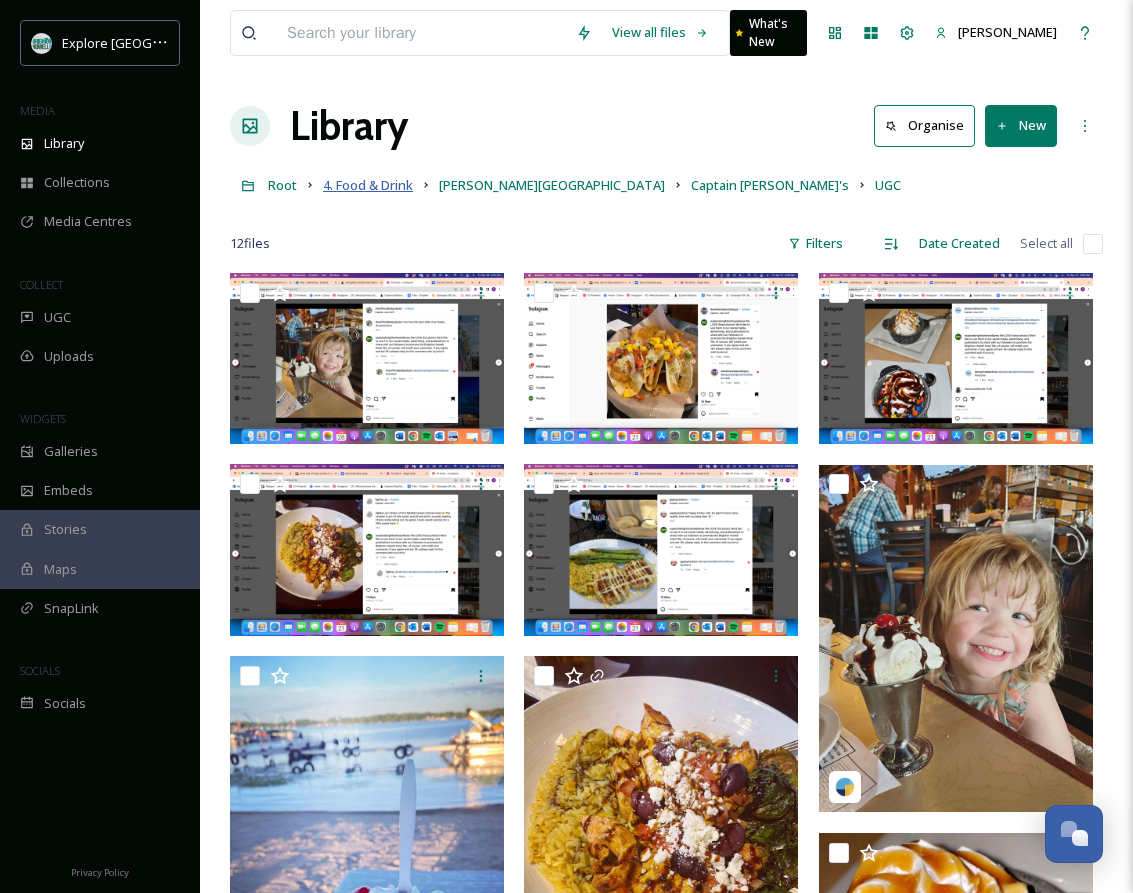 click on "4. Food & Drink" at bounding box center (368, 185) 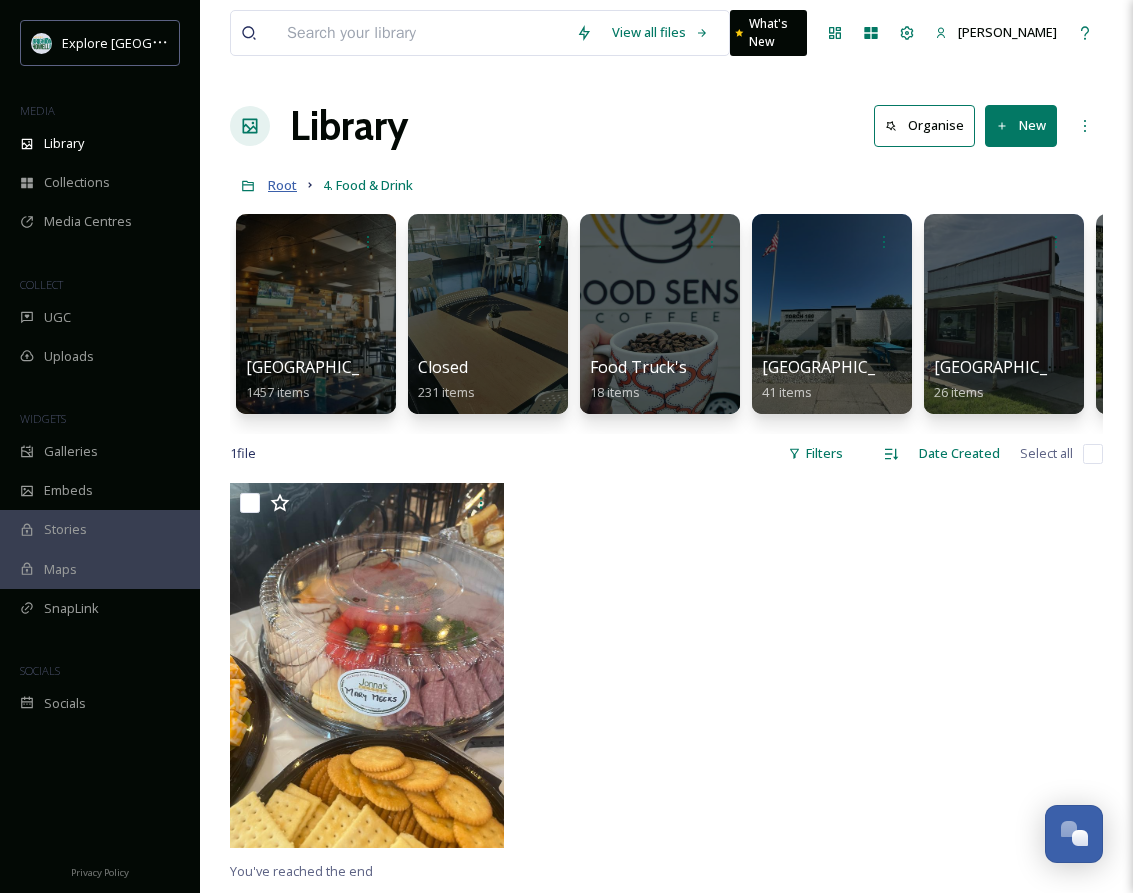 click on "Root" at bounding box center (282, 185) 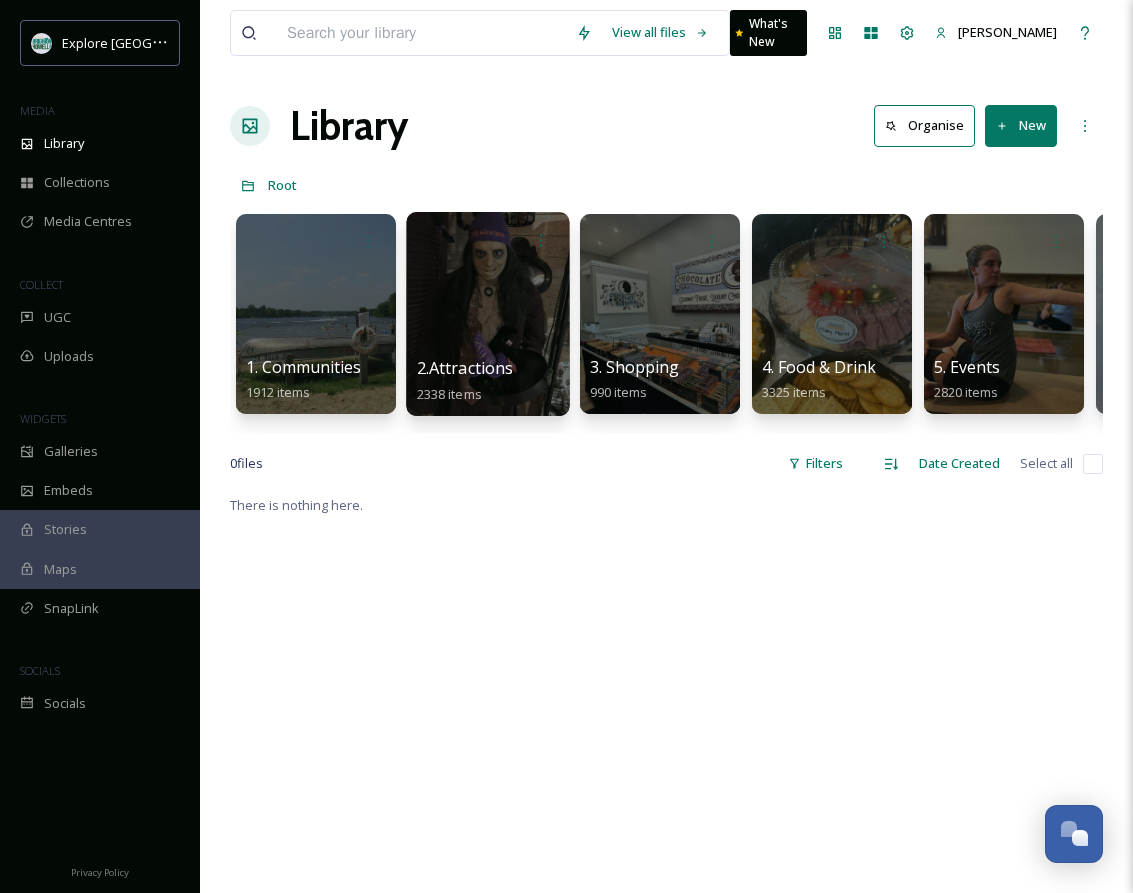 click at bounding box center [487, 314] 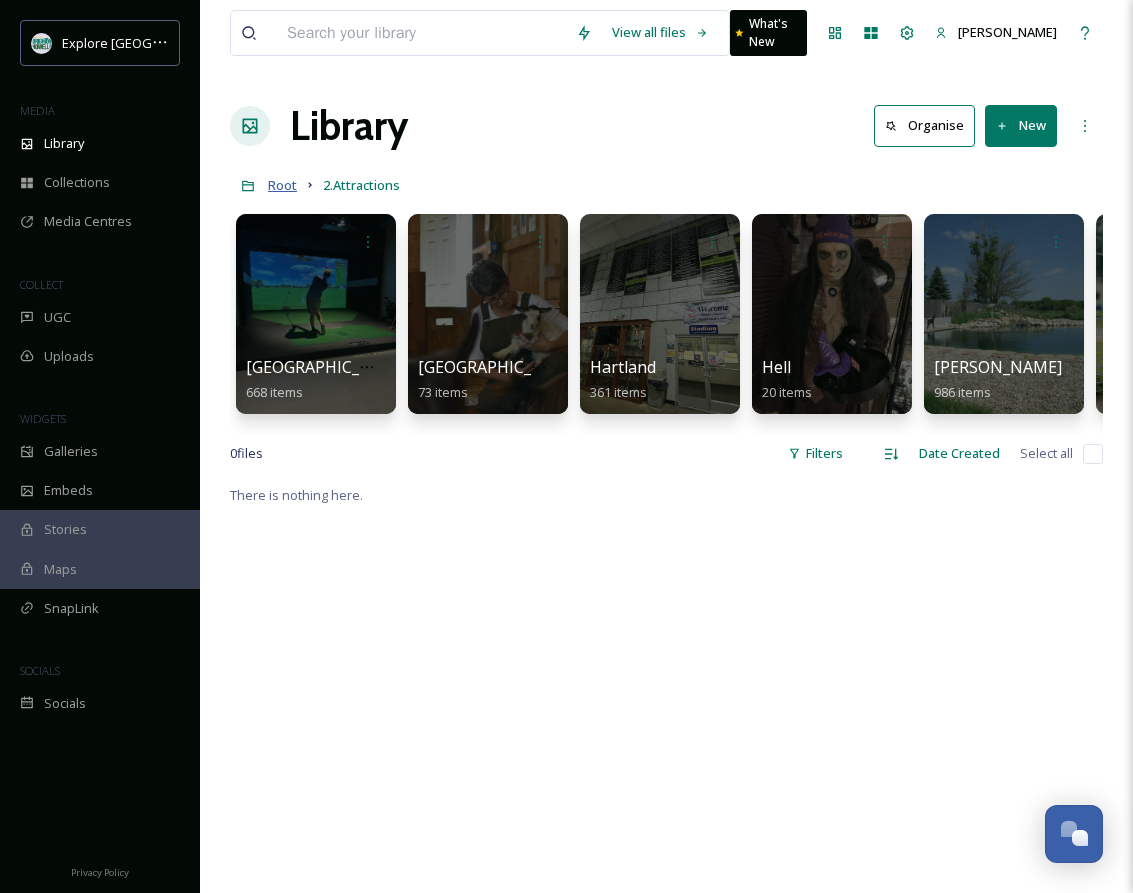 click on "Root" at bounding box center (282, 185) 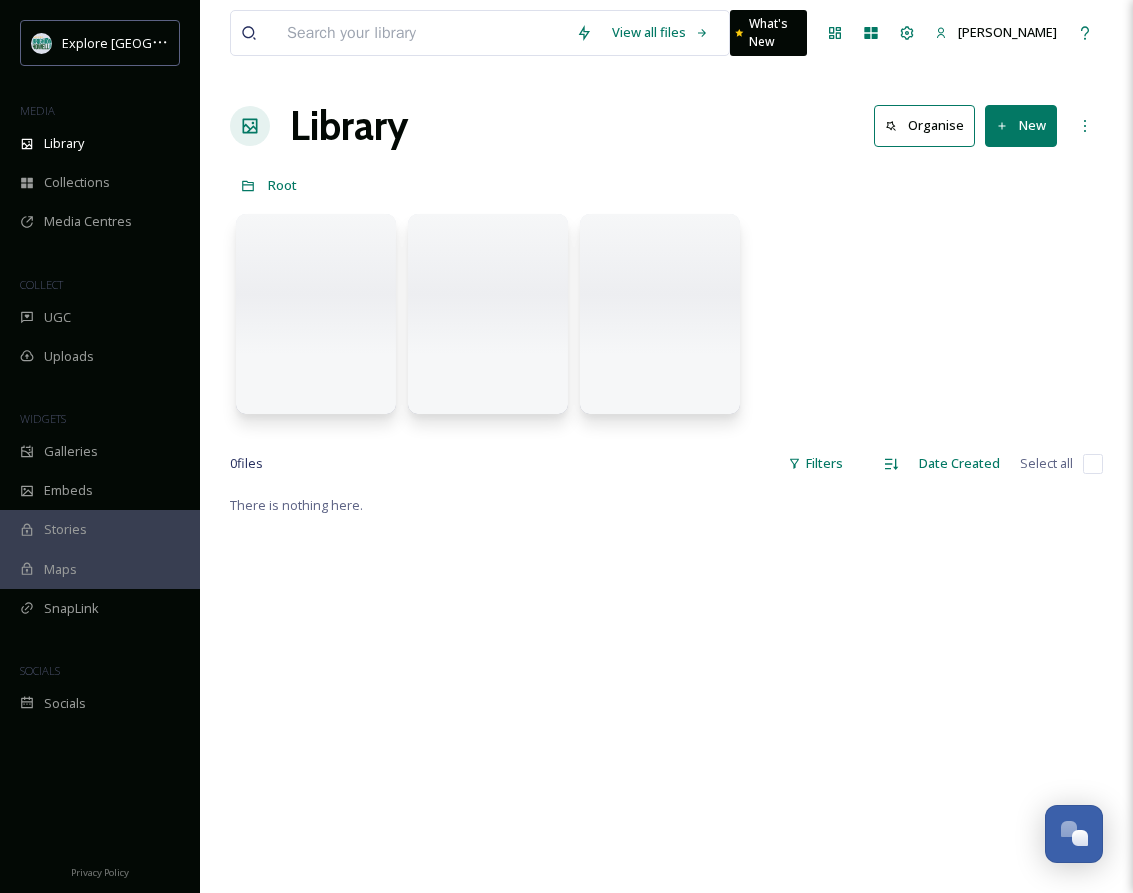 click at bounding box center [316, 314] 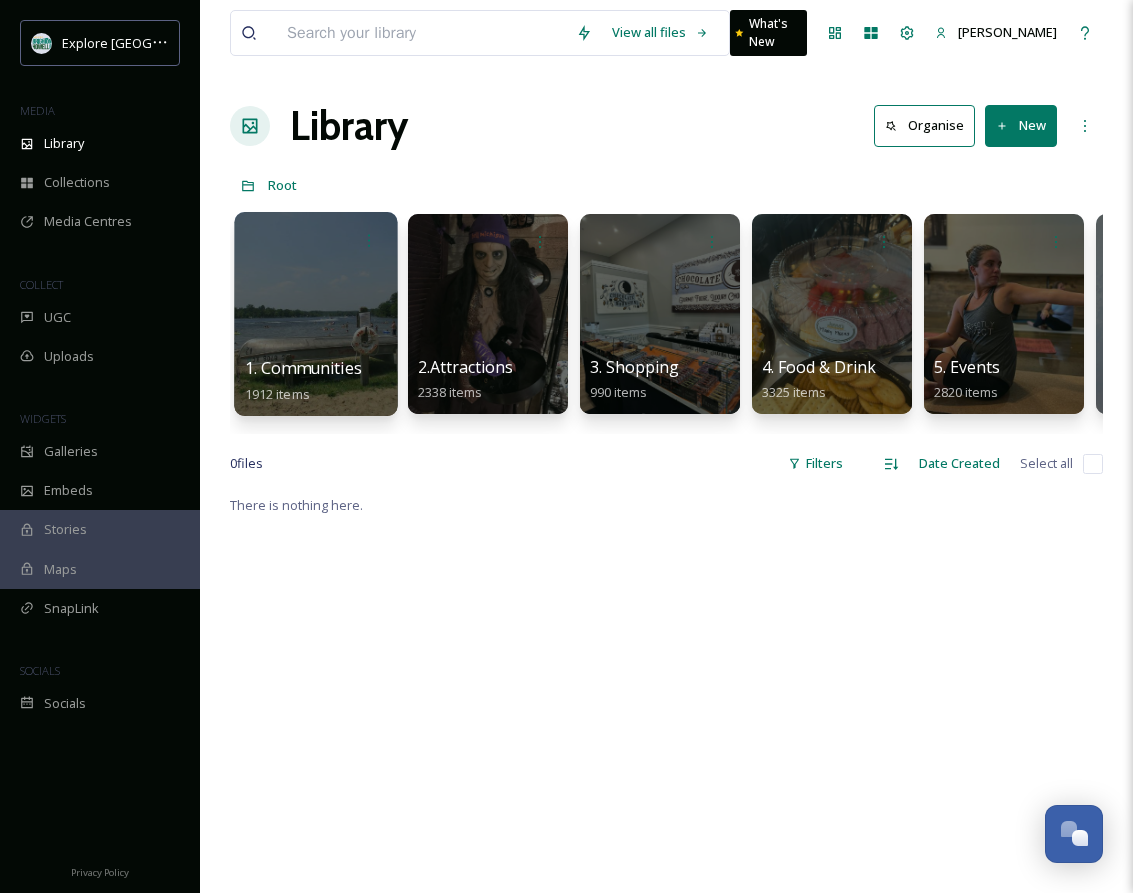 click at bounding box center [315, 314] 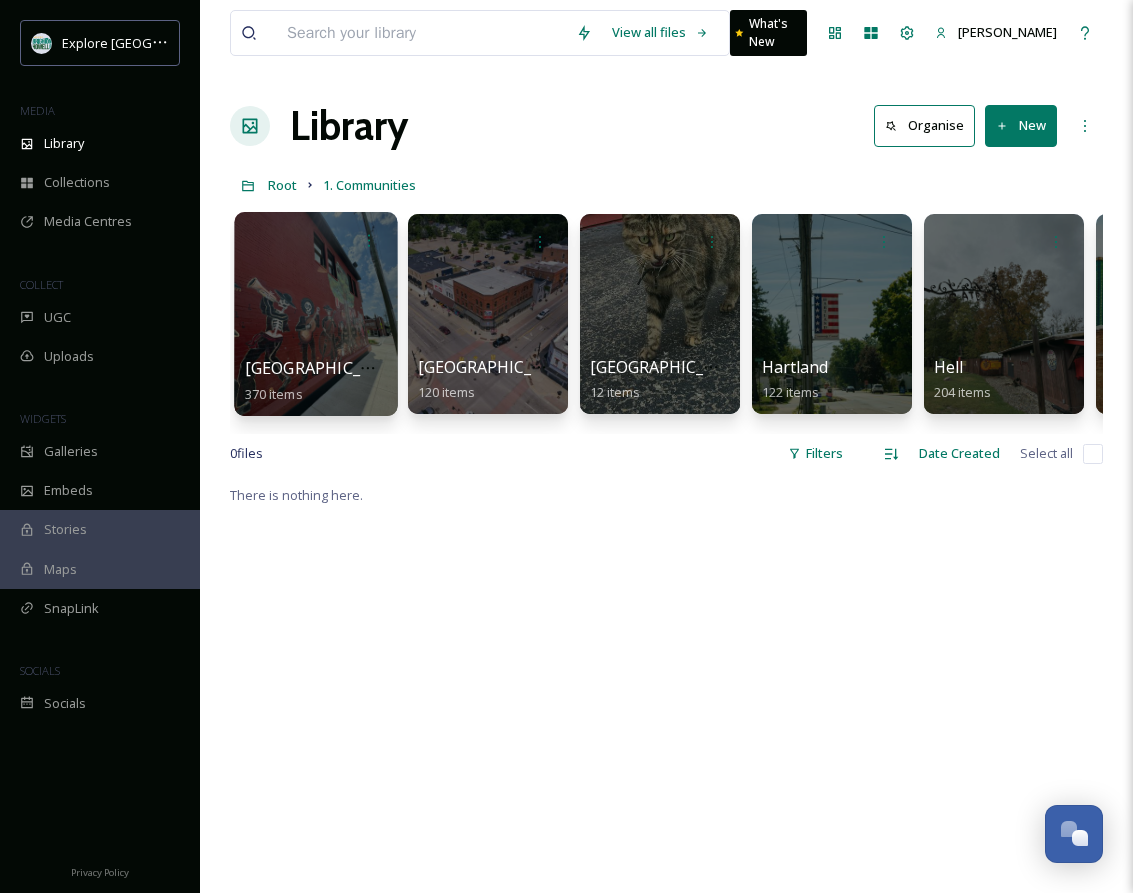 click at bounding box center (315, 314) 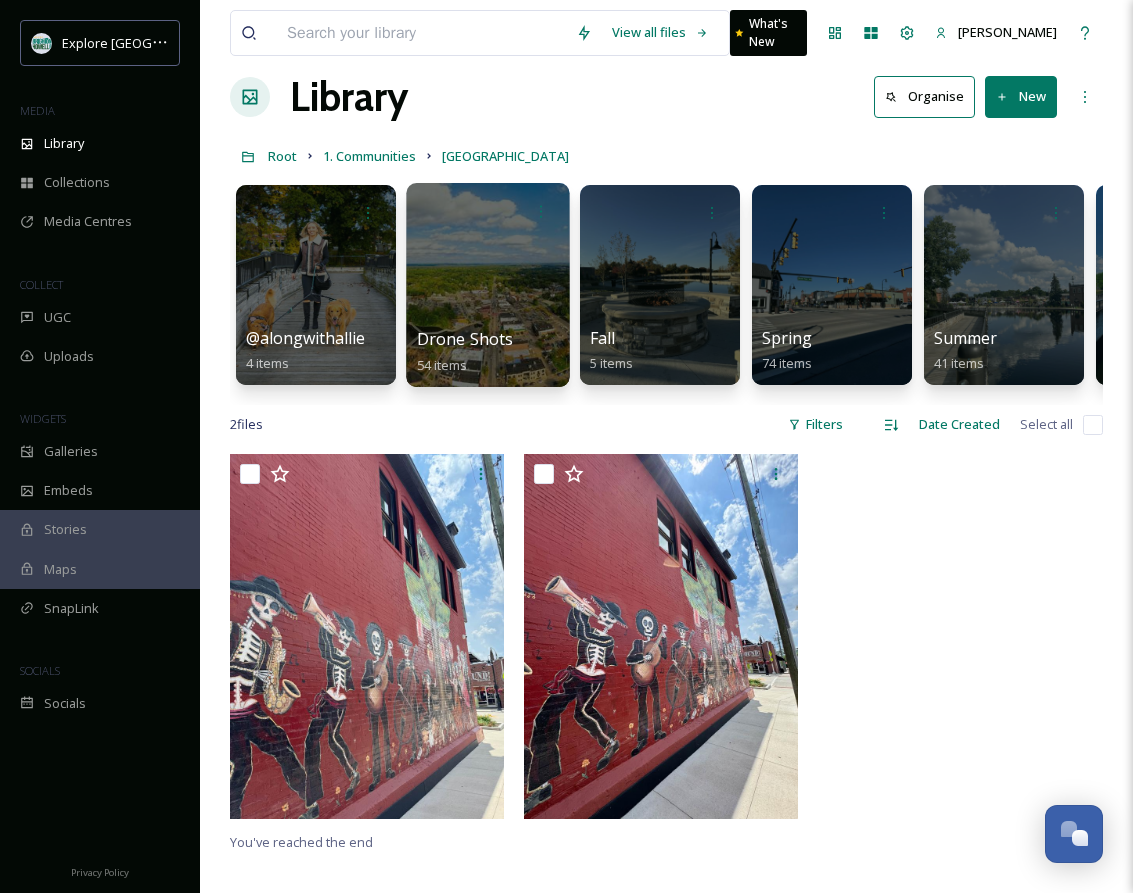 scroll, scrollTop: 60, scrollLeft: 0, axis: vertical 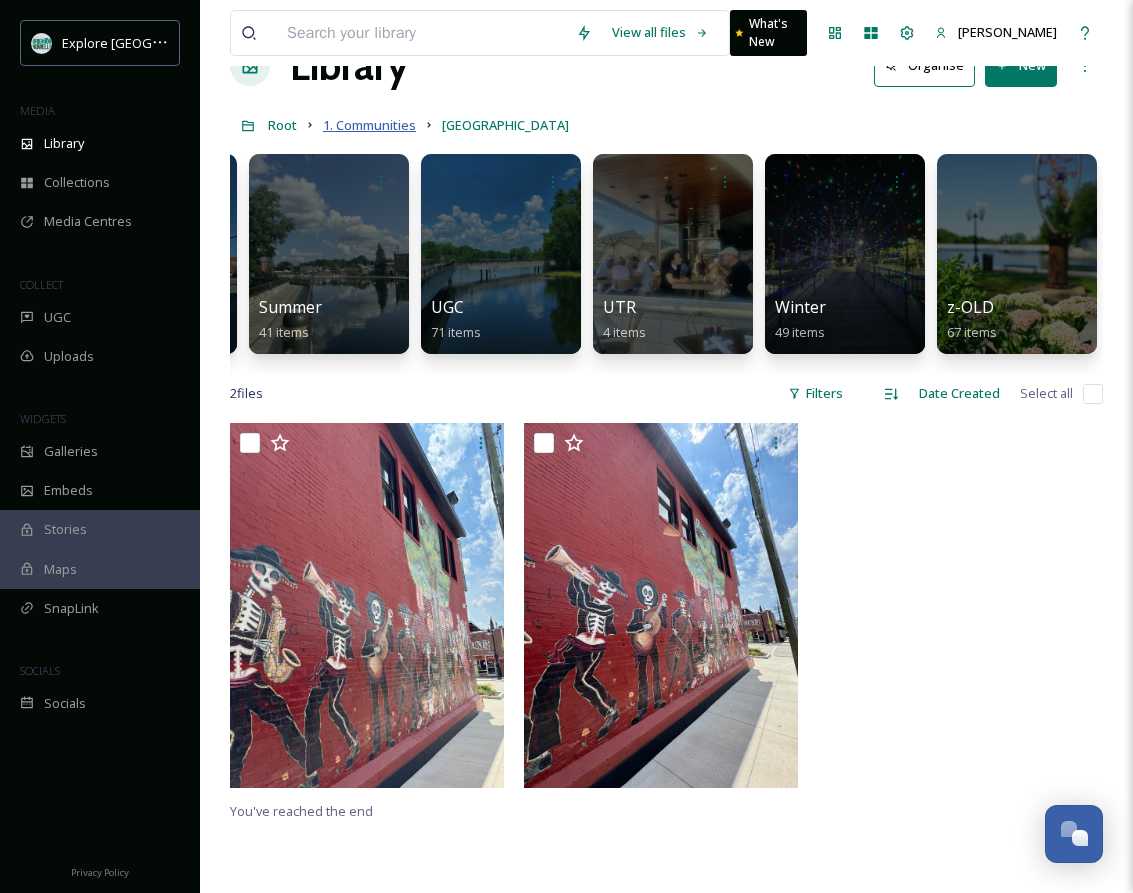 click on "1. Communities" at bounding box center (369, 125) 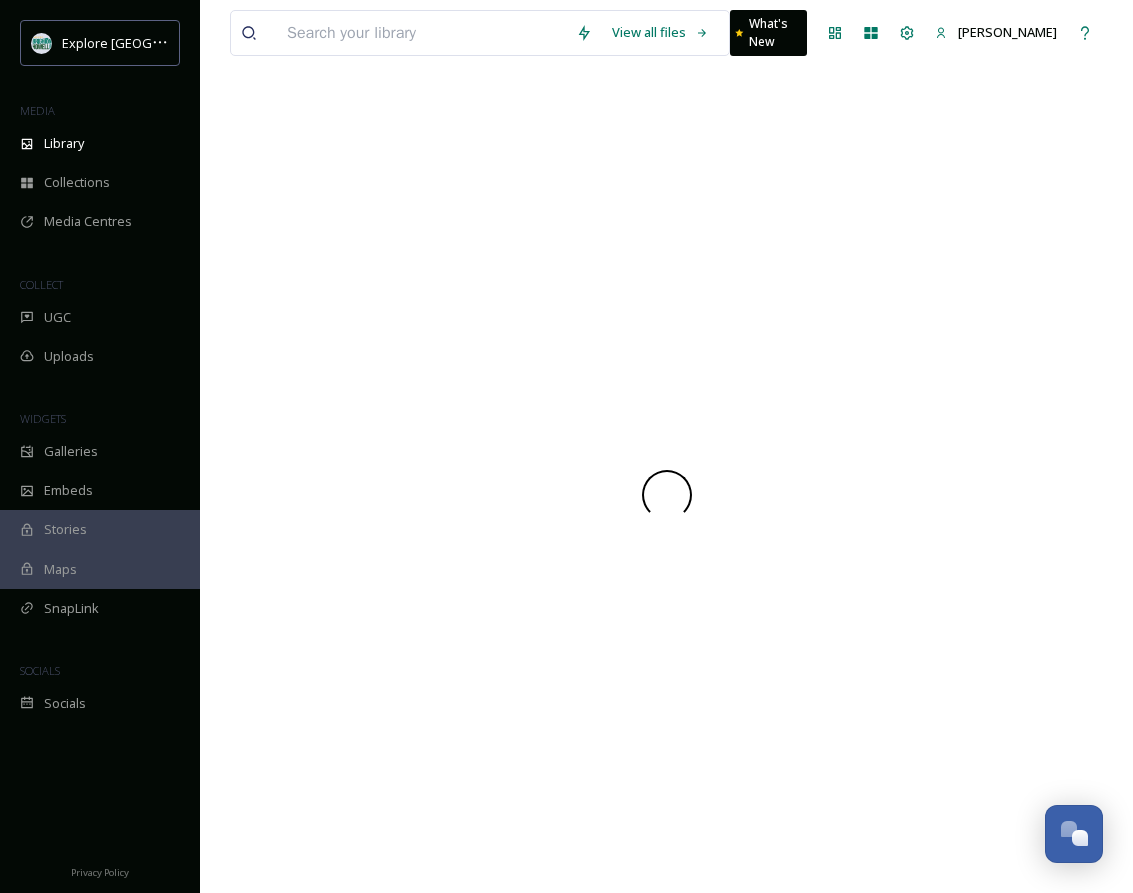 scroll, scrollTop: 0, scrollLeft: 0, axis: both 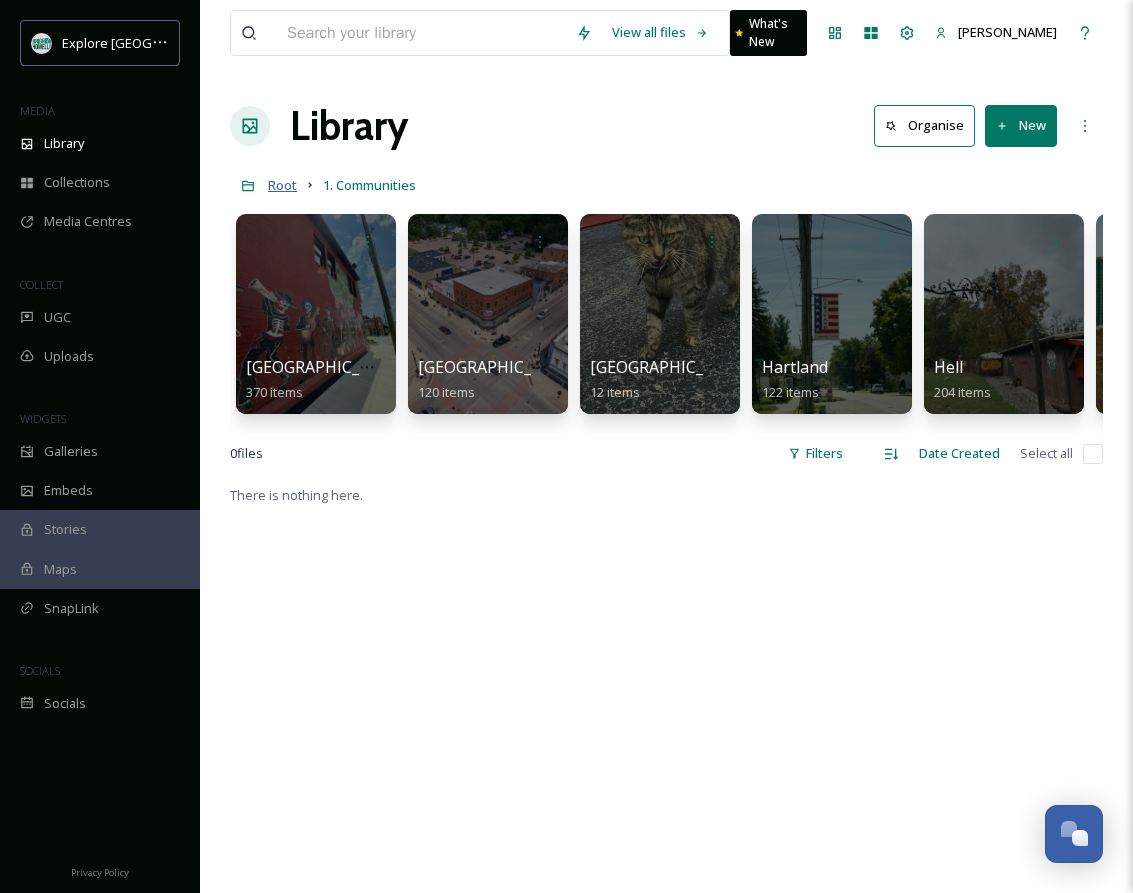 click on "Root" at bounding box center (282, 185) 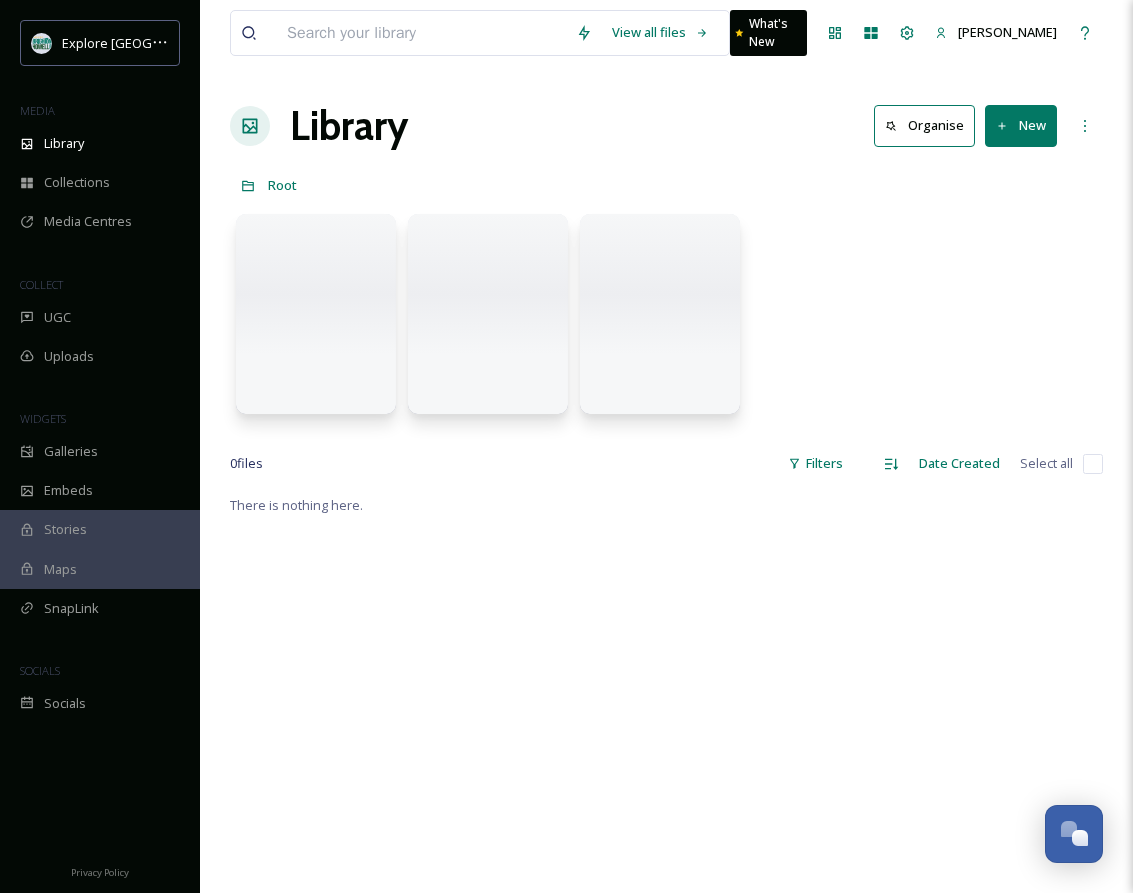 click at bounding box center [488, 314] 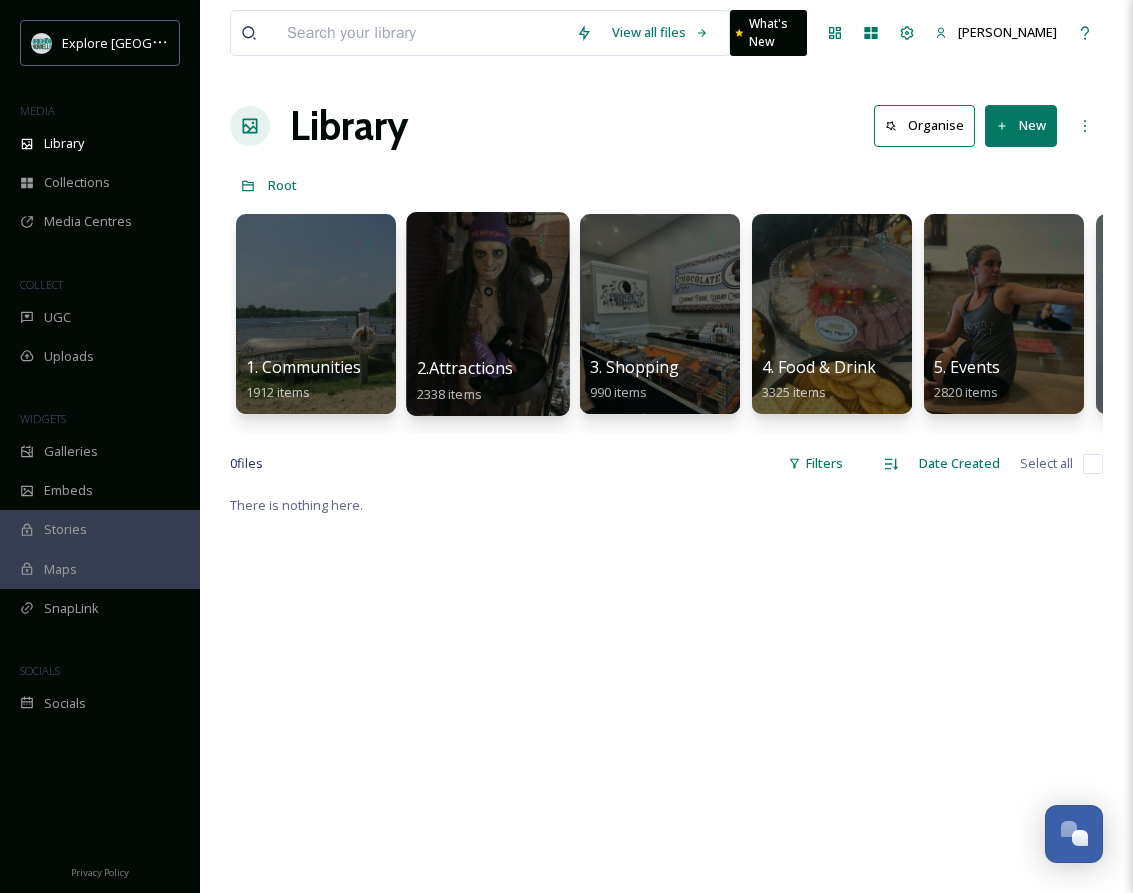 click at bounding box center [487, 314] 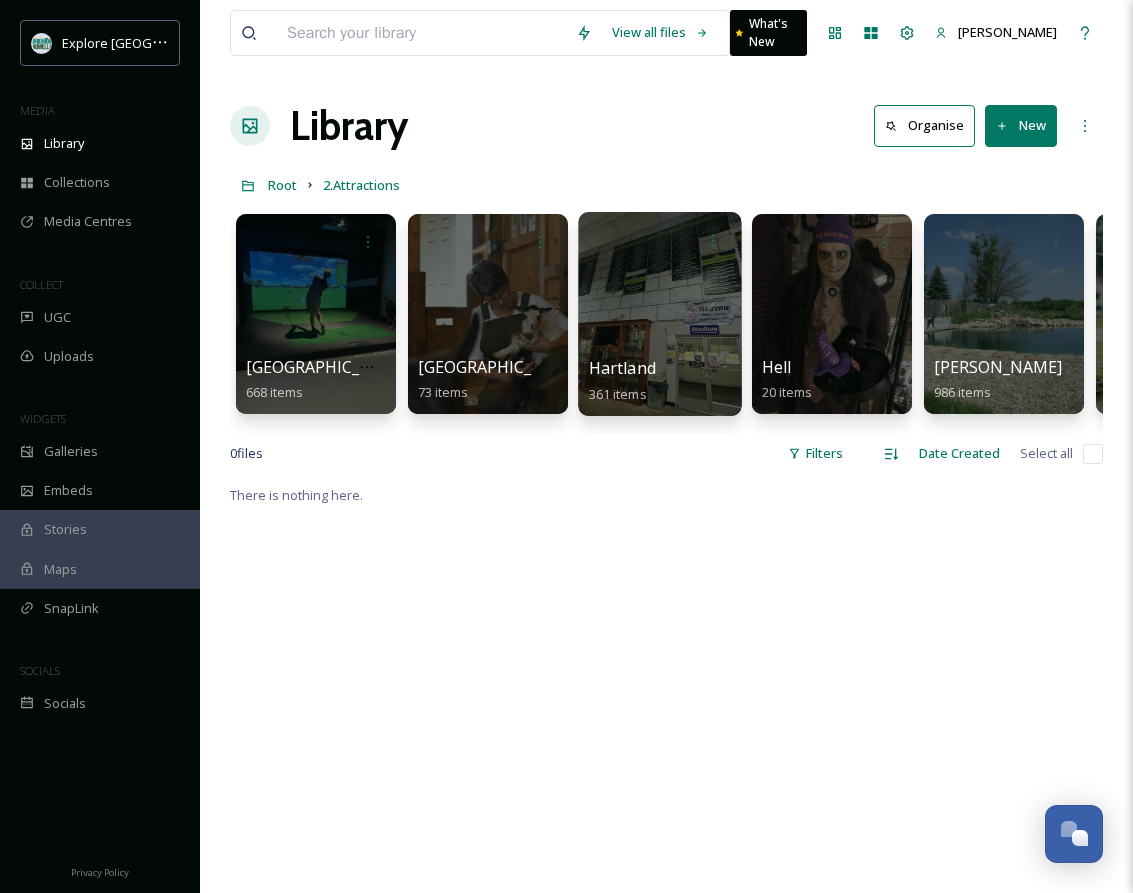 scroll, scrollTop: 0, scrollLeft: 503, axis: horizontal 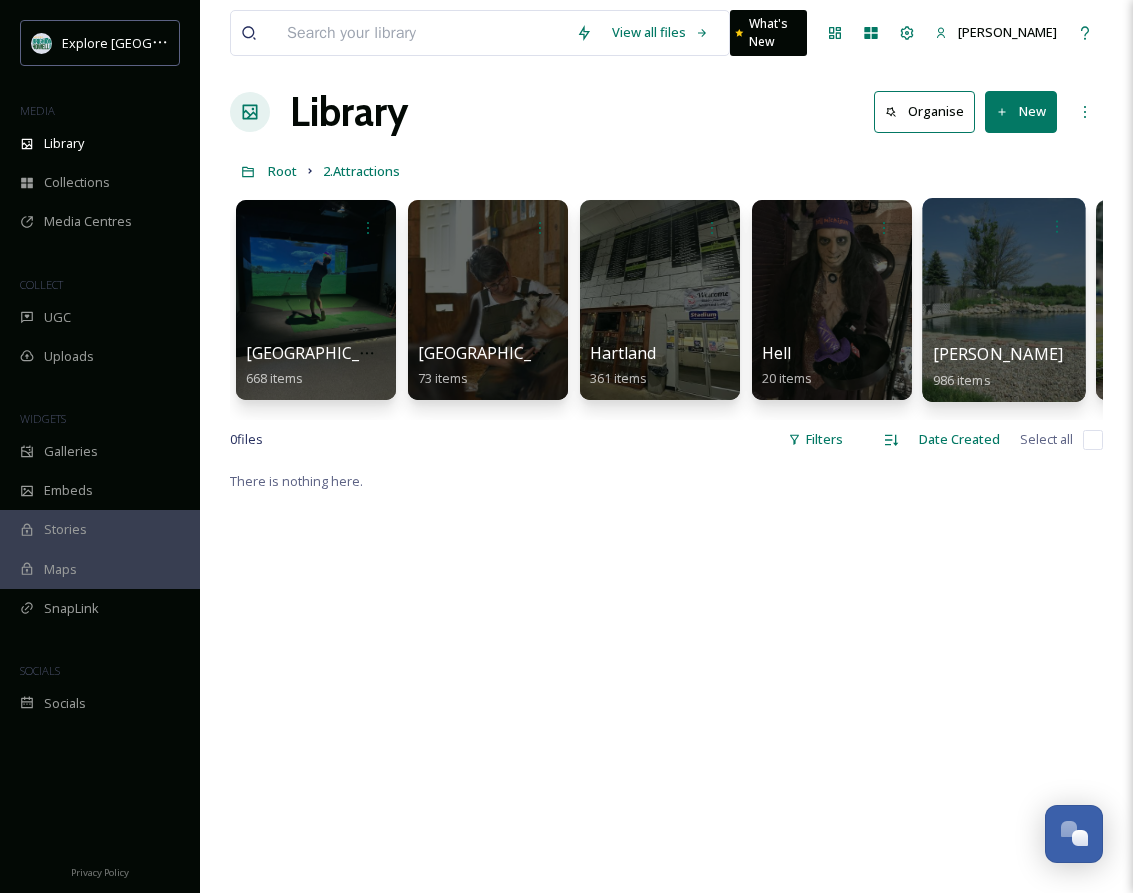 click at bounding box center [1003, 300] 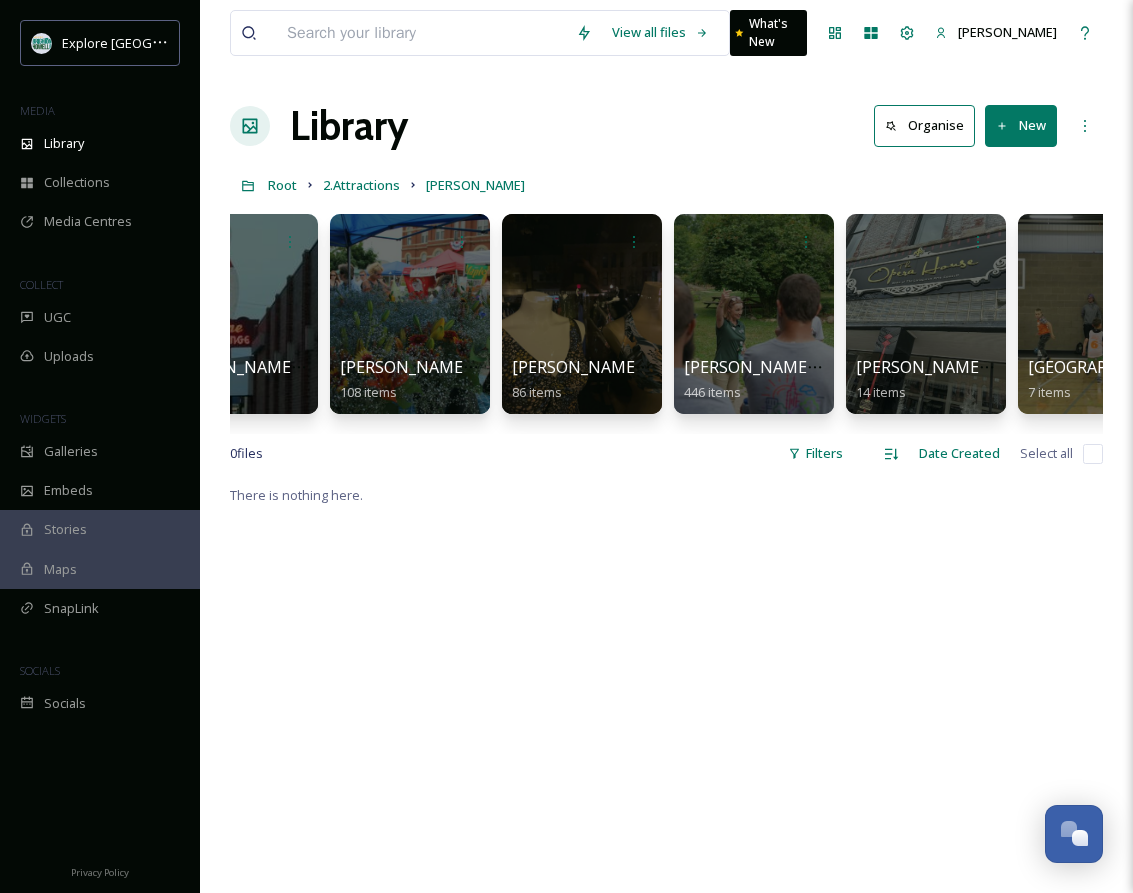 scroll, scrollTop: 0, scrollLeft: 1636, axis: horizontal 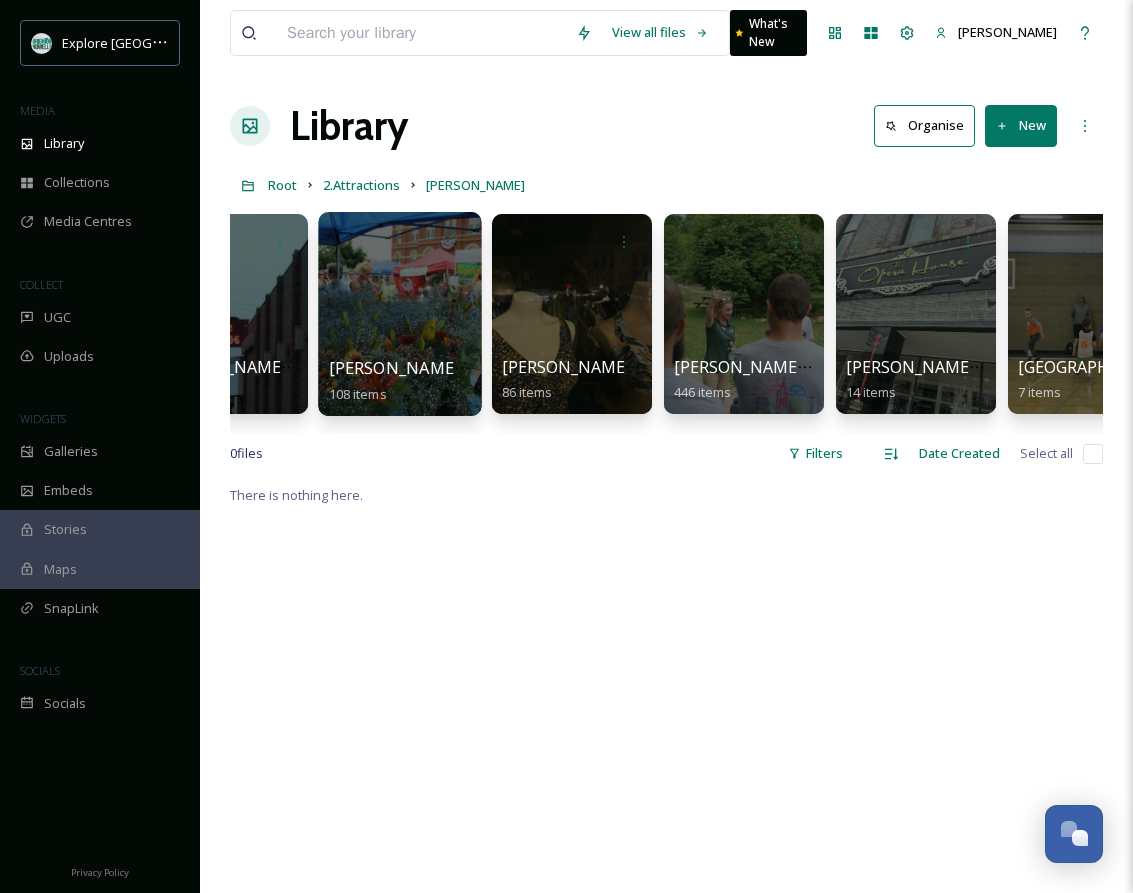 click at bounding box center (399, 314) 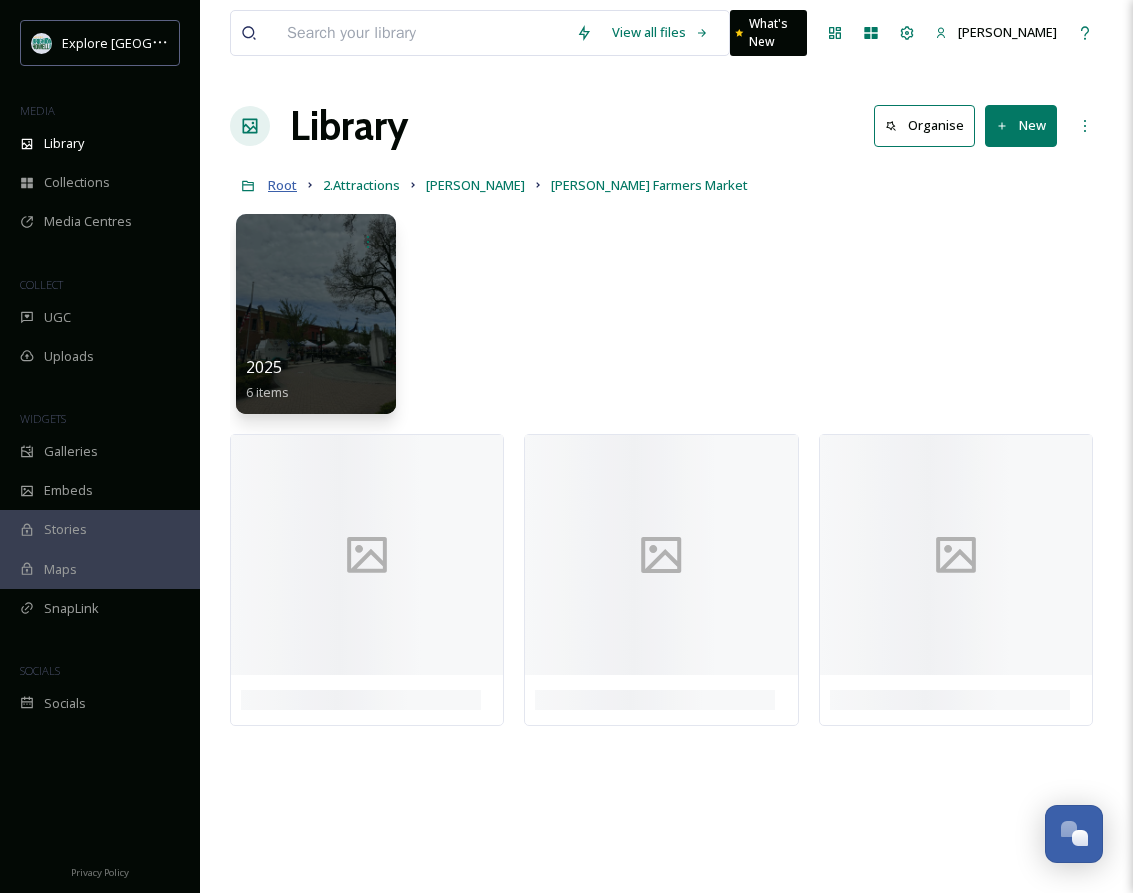 click on "Root" at bounding box center [282, 185] 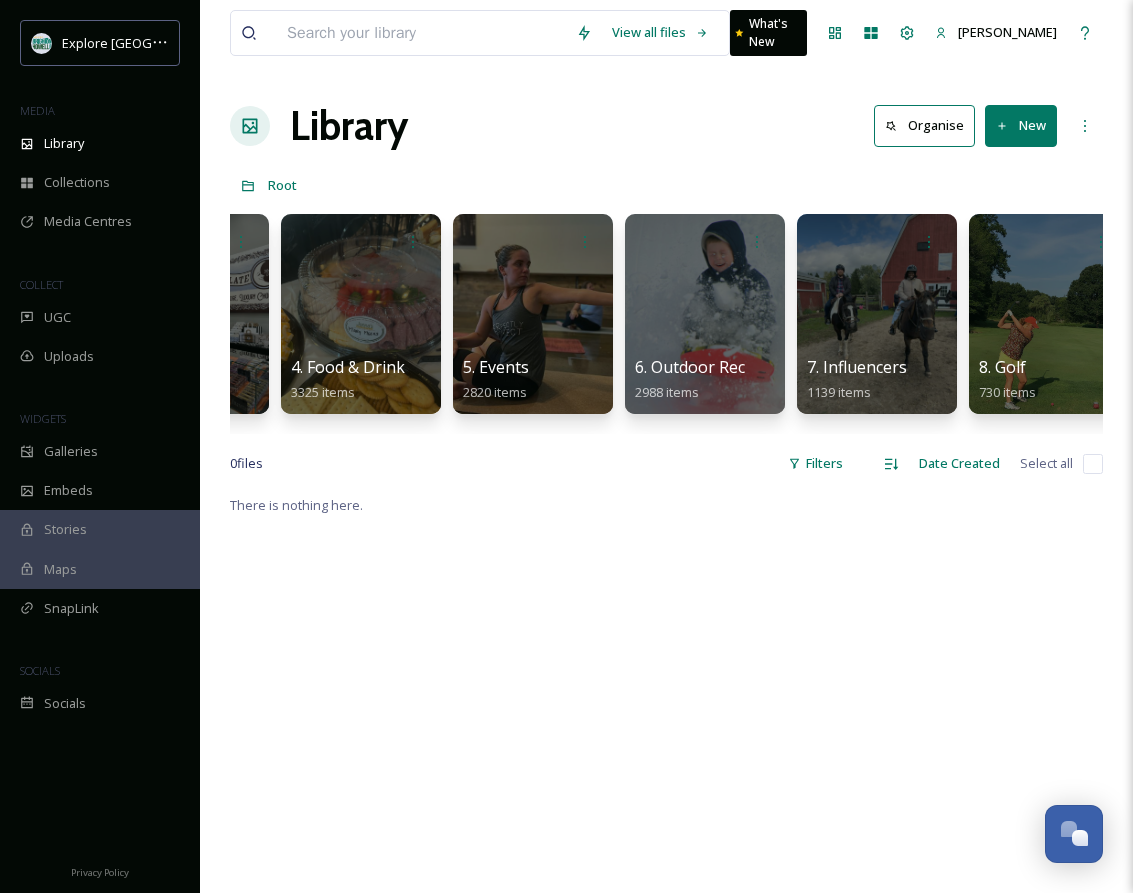 scroll, scrollTop: 0, scrollLeft: 677, axis: horizontal 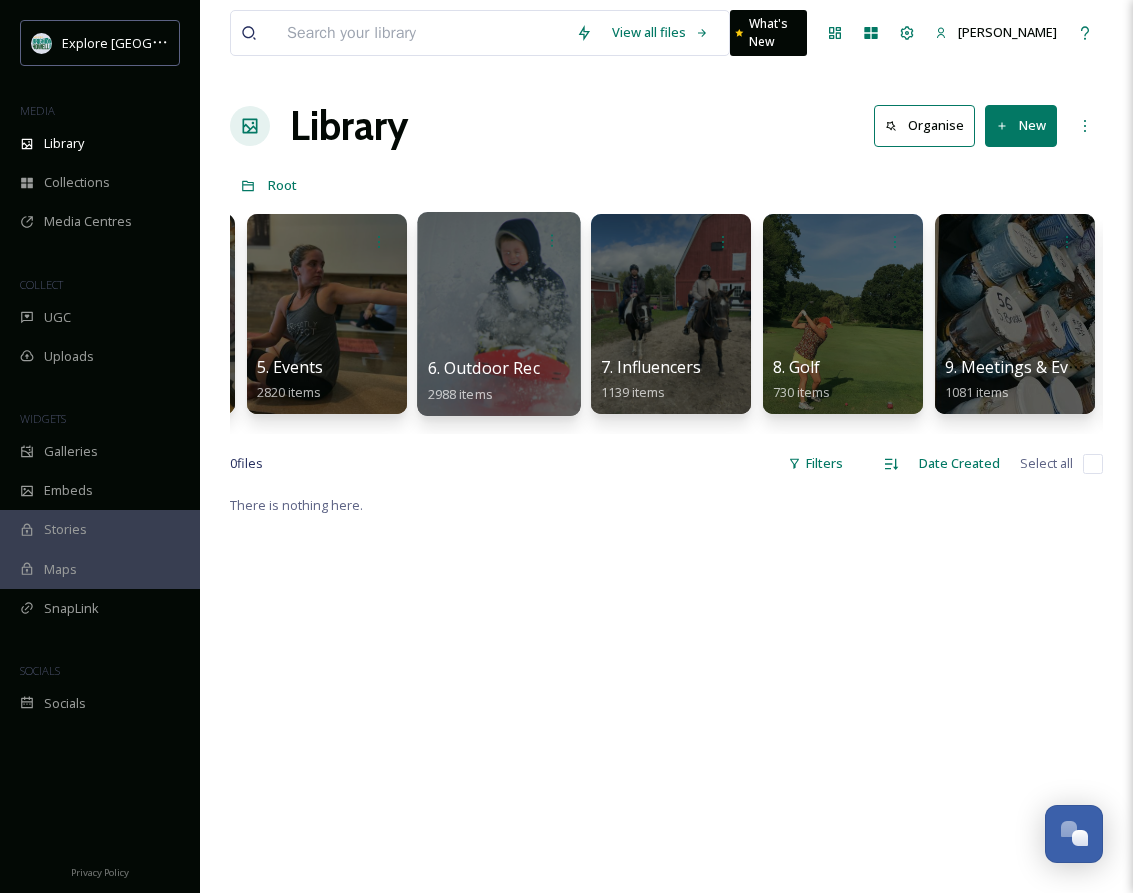 click at bounding box center (498, 314) 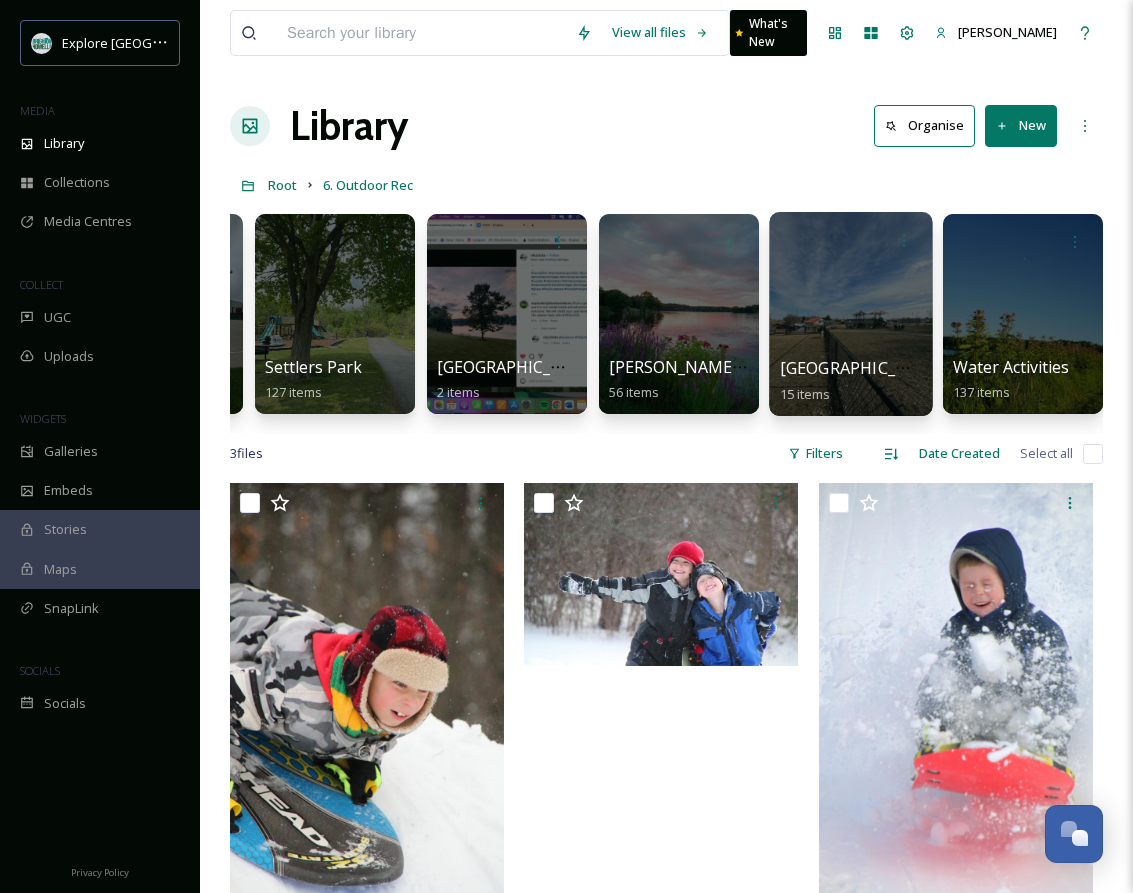 scroll, scrollTop: 0, scrollLeft: 3926, axis: horizontal 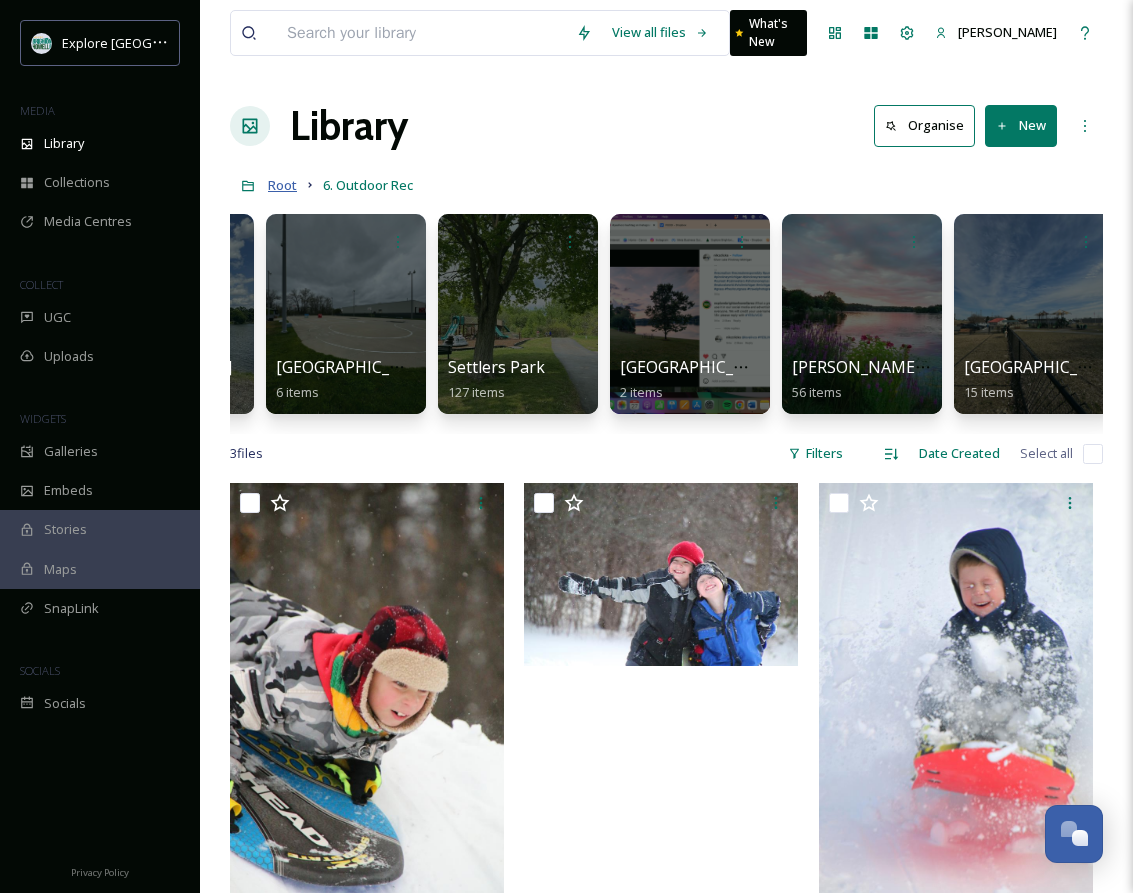 click on "Root" at bounding box center [282, 185] 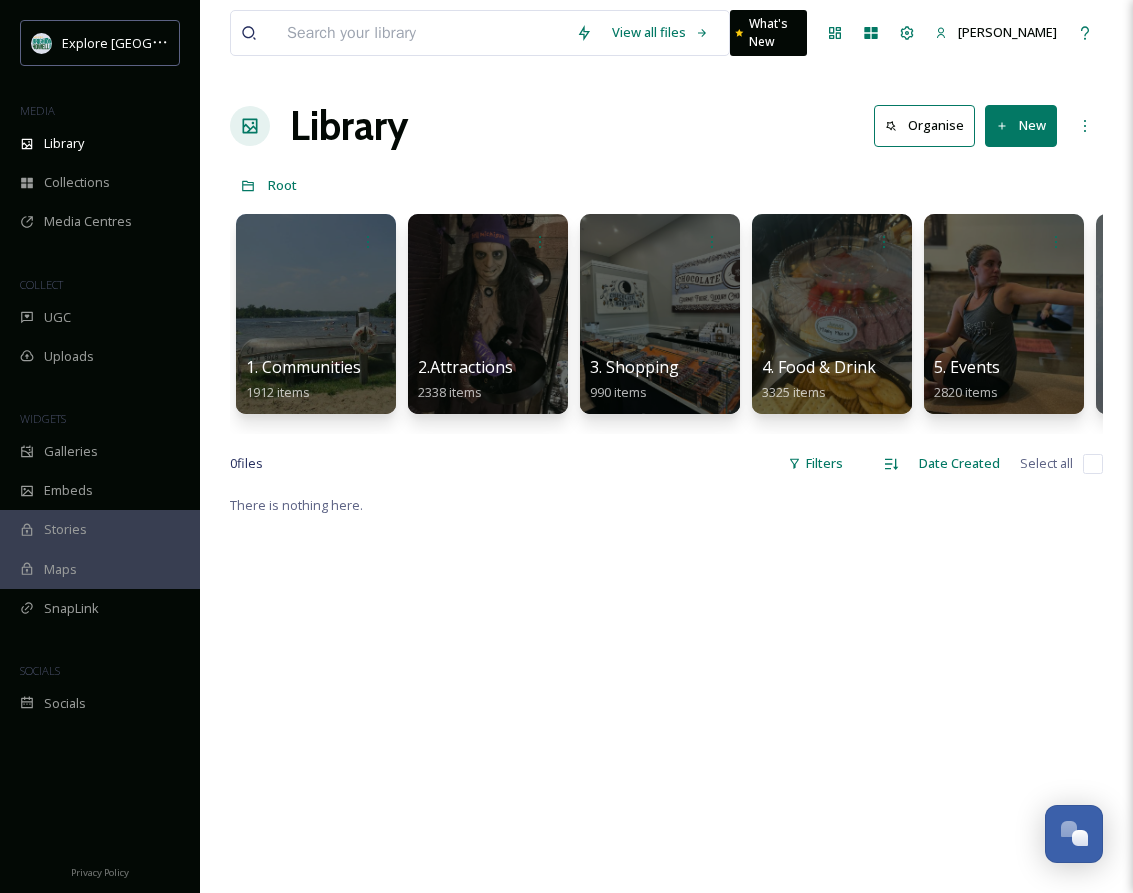 click on "1. Communities 1912   items 2.Attractions 2338   items 3. Shopping 990   items 4. Food & Drink 3325   items 5. Events 2820   items 6. Outdoor Rec 2988   items 7. Influencers 1139   items 8. Golf 730   items 9. Meetings & Events 1081   items AD's 12   items All UGC 75   items Annual Partner Meeting Video Assets 4   items Blogs 24   items CTA 336   items Closed 161   items Diversity Photos 12   items GIVEAWAYS 45   items Historical Photos 9   items Hotels 258   items Medical Centers 2   items Photo Contest Submissions 47   items Promo 4   items Sales Photos 54   items Seasons 128   items Shared Folders 166   items Social Videos 57   items TBO 73   items TBO 2   items TEAM 21   items TV SHOWS 43   items Thumbnails/Covers 7   items UTR 1   item Video 499   items We don't promote these 81   items" at bounding box center (666, 319) 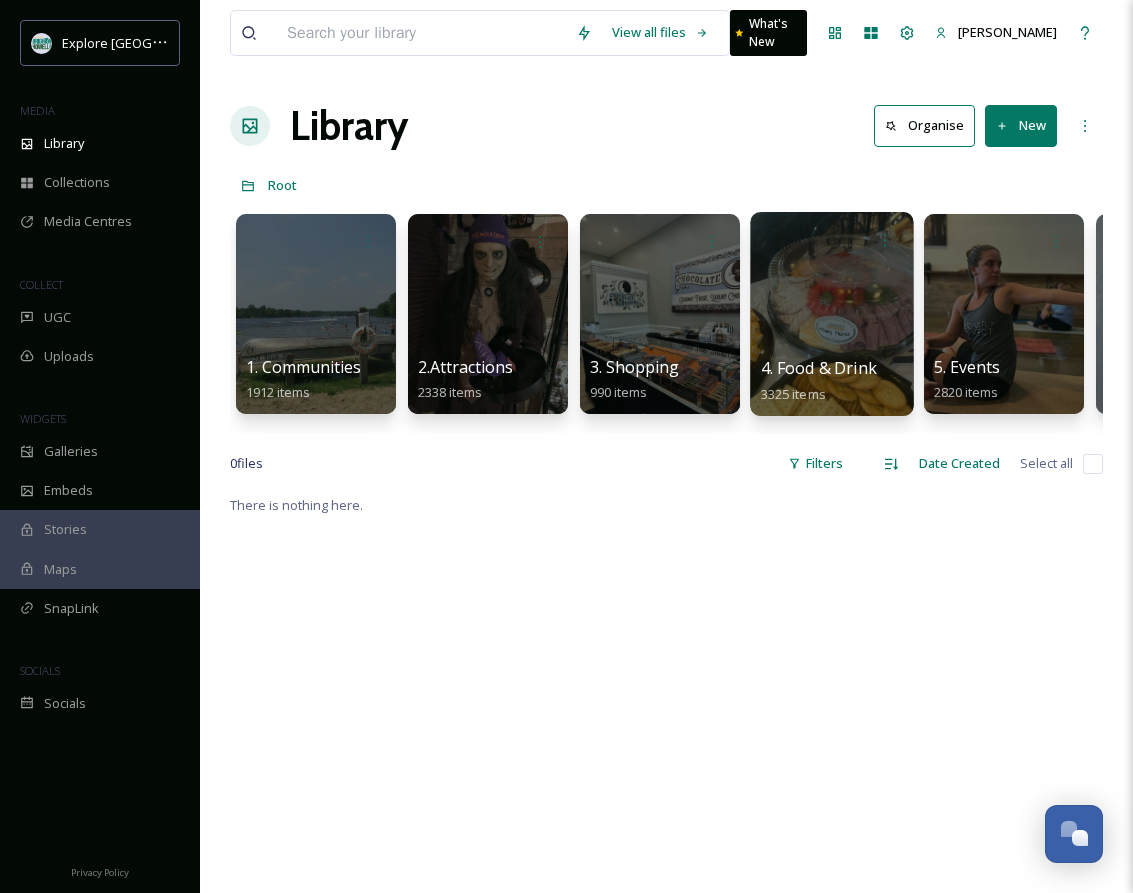 scroll, scrollTop: 2, scrollLeft: 0, axis: vertical 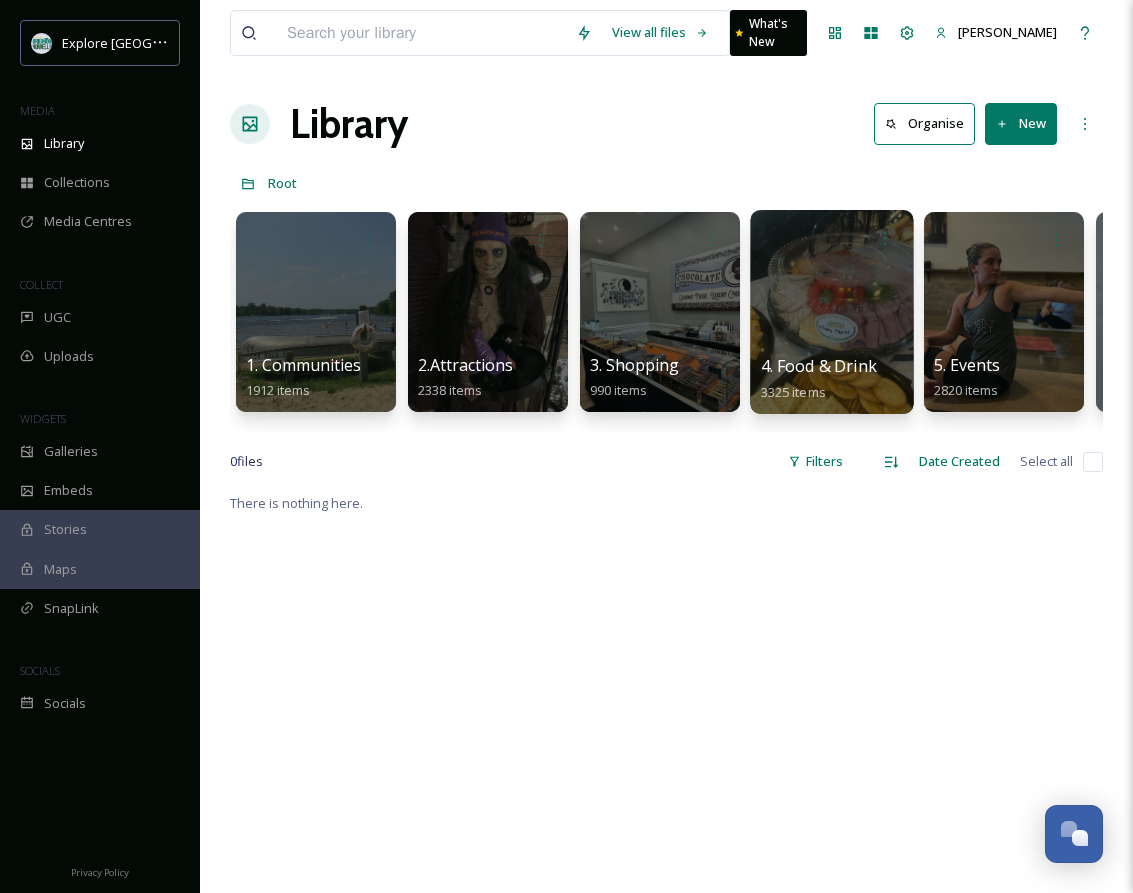click at bounding box center [831, 312] 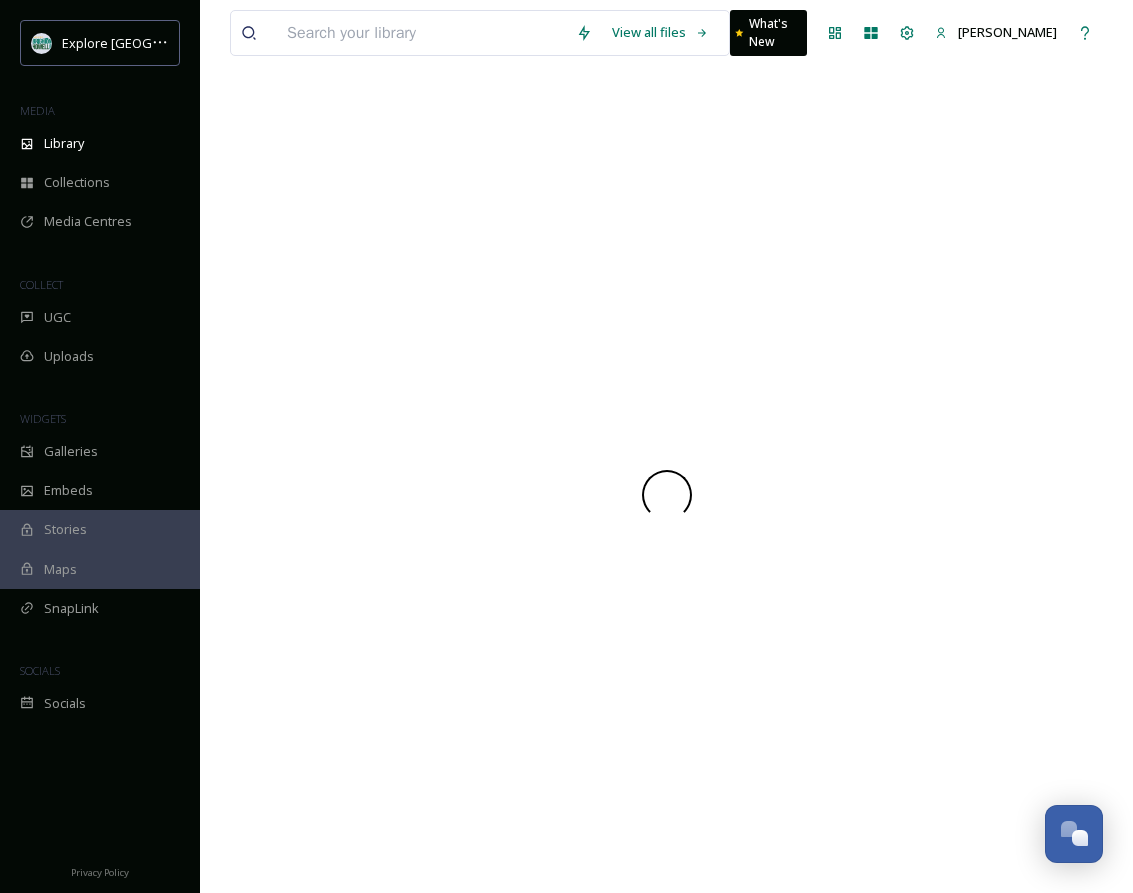 scroll, scrollTop: 0, scrollLeft: 0, axis: both 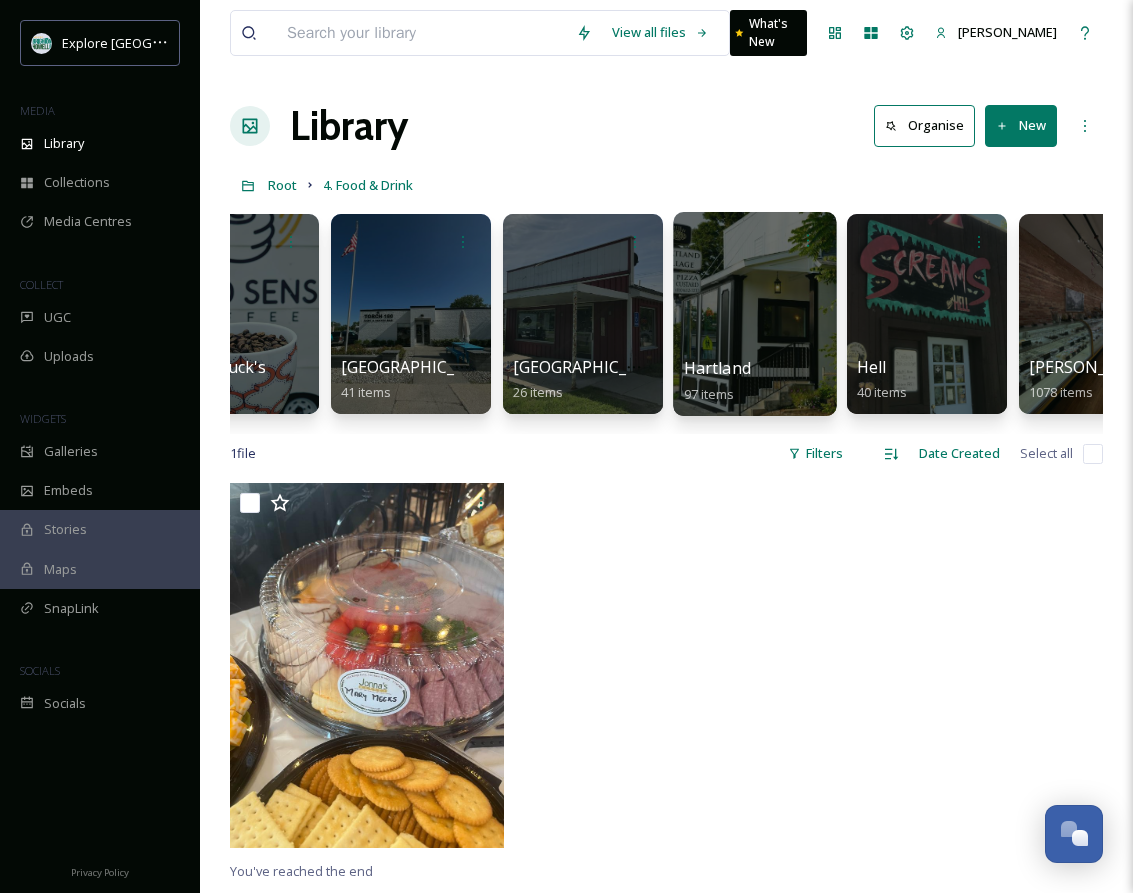 click at bounding box center [754, 314] 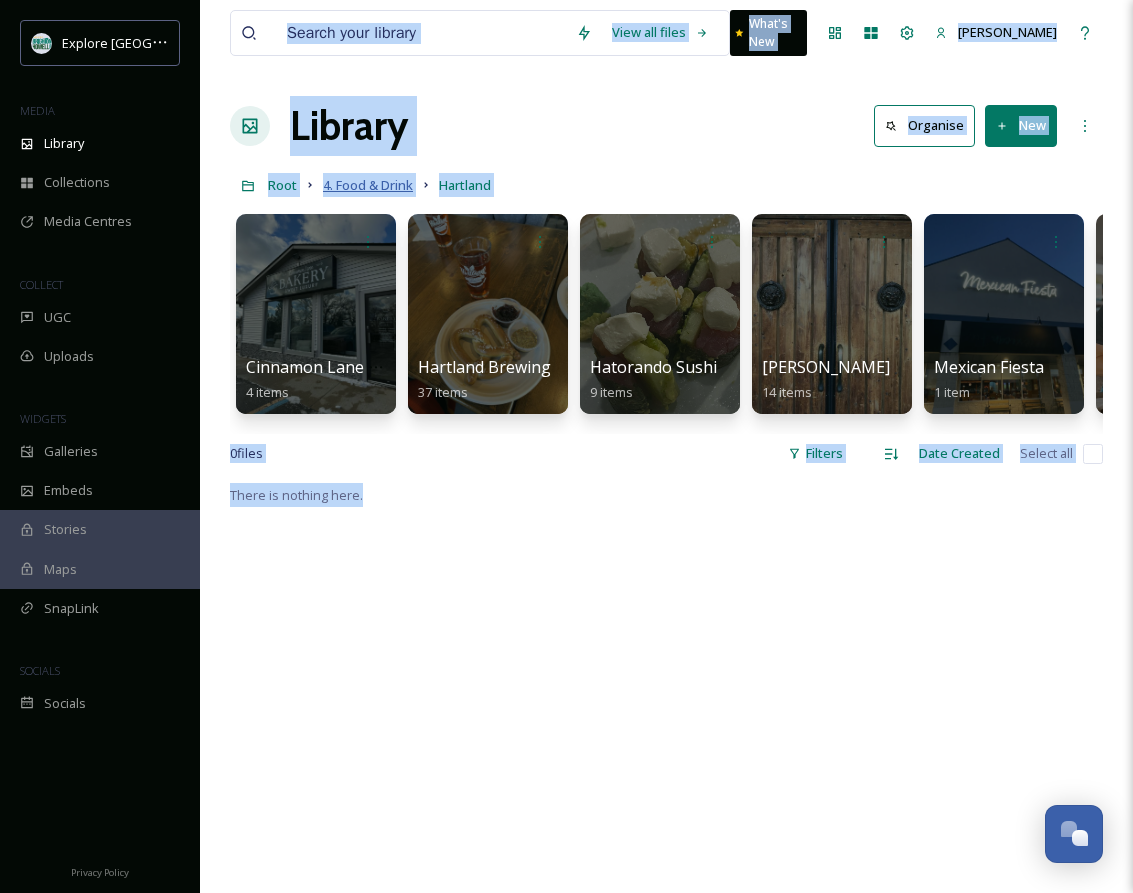 click on "4. Food & Drink" at bounding box center (368, 185) 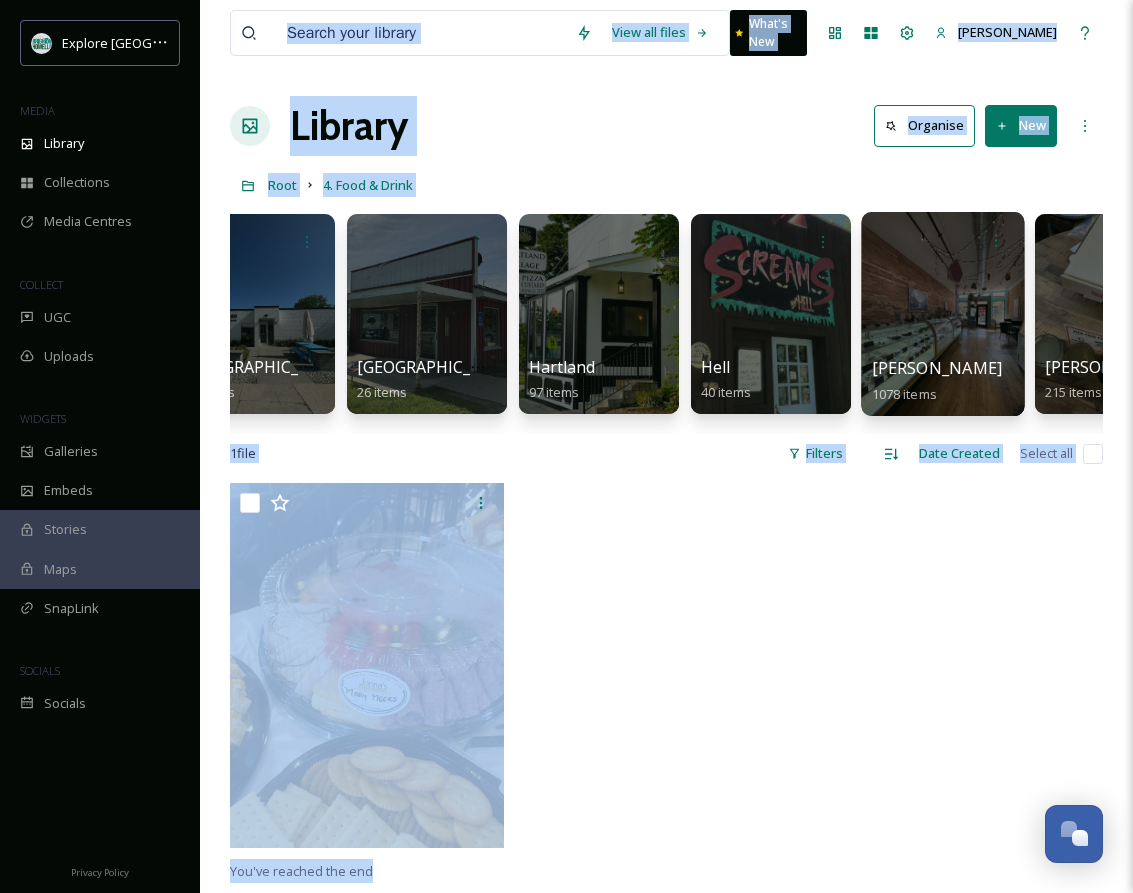 scroll, scrollTop: 0, scrollLeft: 600, axis: horizontal 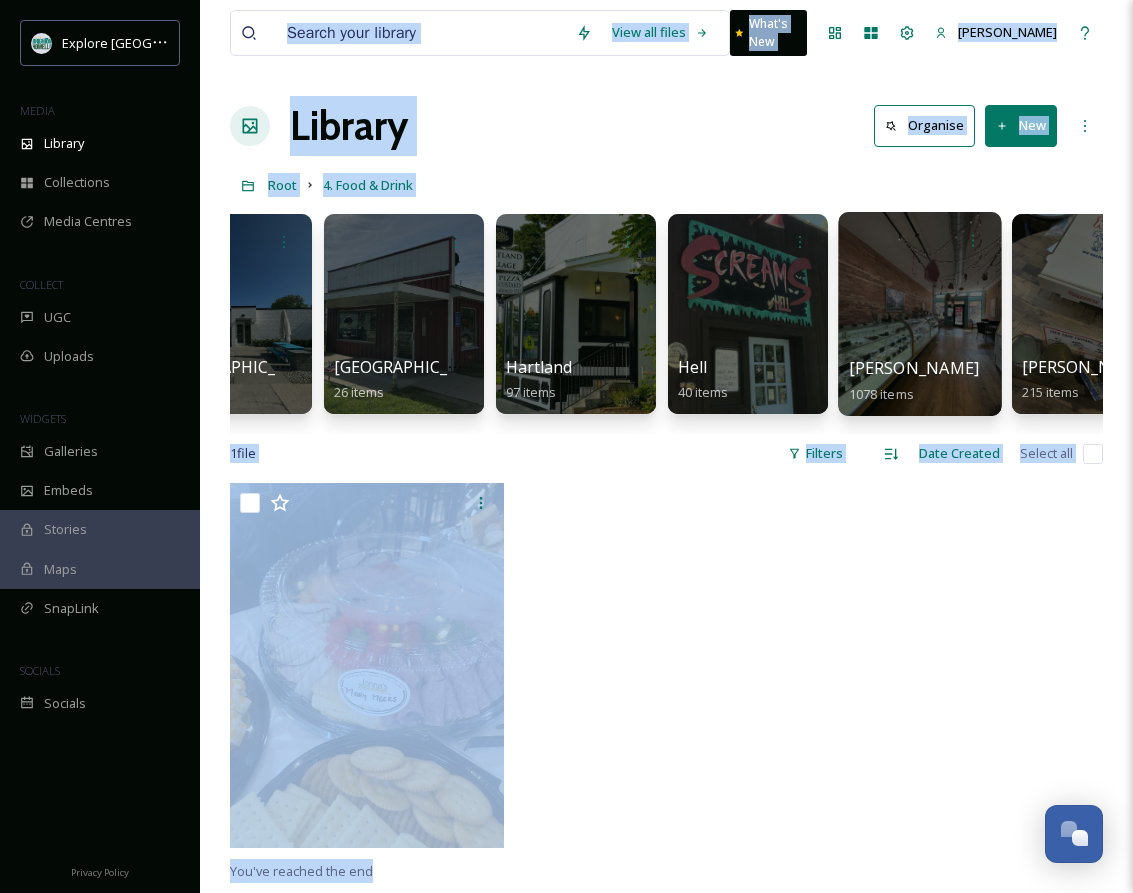 click at bounding box center [919, 314] 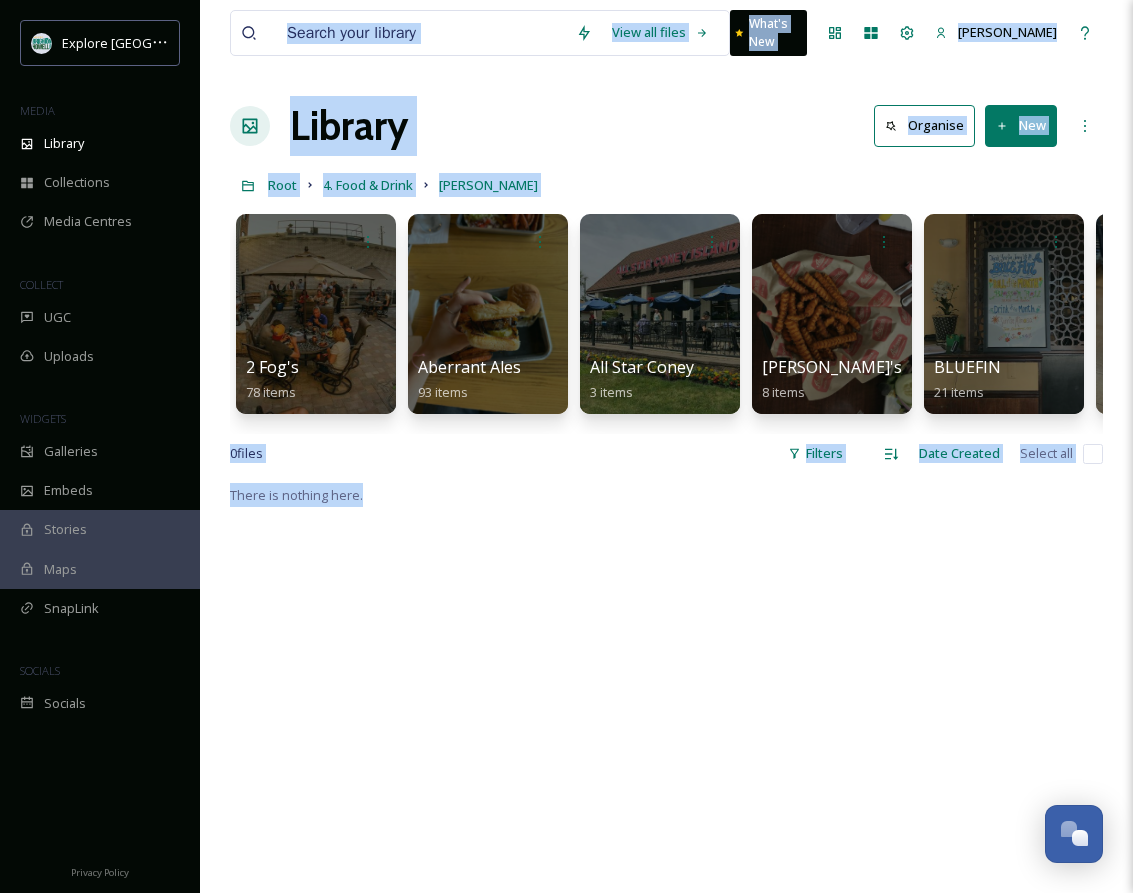 click on "0  file s Filters Date Created Select all" at bounding box center (666, 453) 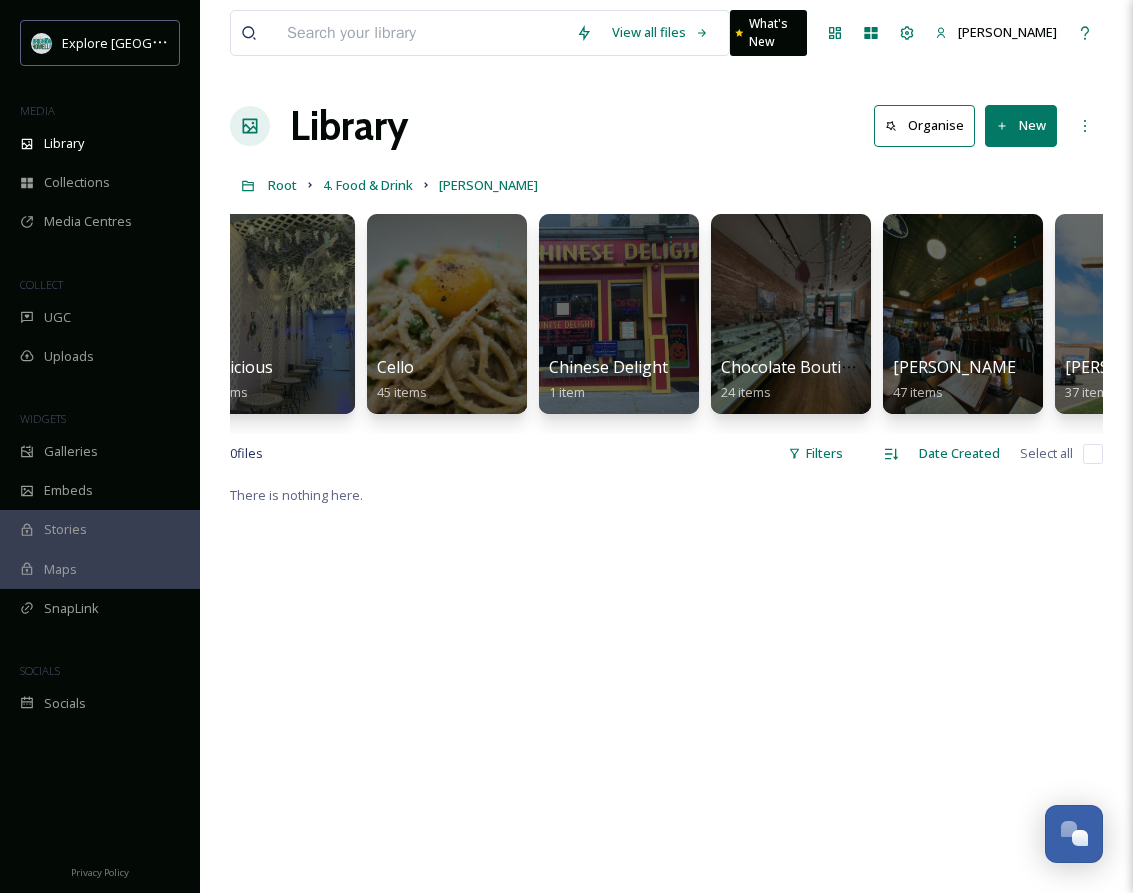 scroll, scrollTop: 0, scrollLeft: 1347, axis: horizontal 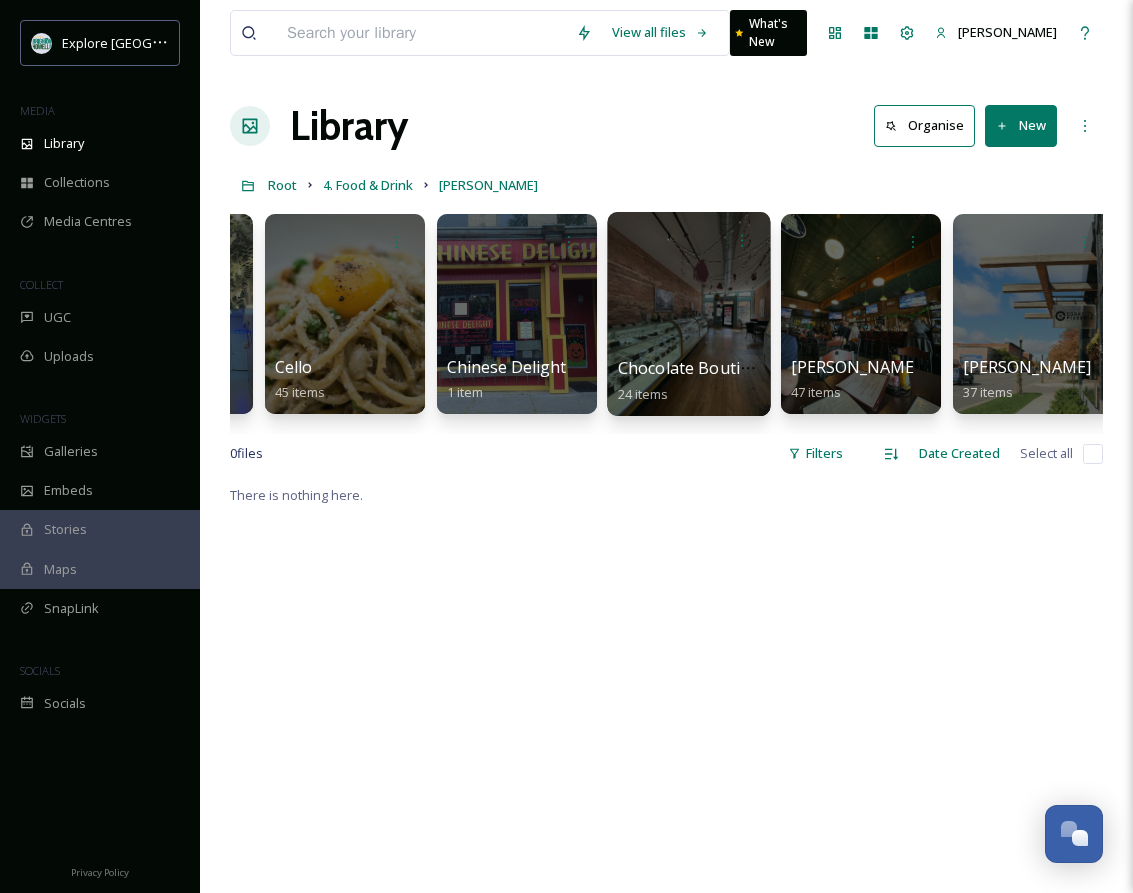 click at bounding box center [688, 314] 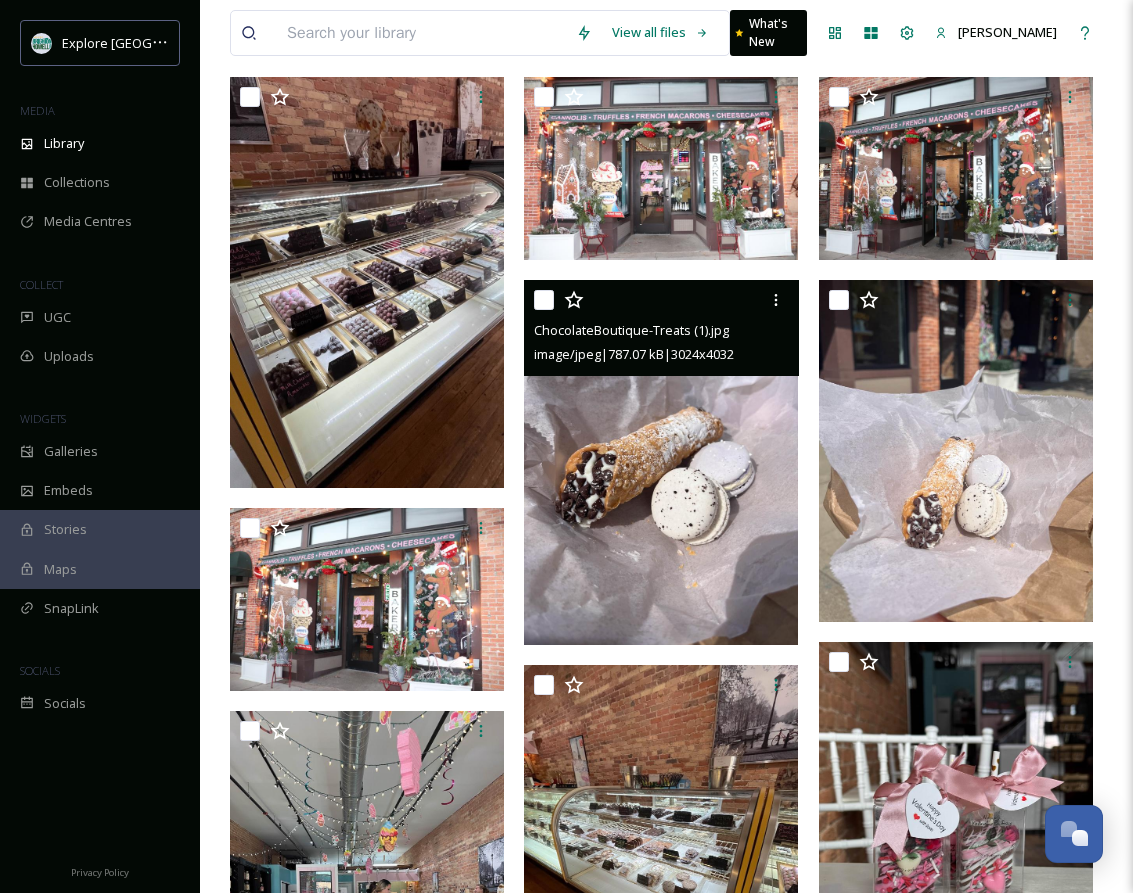 scroll, scrollTop: 409, scrollLeft: 0, axis: vertical 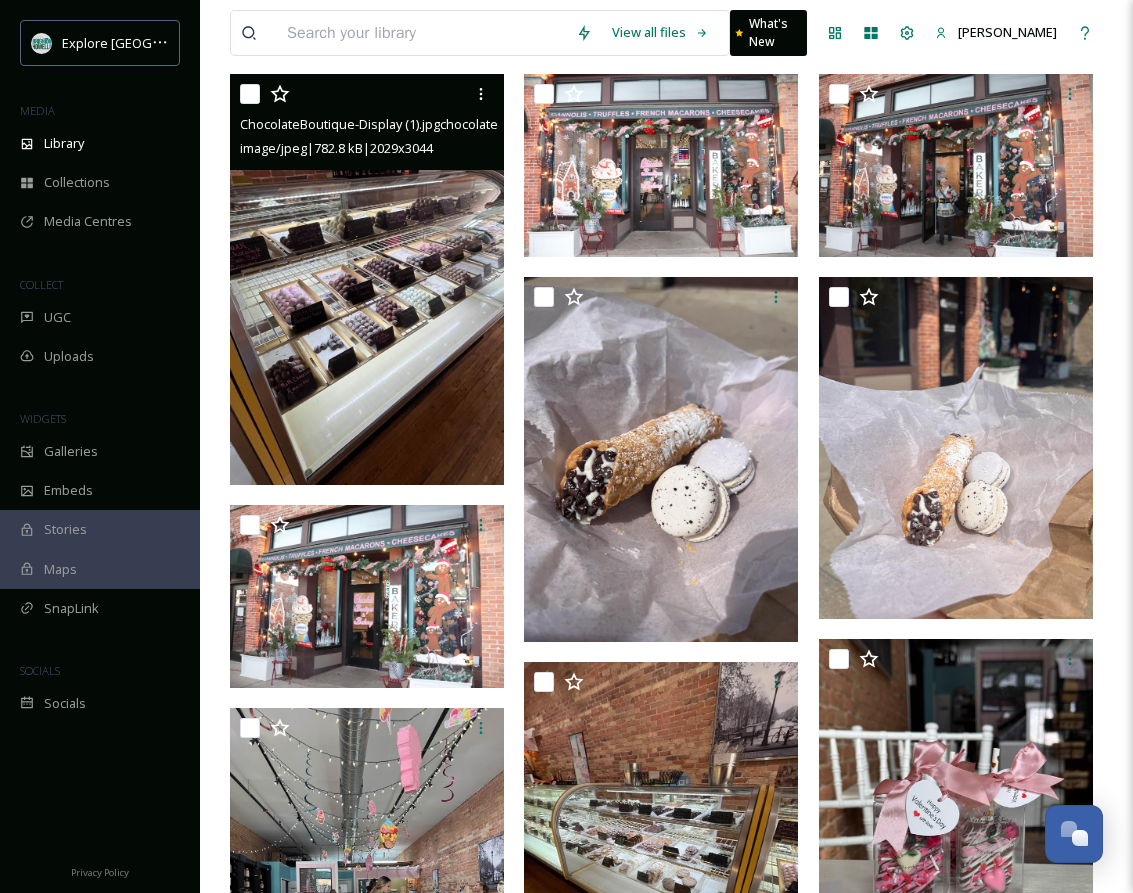 click at bounding box center (367, 279) 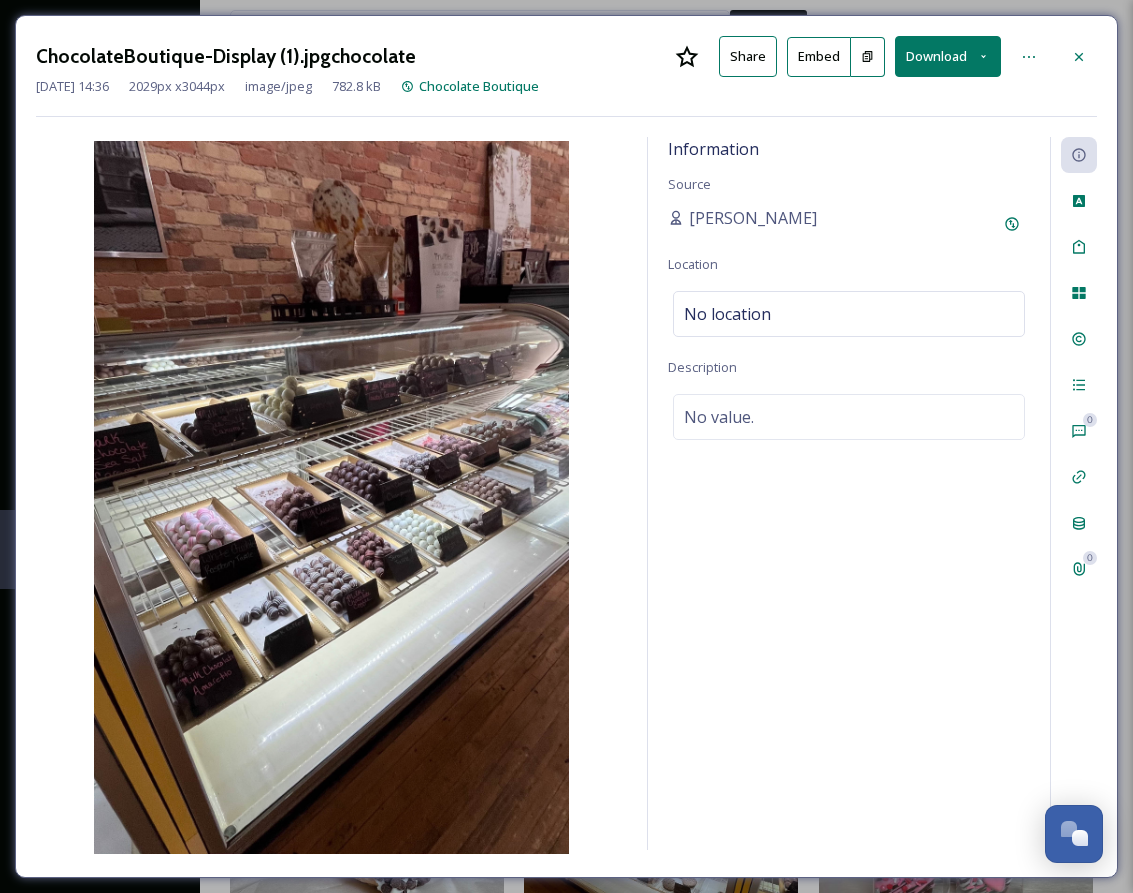 click 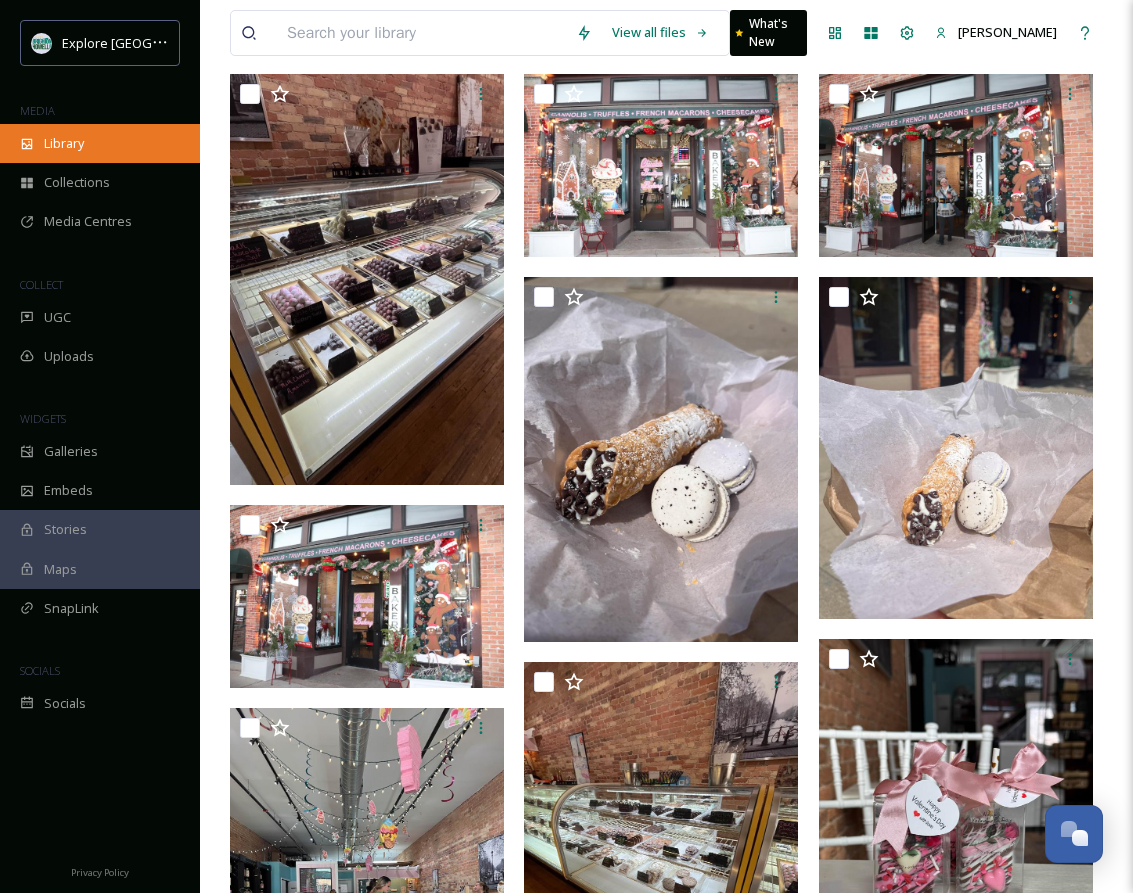 click on "Library" at bounding box center [100, 143] 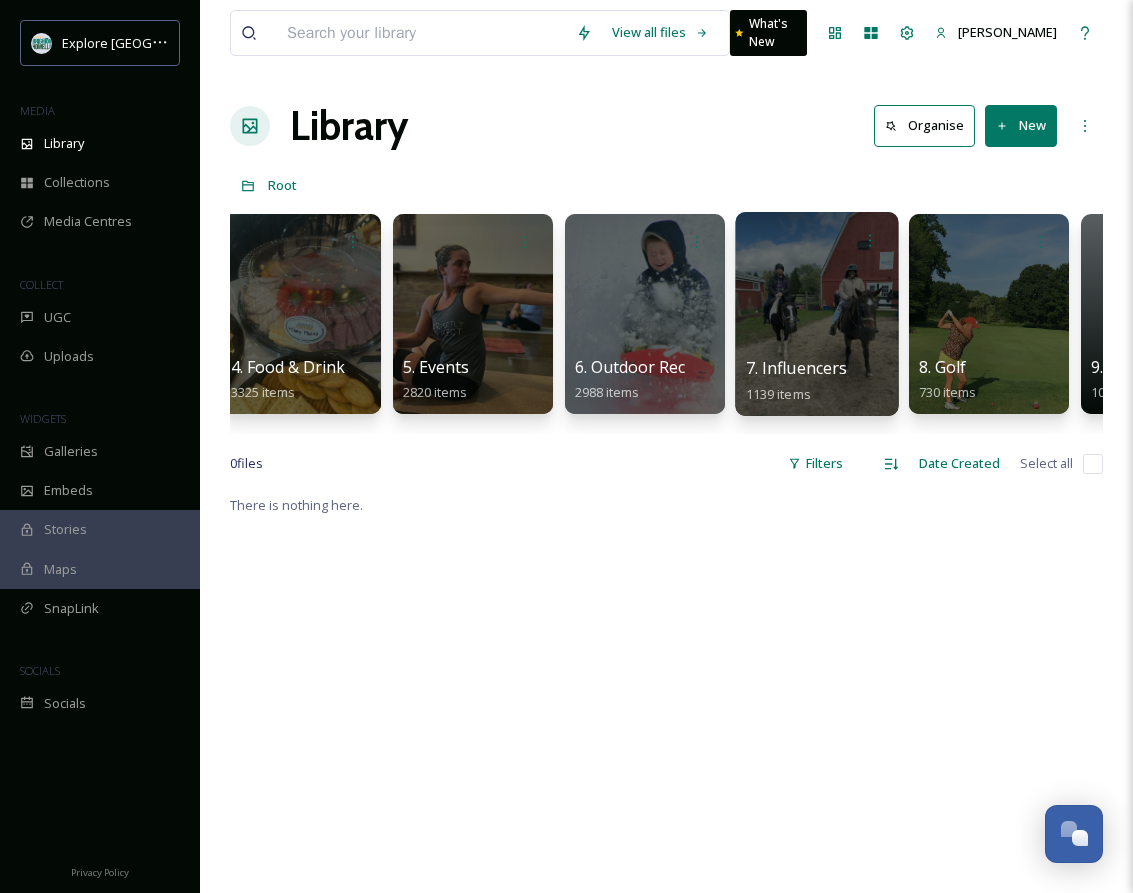 scroll, scrollTop: 0, scrollLeft: 555, axis: horizontal 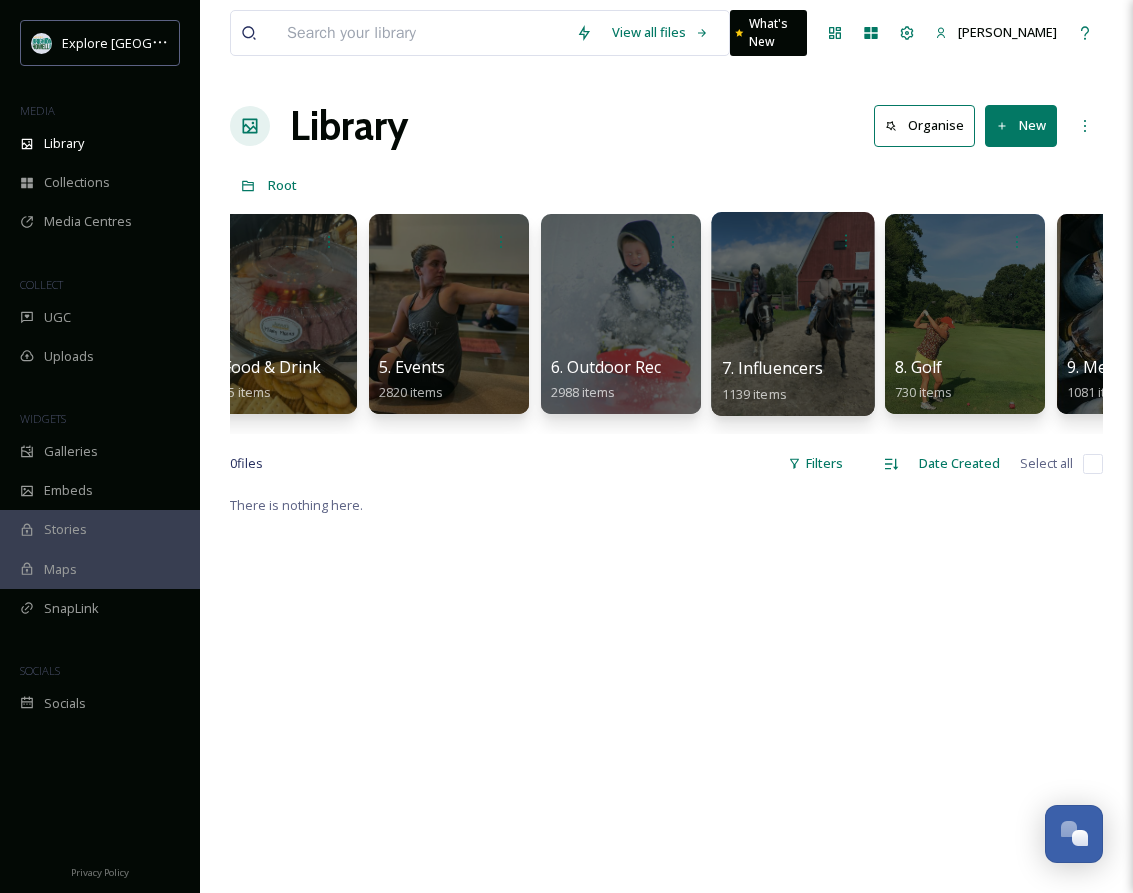 click at bounding box center [792, 314] 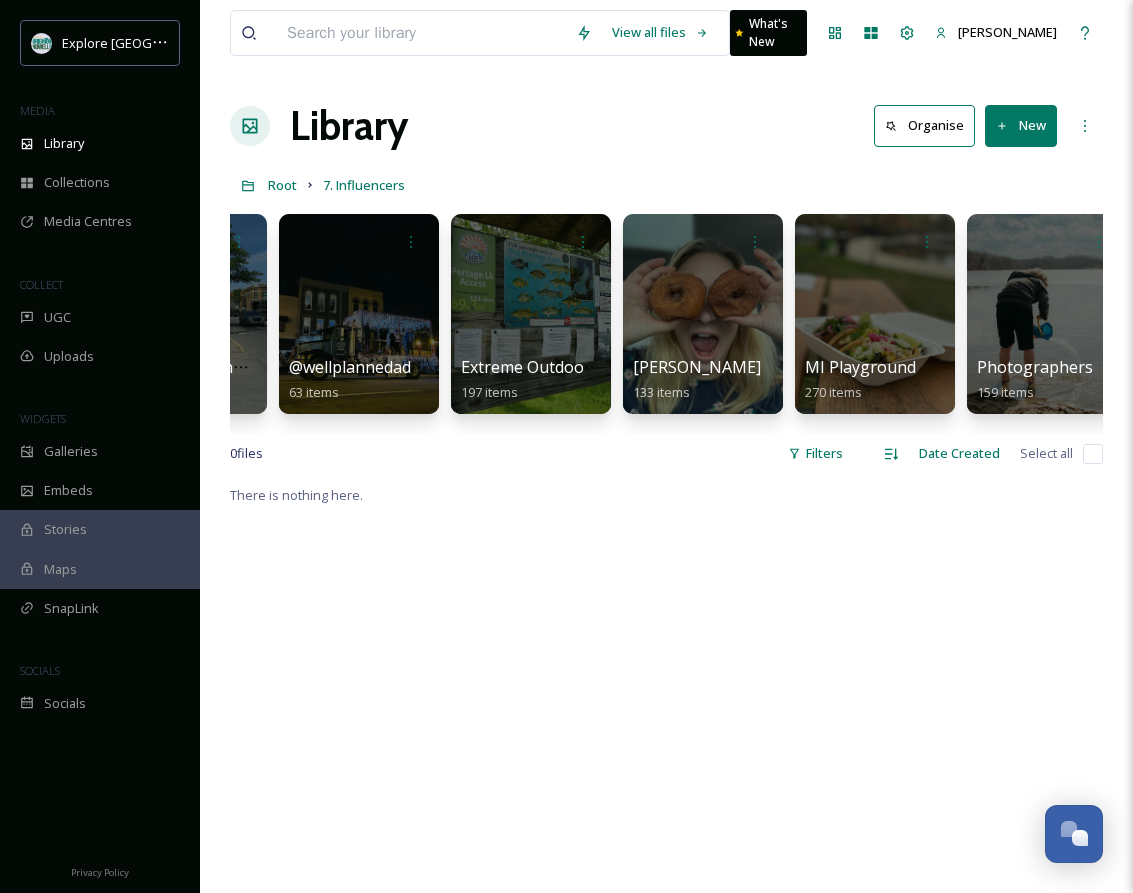 scroll, scrollTop: 0, scrollLeft: 675, axis: horizontal 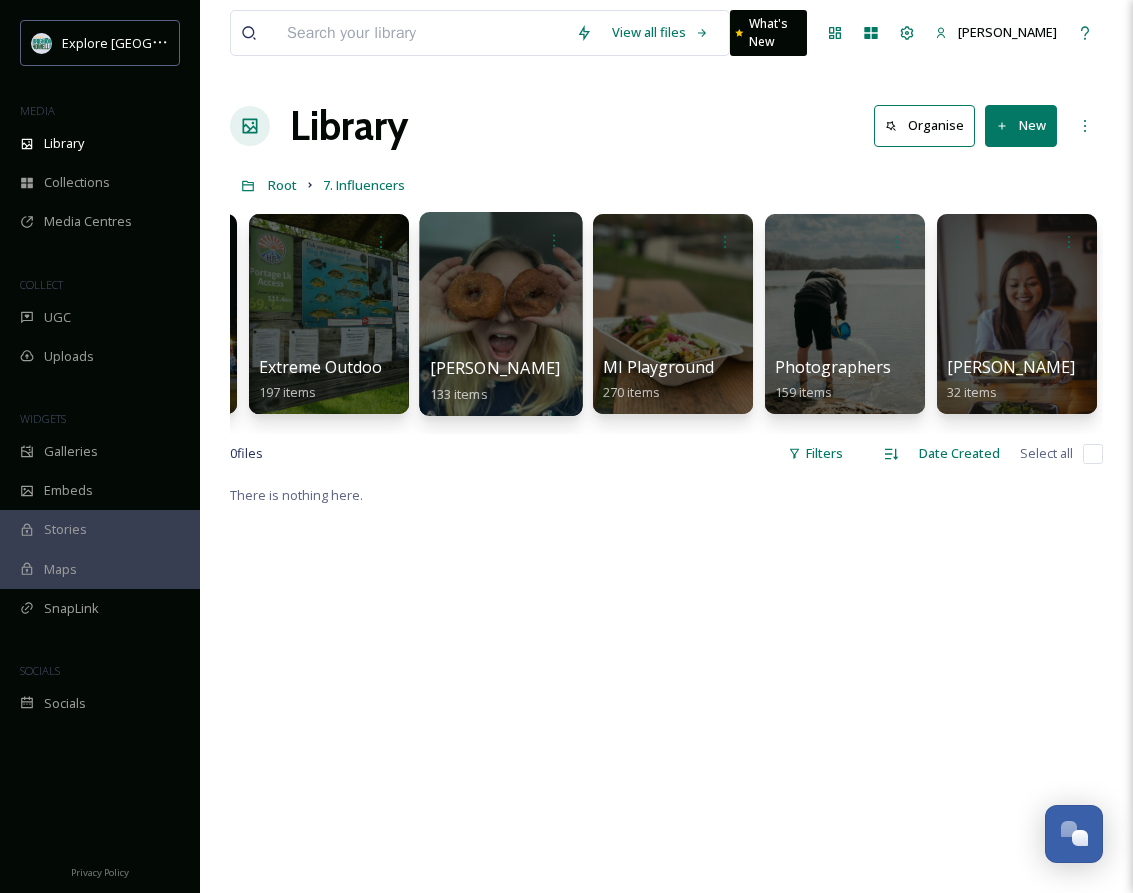 click at bounding box center [500, 314] 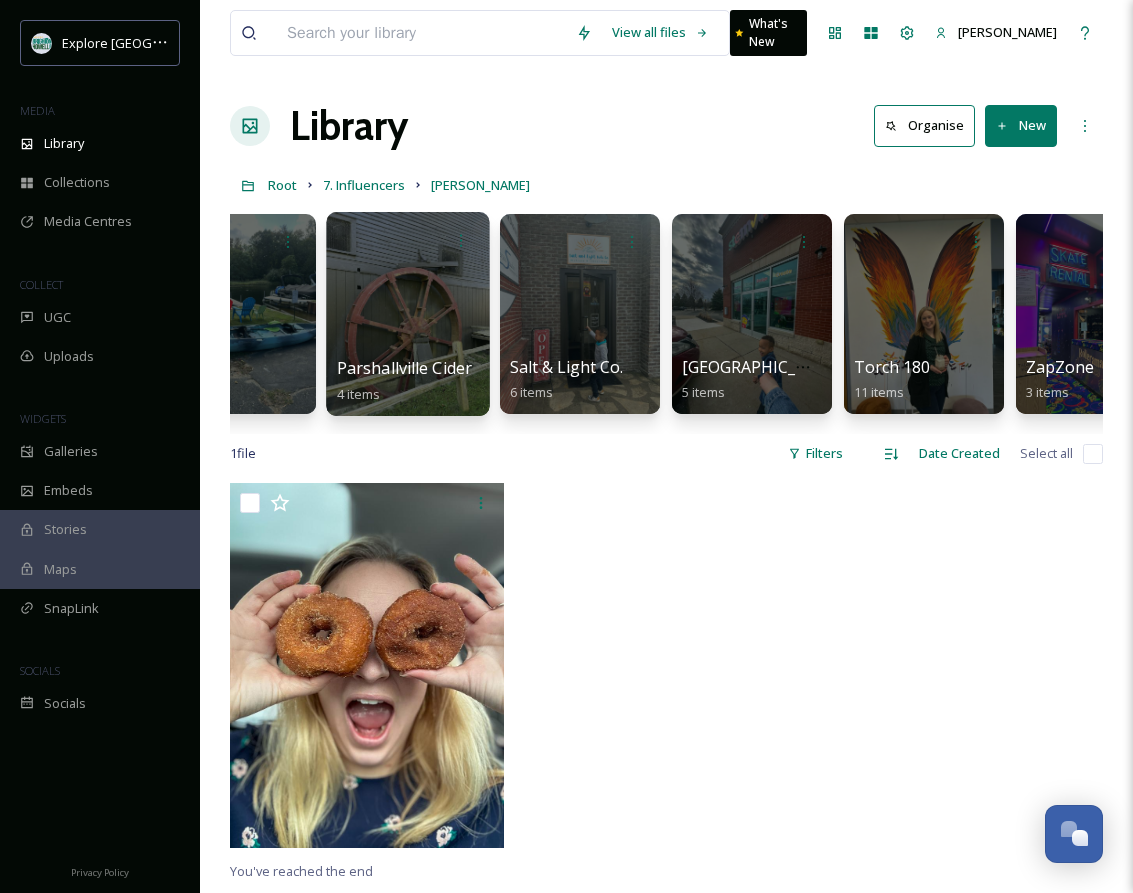scroll, scrollTop: 0, scrollLeft: 2306, axis: horizontal 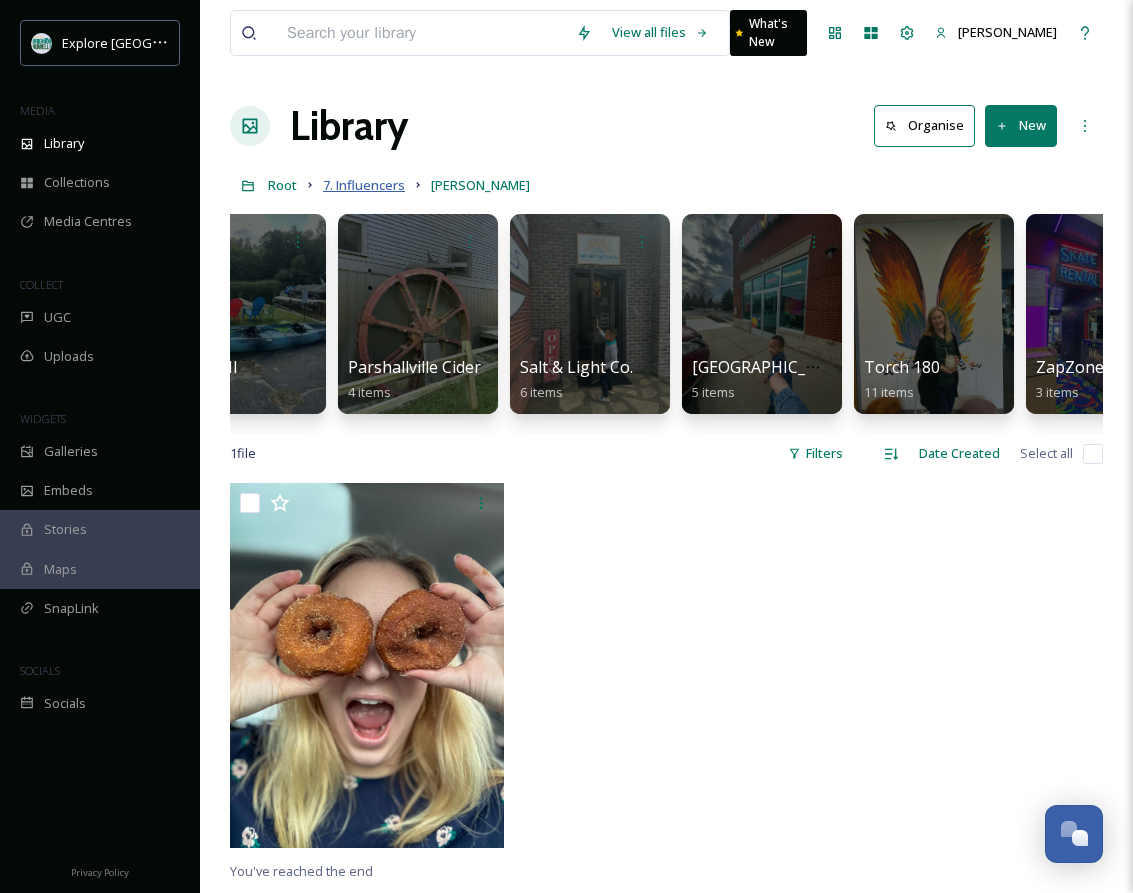 click on "7. Influencers" at bounding box center (364, 185) 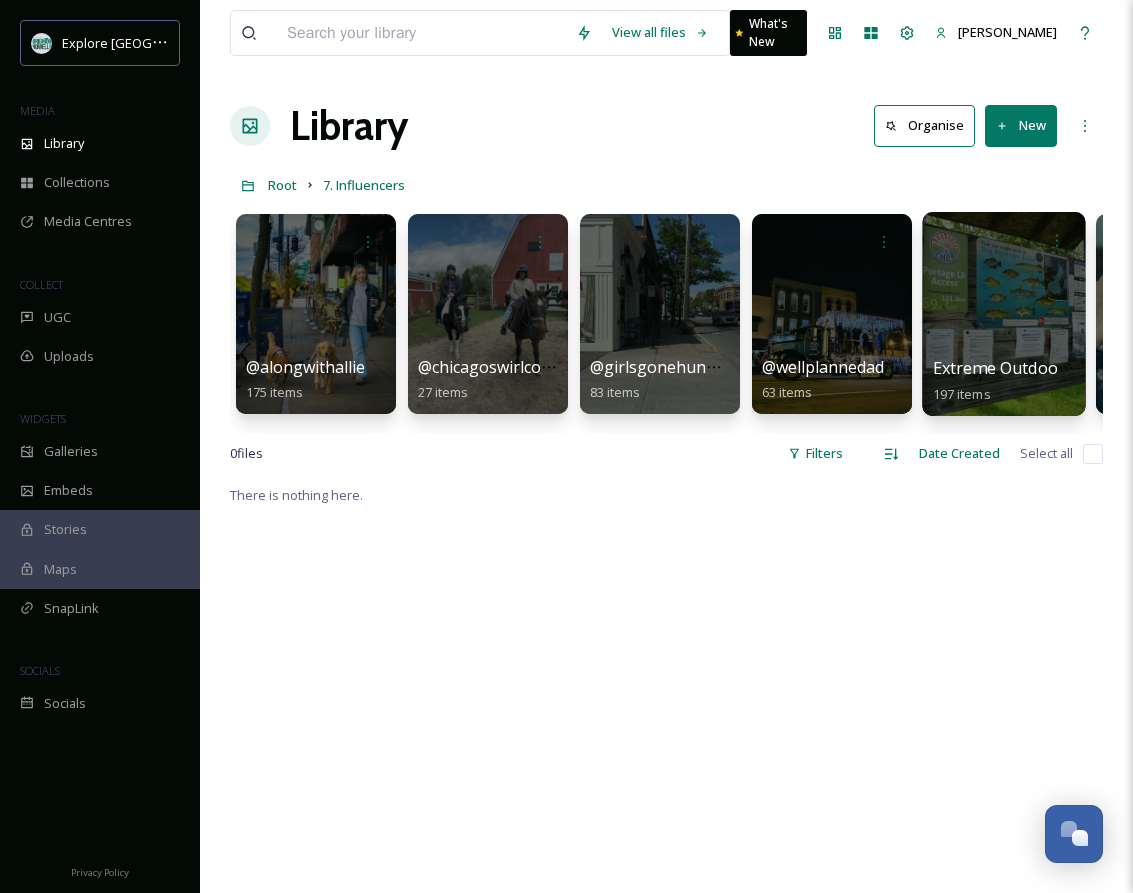 scroll, scrollTop: 0, scrollLeft: 675, axis: horizontal 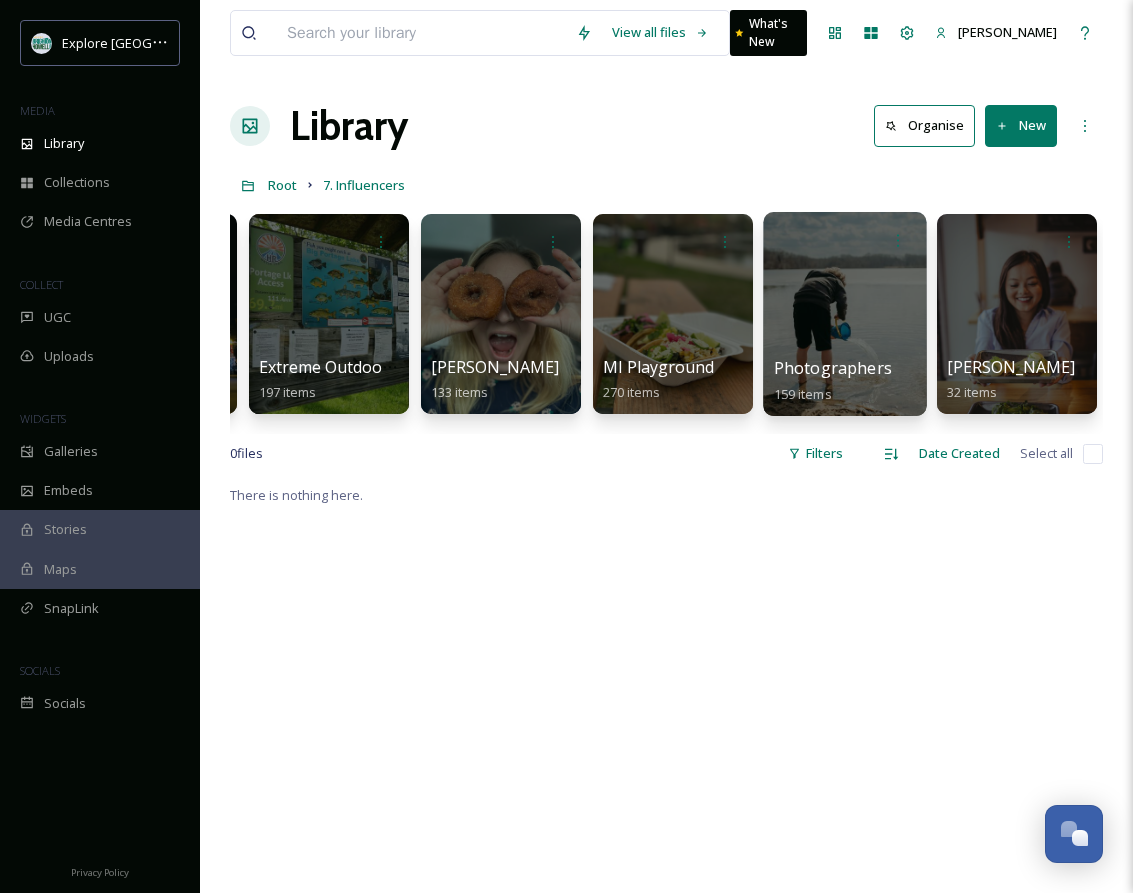 click at bounding box center [844, 314] 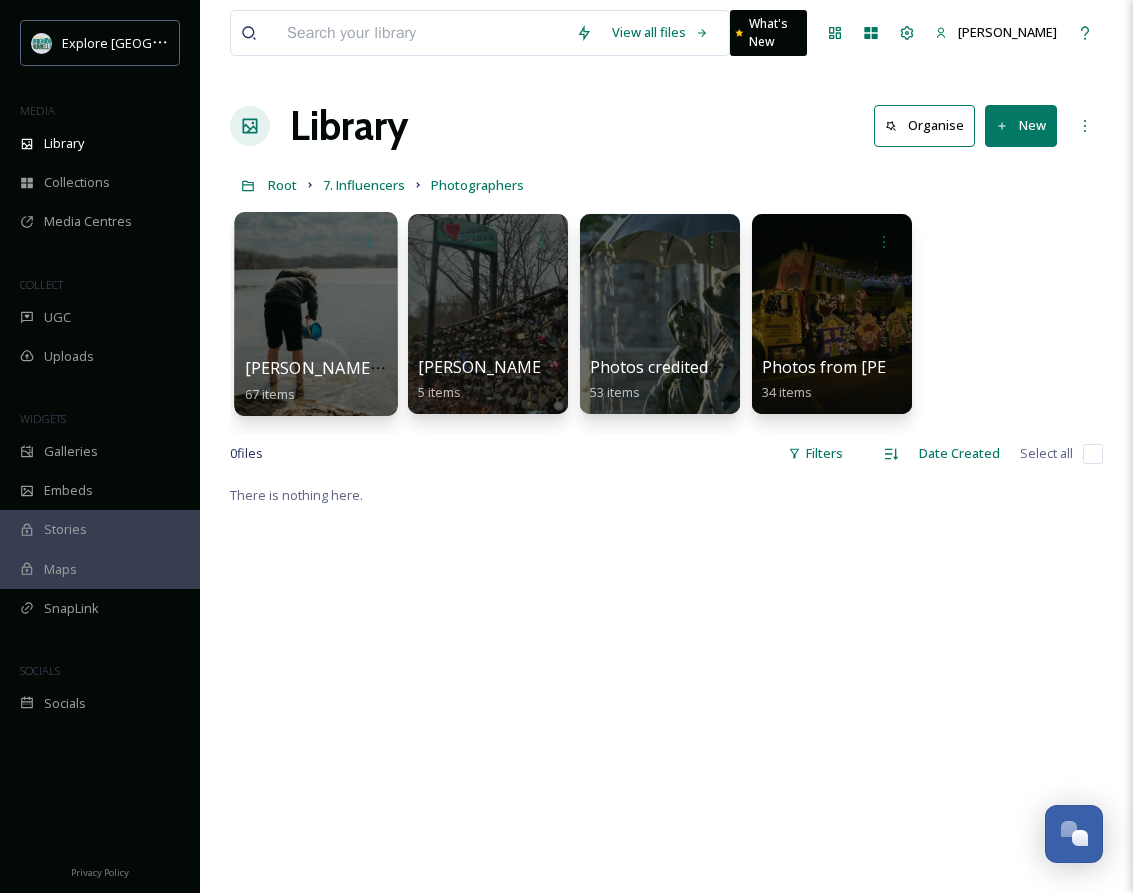 click at bounding box center [315, 314] 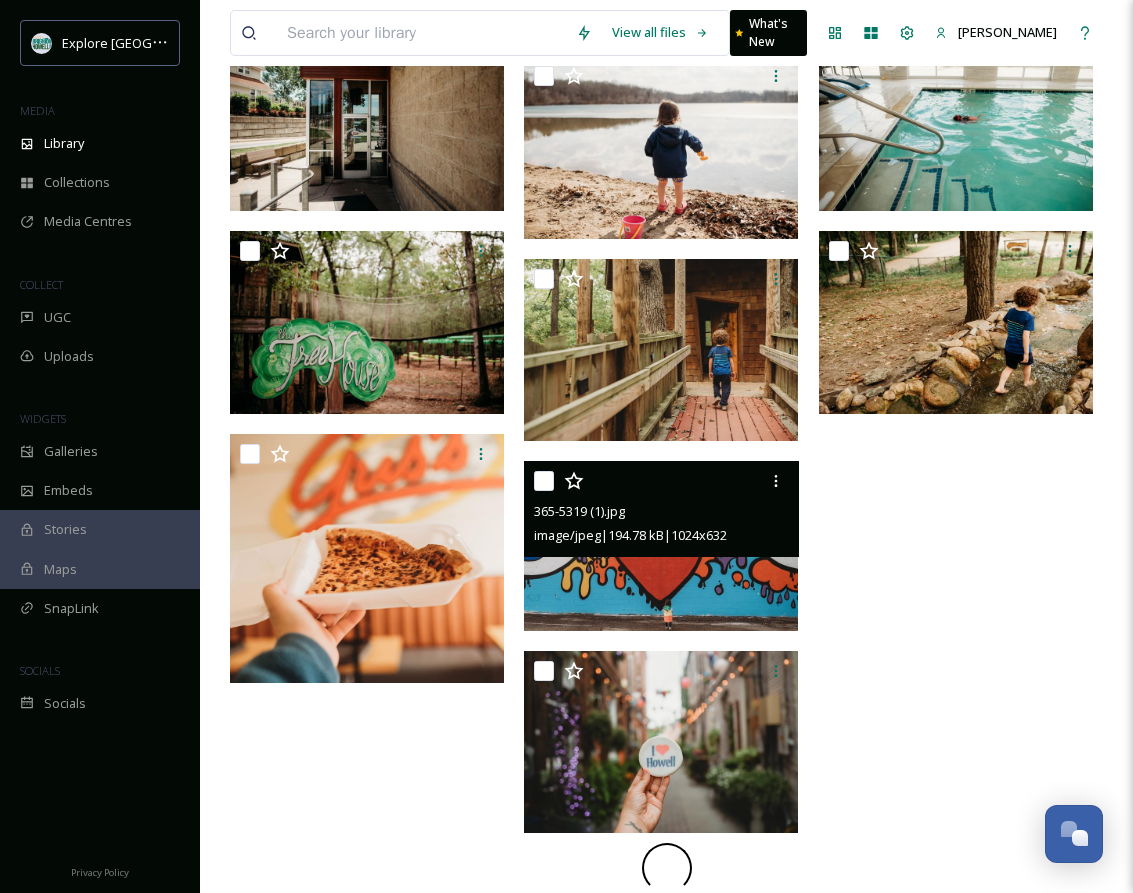 scroll, scrollTop: 0, scrollLeft: 0, axis: both 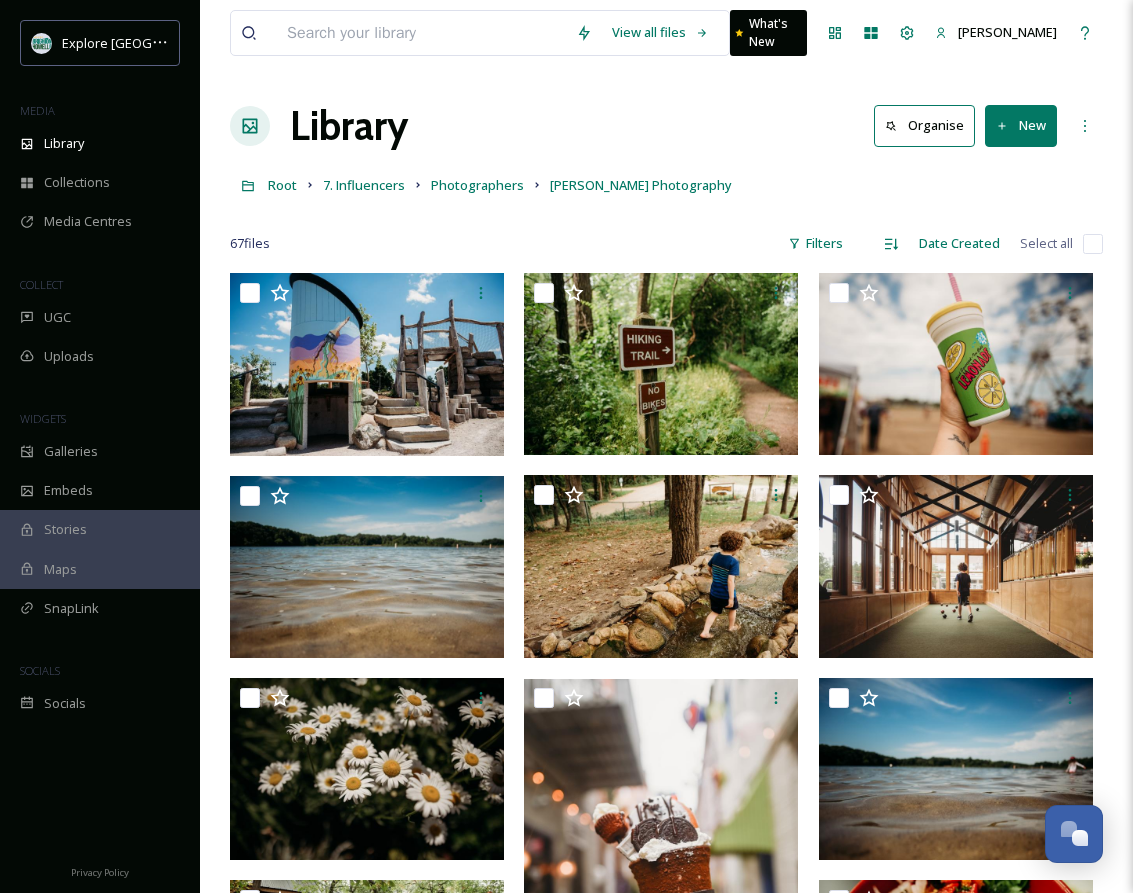 click on "Root 7. Influencers Photographers [PERSON_NAME] Photography" at bounding box center (666, 185) 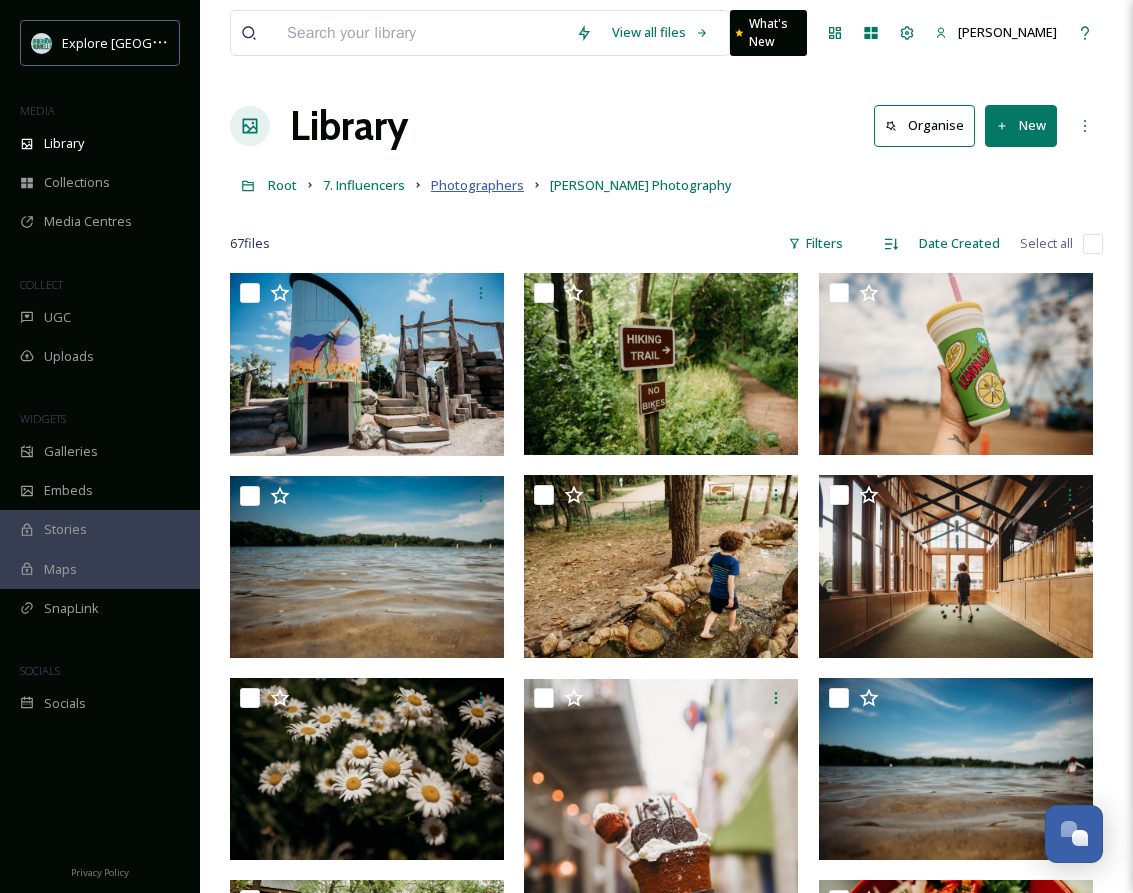 click on "Photographers" at bounding box center [477, 185] 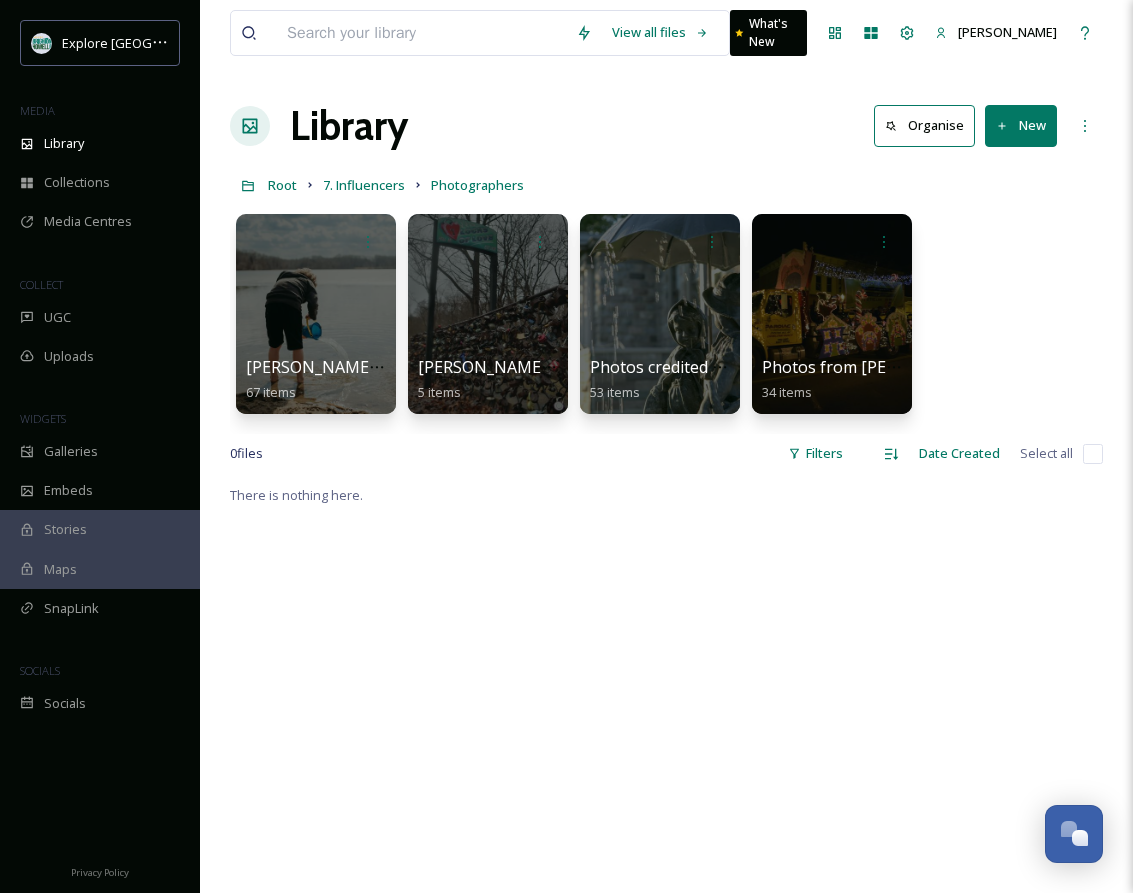 click on "Root 7. Influencers Photographers" at bounding box center [666, 185] 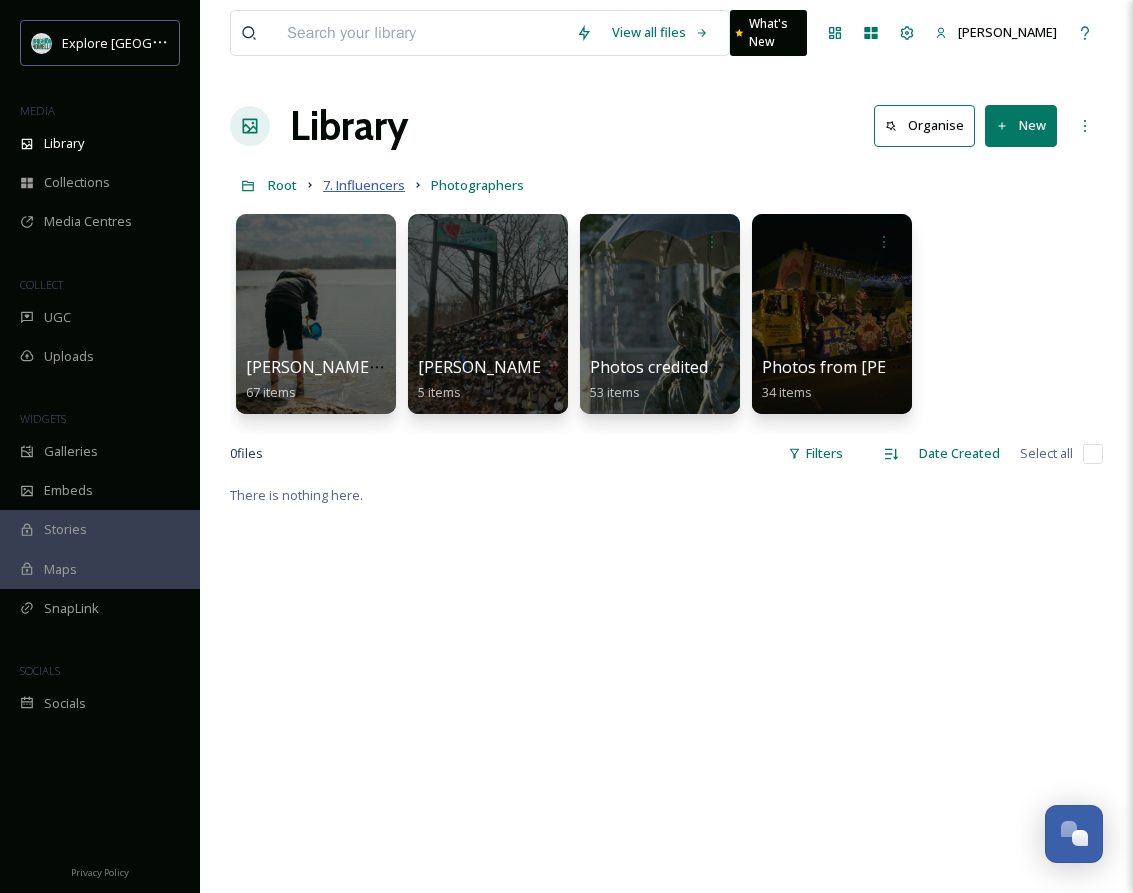 click on "7. Influencers" at bounding box center (364, 185) 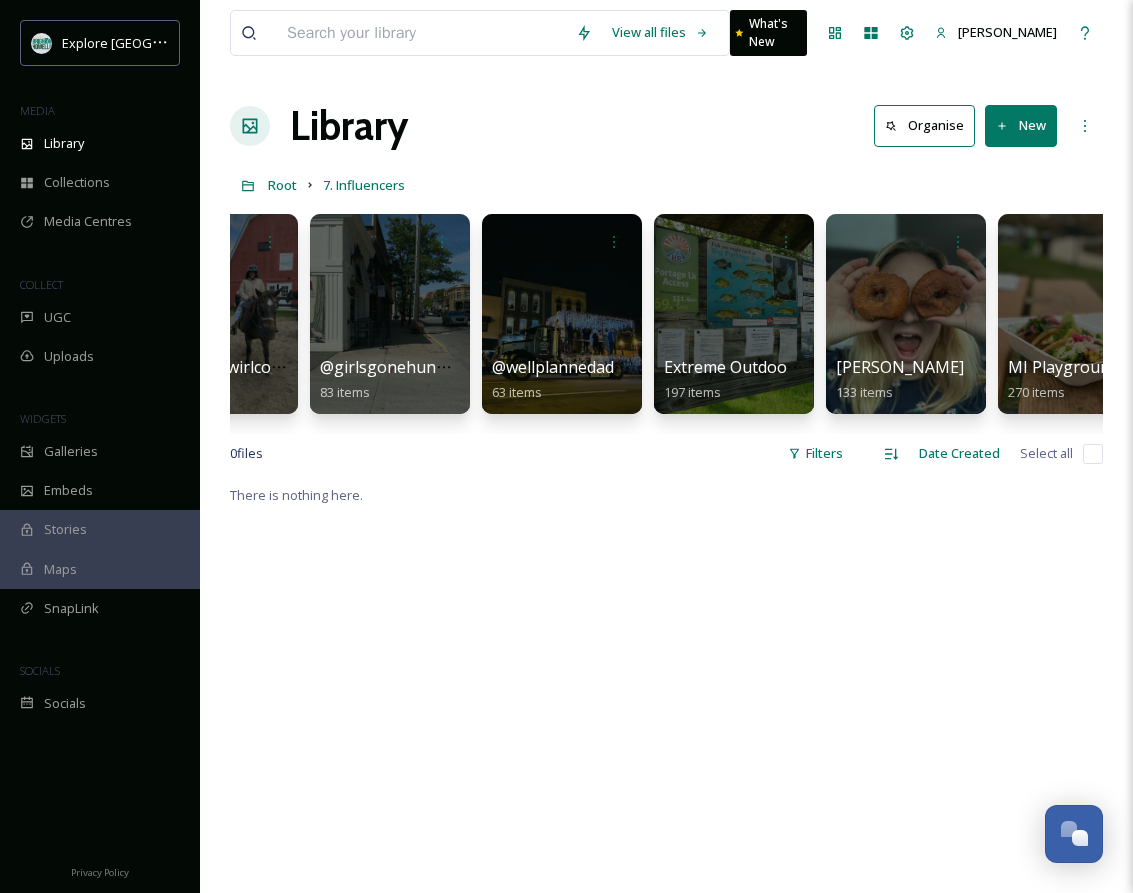 scroll, scrollTop: 0, scrollLeft: 0, axis: both 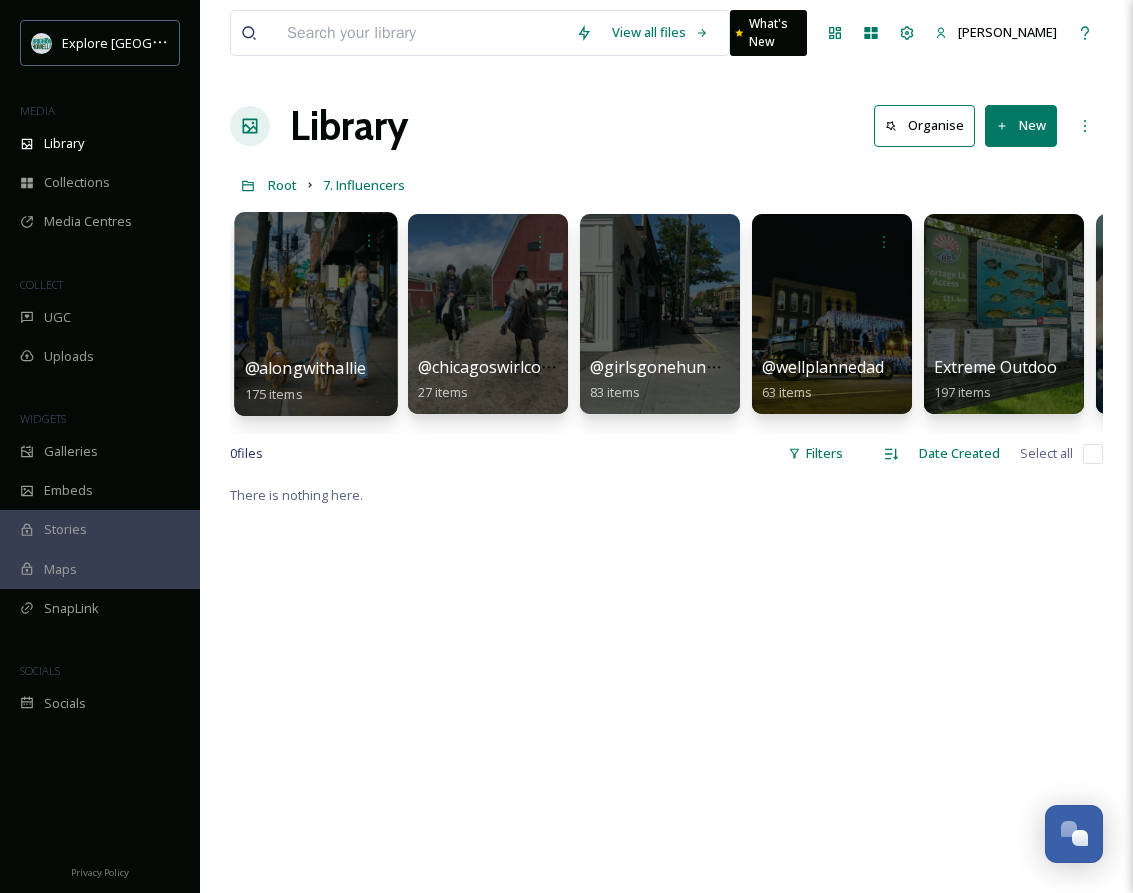 click at bounding box center (315, 314) 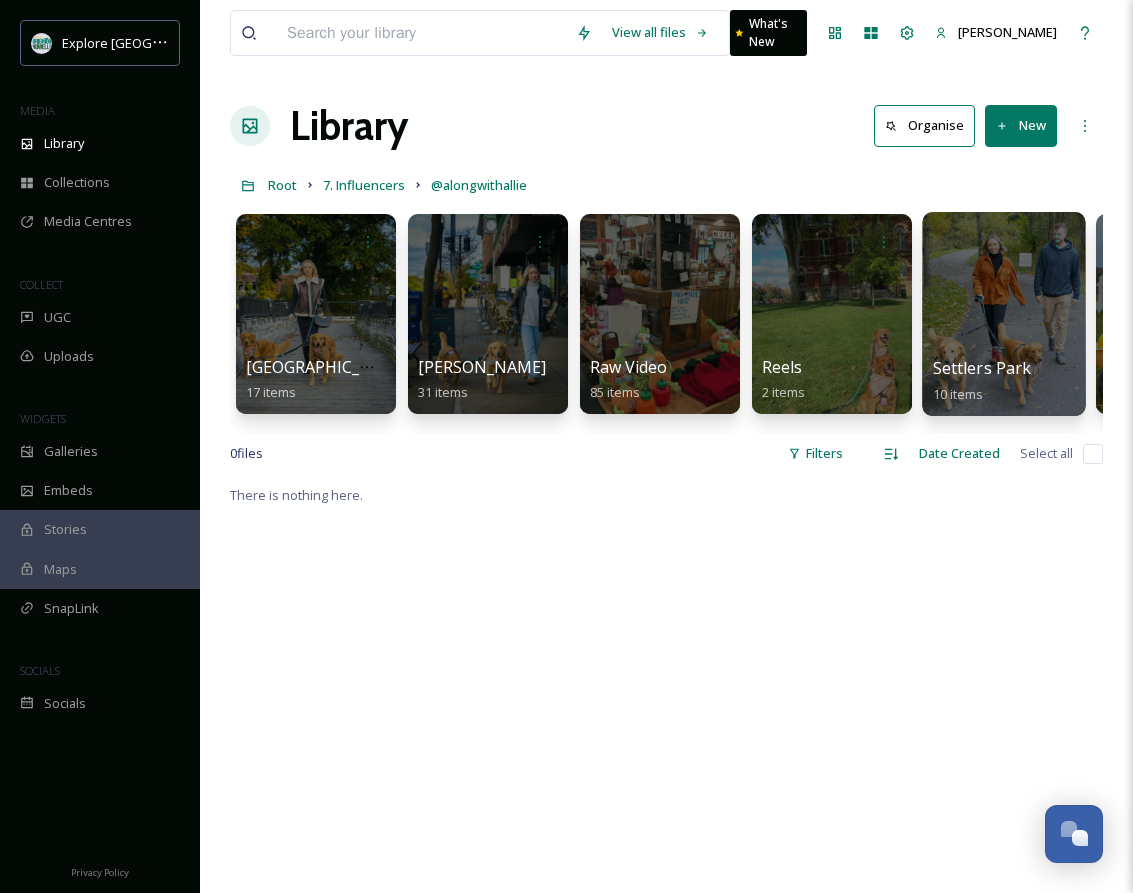 click at bounding box center (1003, 314) 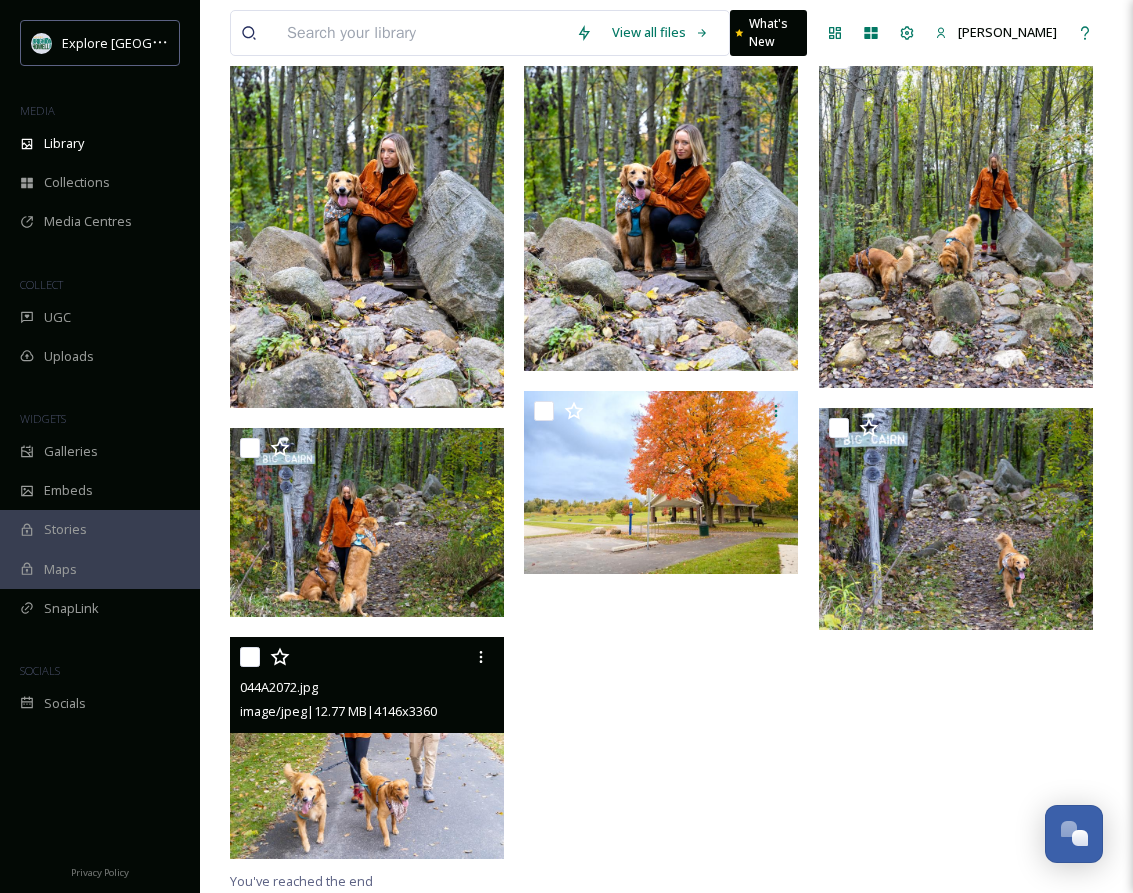 click at bounding box center [367, 748] 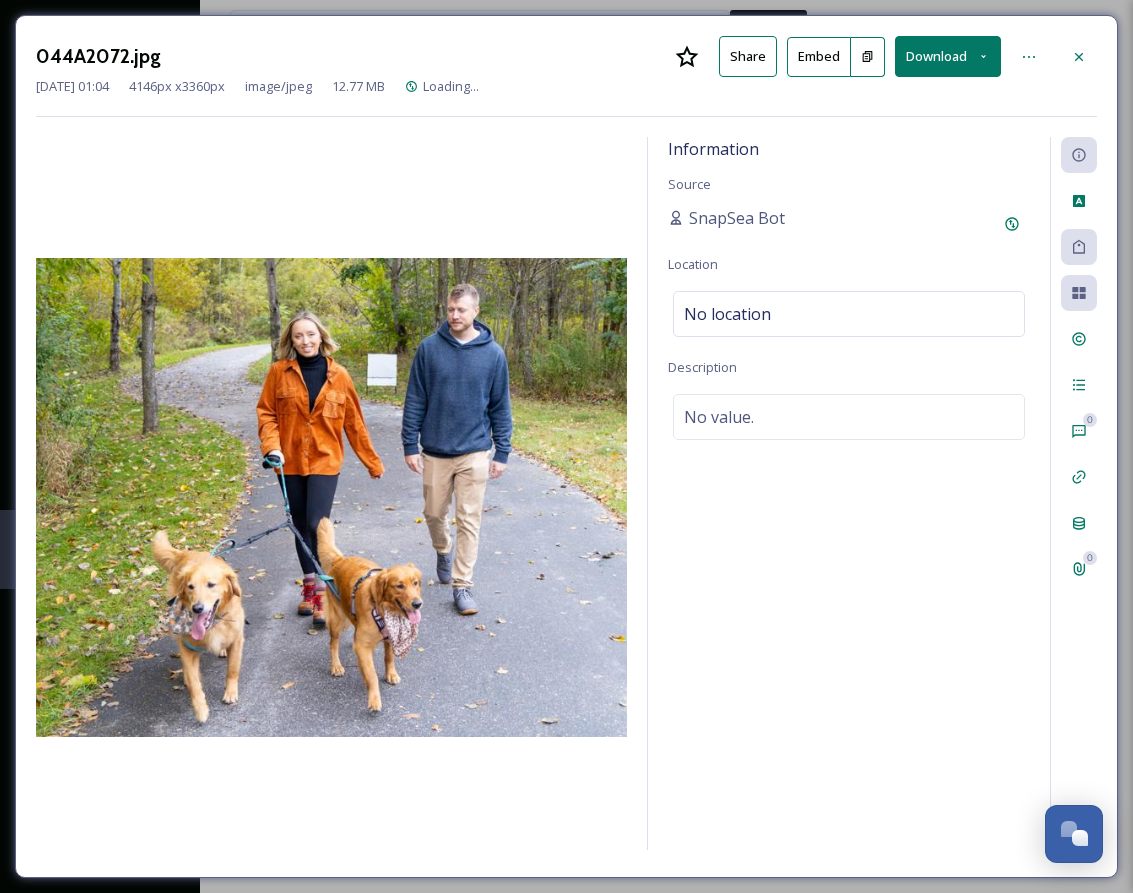 scroll, scrollTop: 273, scrollLeft: 0, axis: vertical 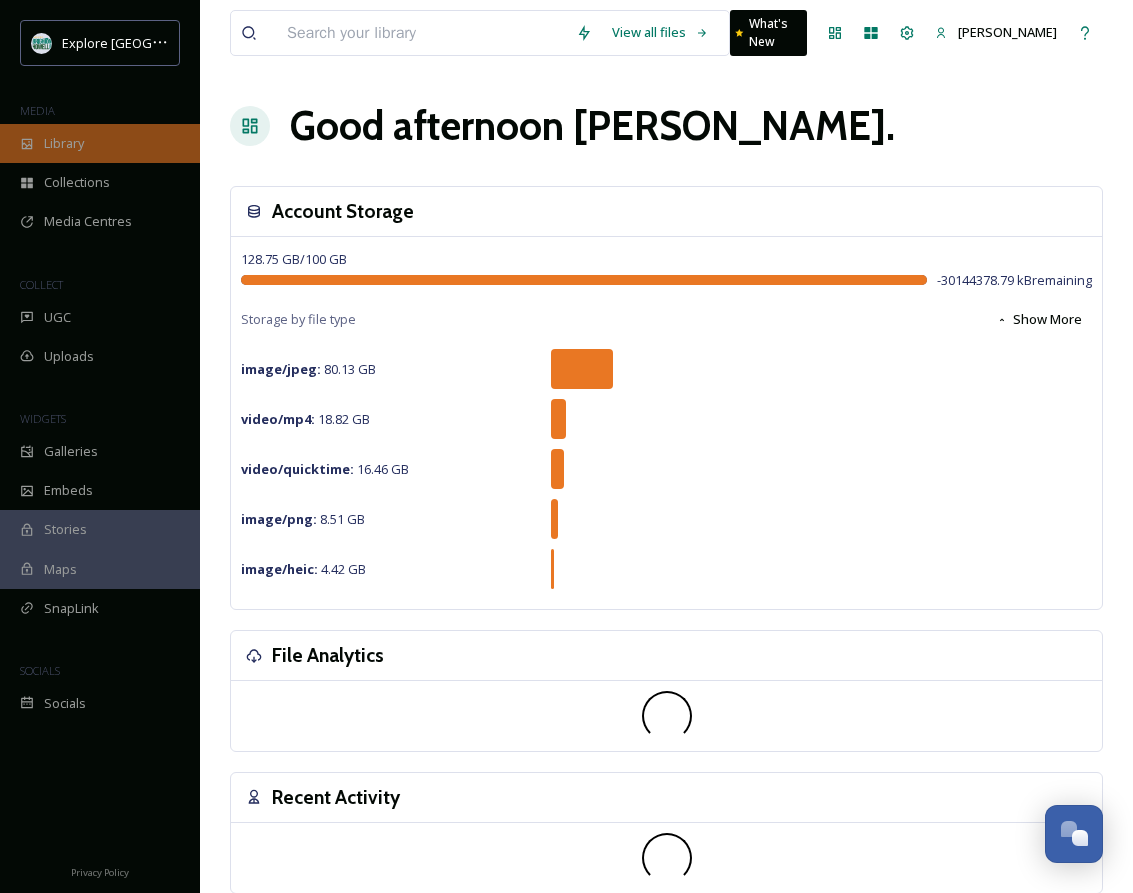 click on "Library" at bounding box center (100, 143) 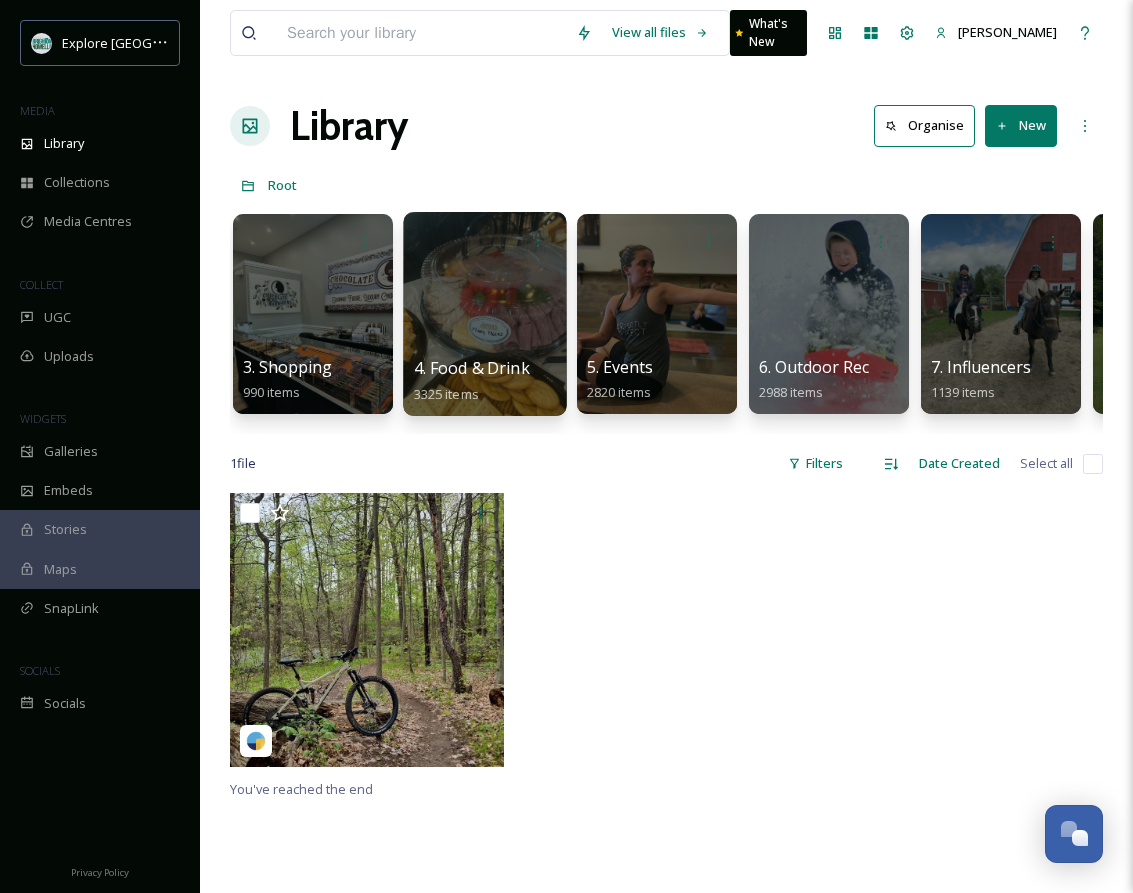 scroll, scrollTop: 0, scrollLeft: 809, axis: horizontal 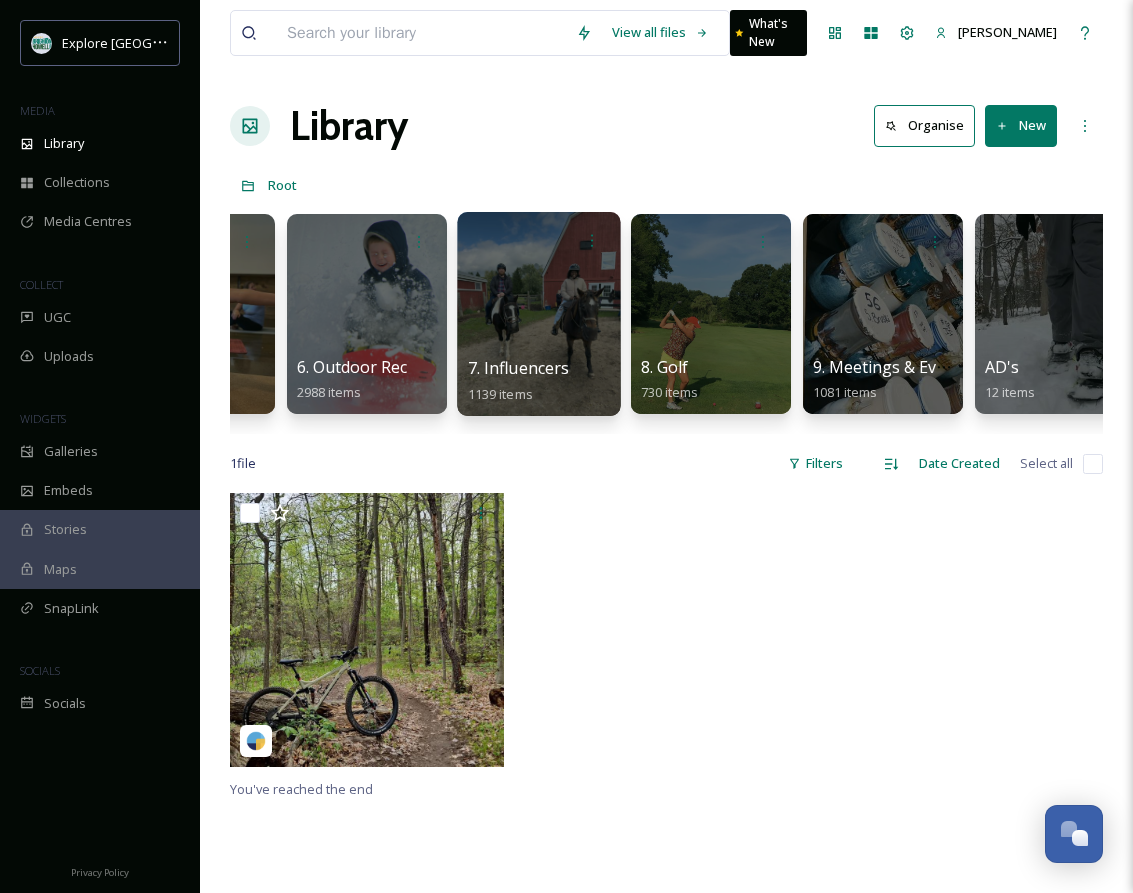 click at bounding box center (538, 314) 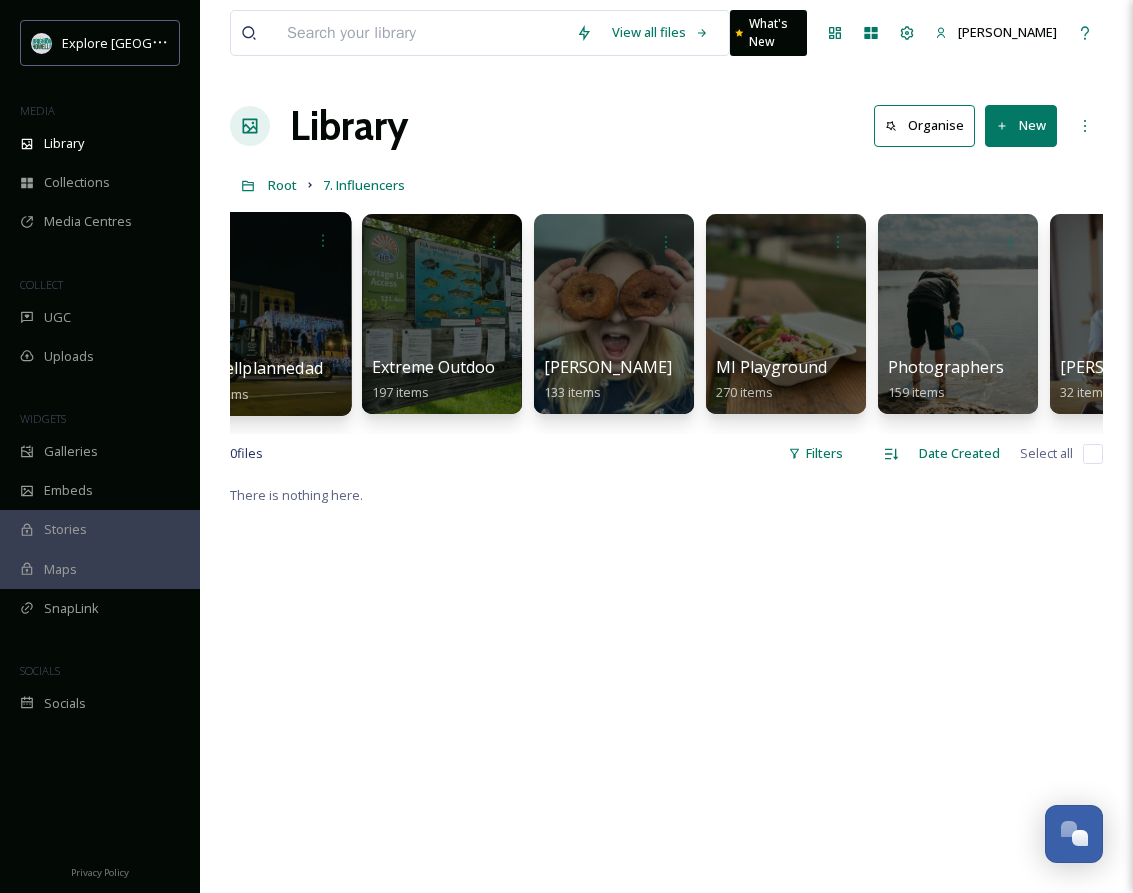 scroll, scrollTop: 0, scrollLeft: 675, axis: horizontal 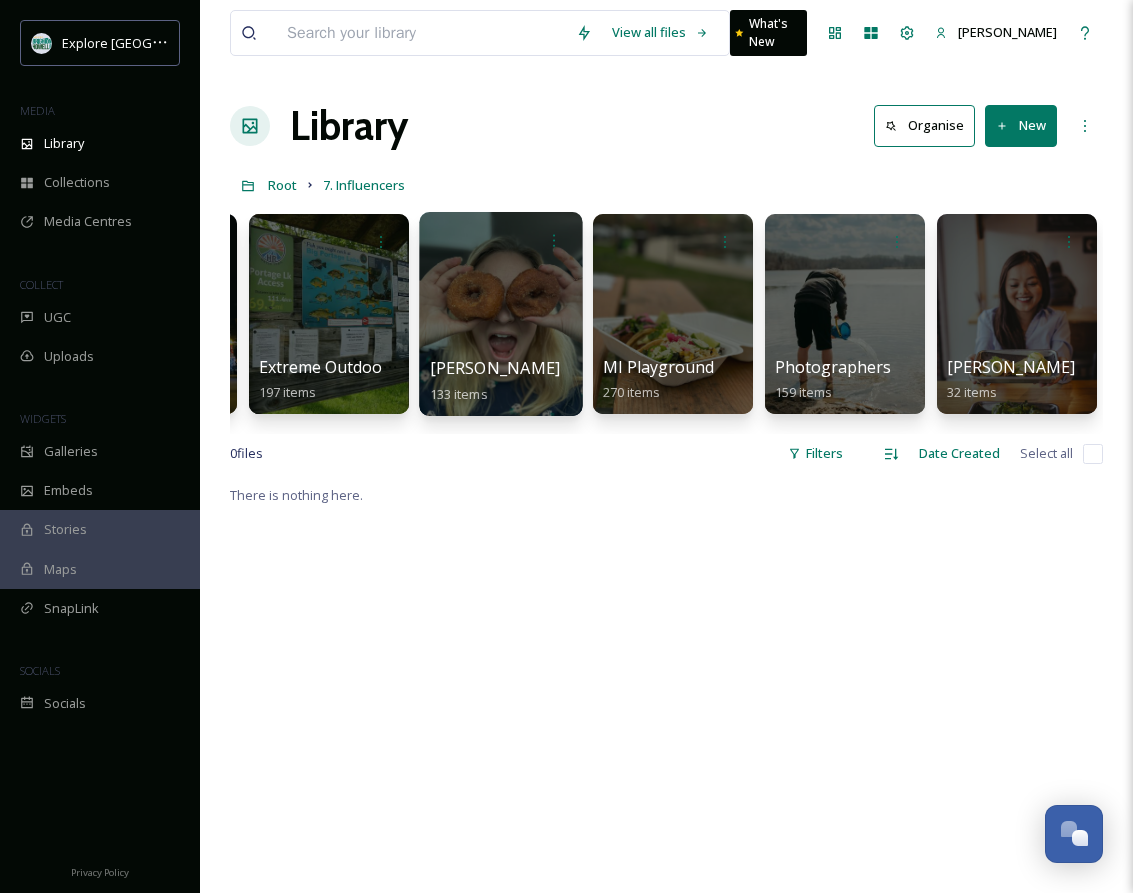 click at bounding box center (500, 314) 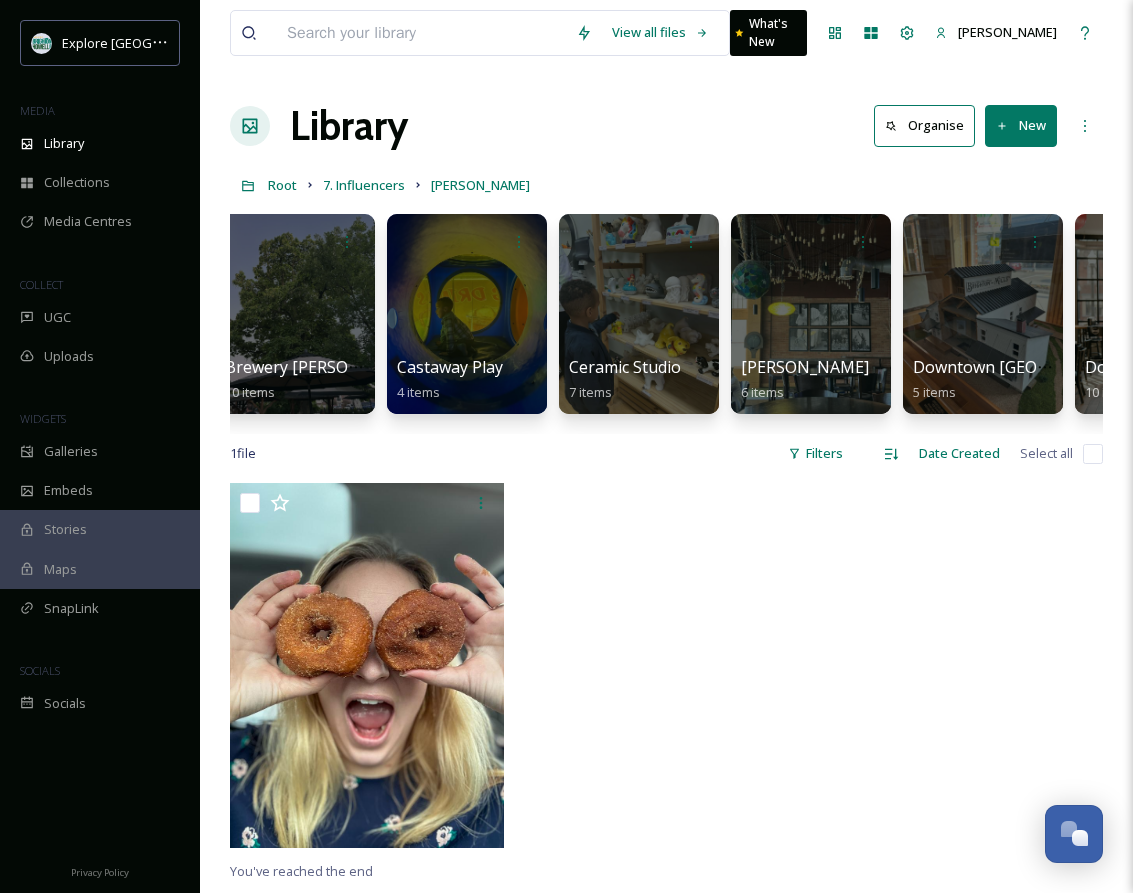 scroll, scrollTop: 0, scrollLeft: 0, axis: both 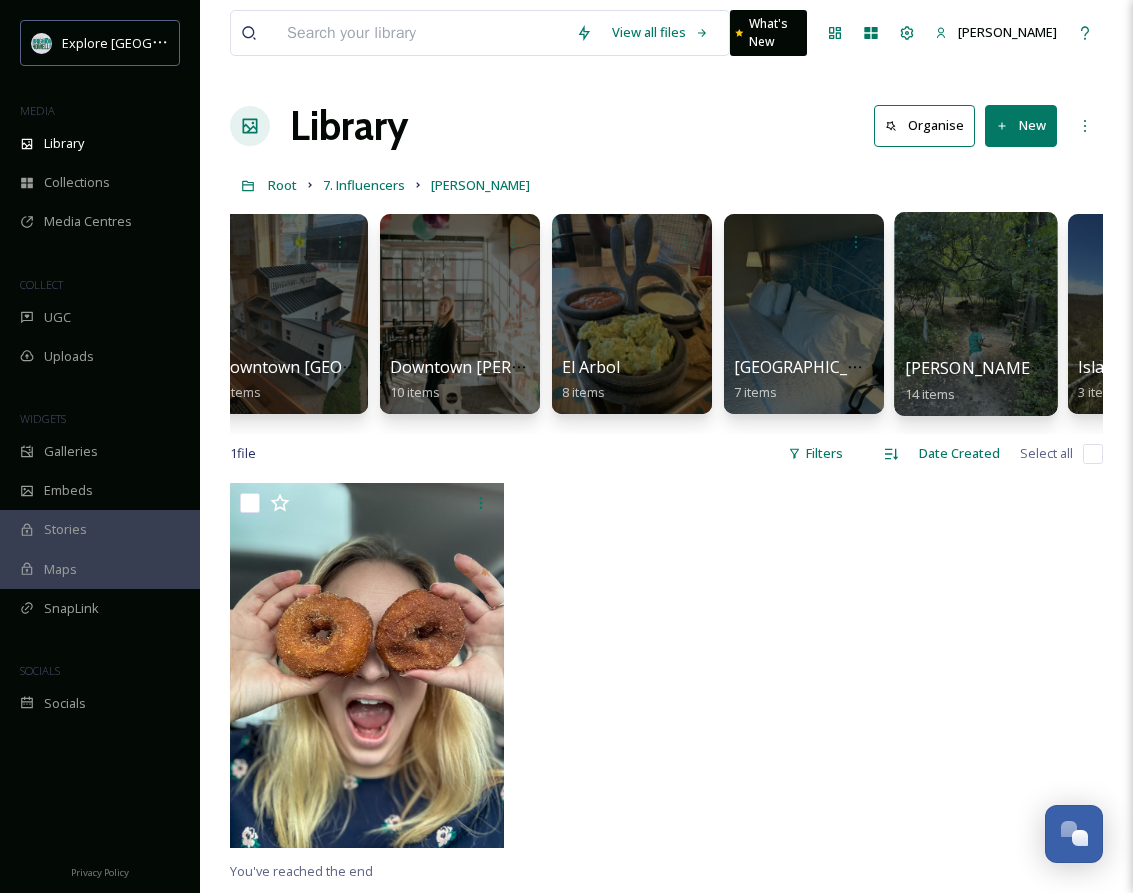 click at bounding box center (975, 314) 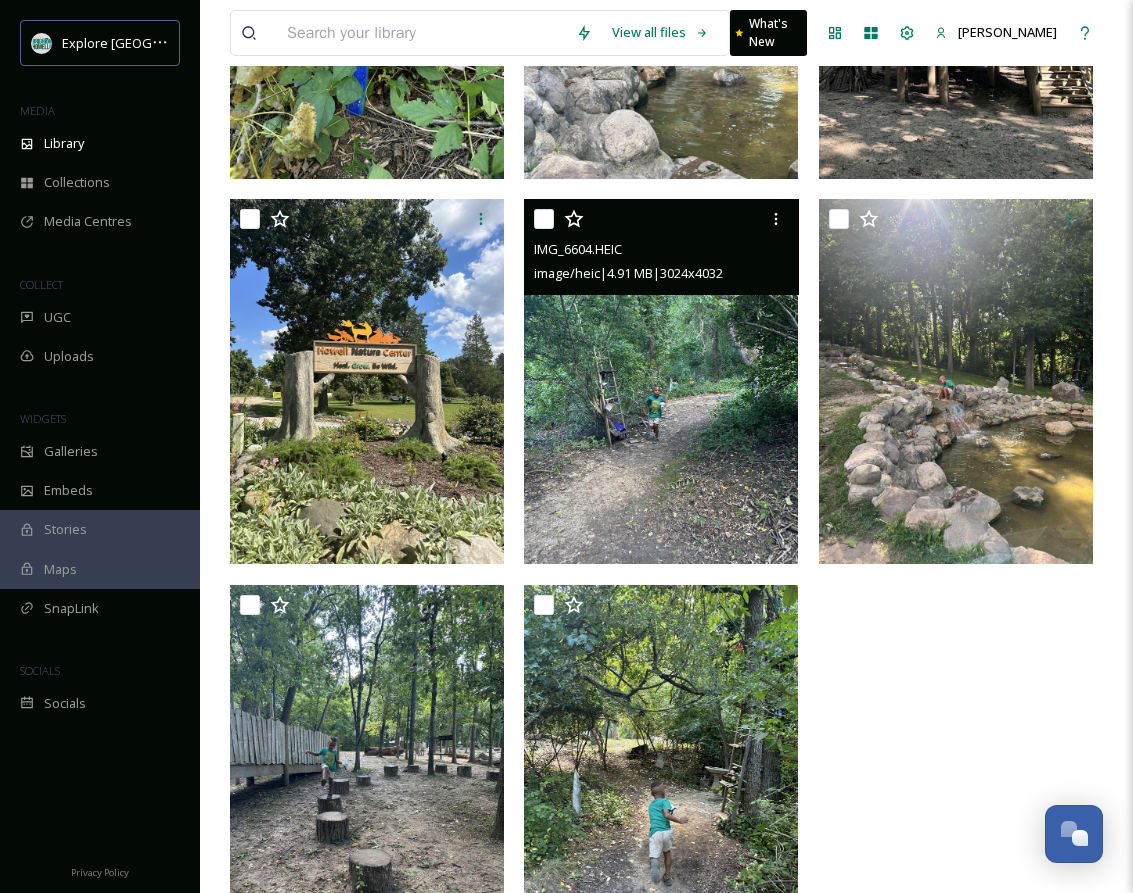 scroll, scrollTop: 0, scrollLeft: 0, axis: both 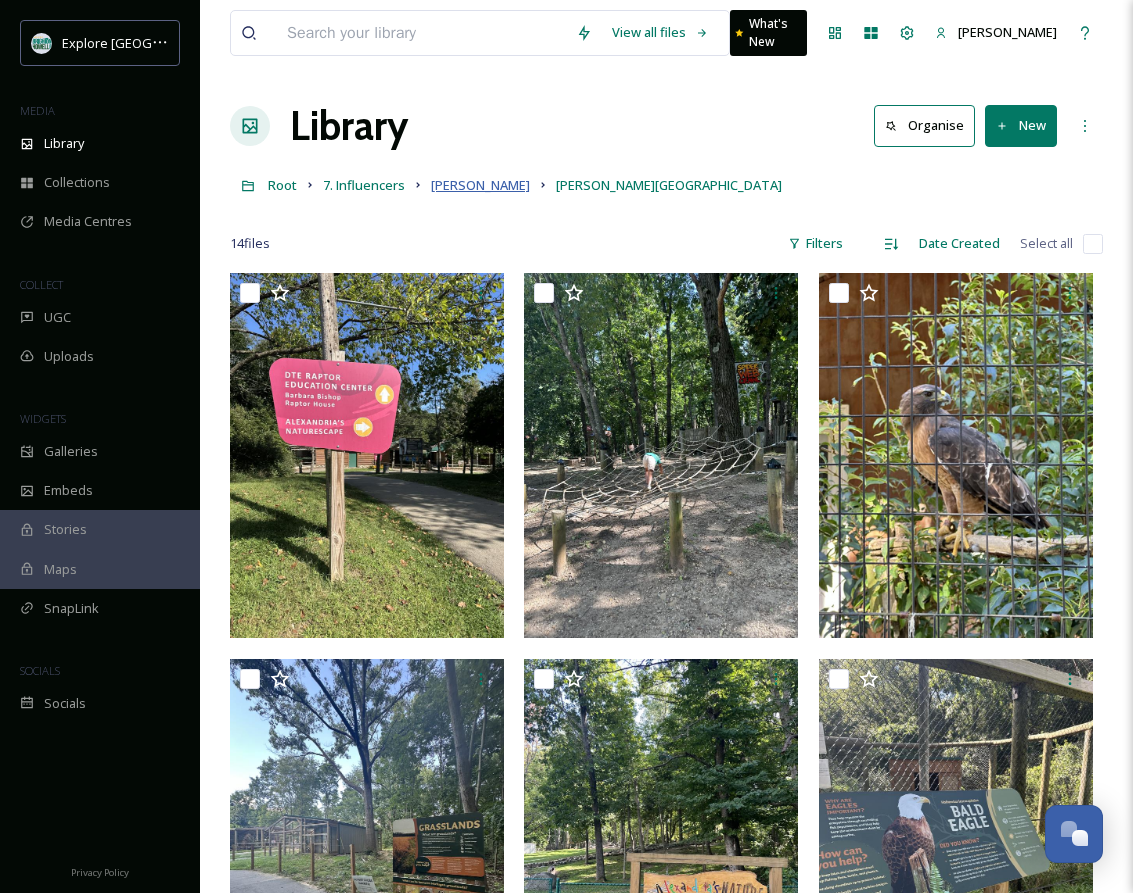 click on "[PERSON_NAME]" at bounding box center [480, 185] 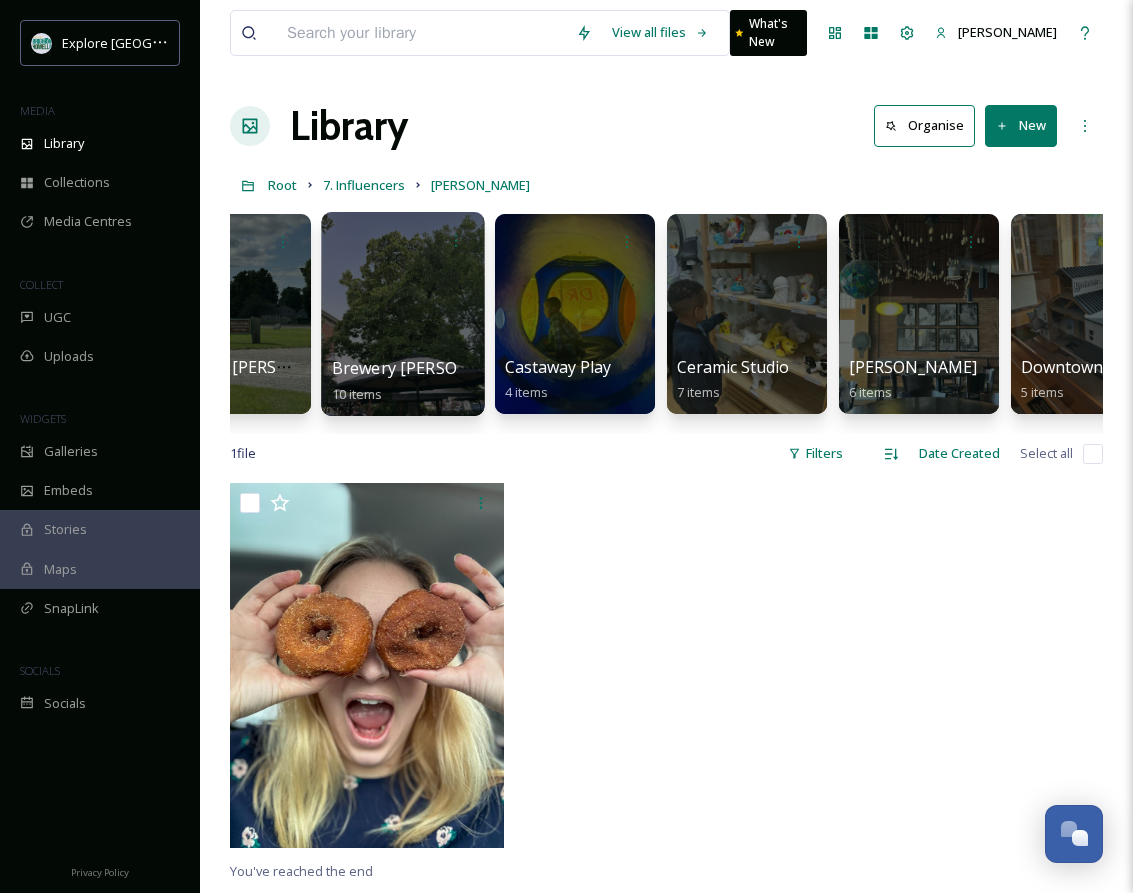 scroll, scrollTop: 0, scrollLeft: 260, axis: horizontal 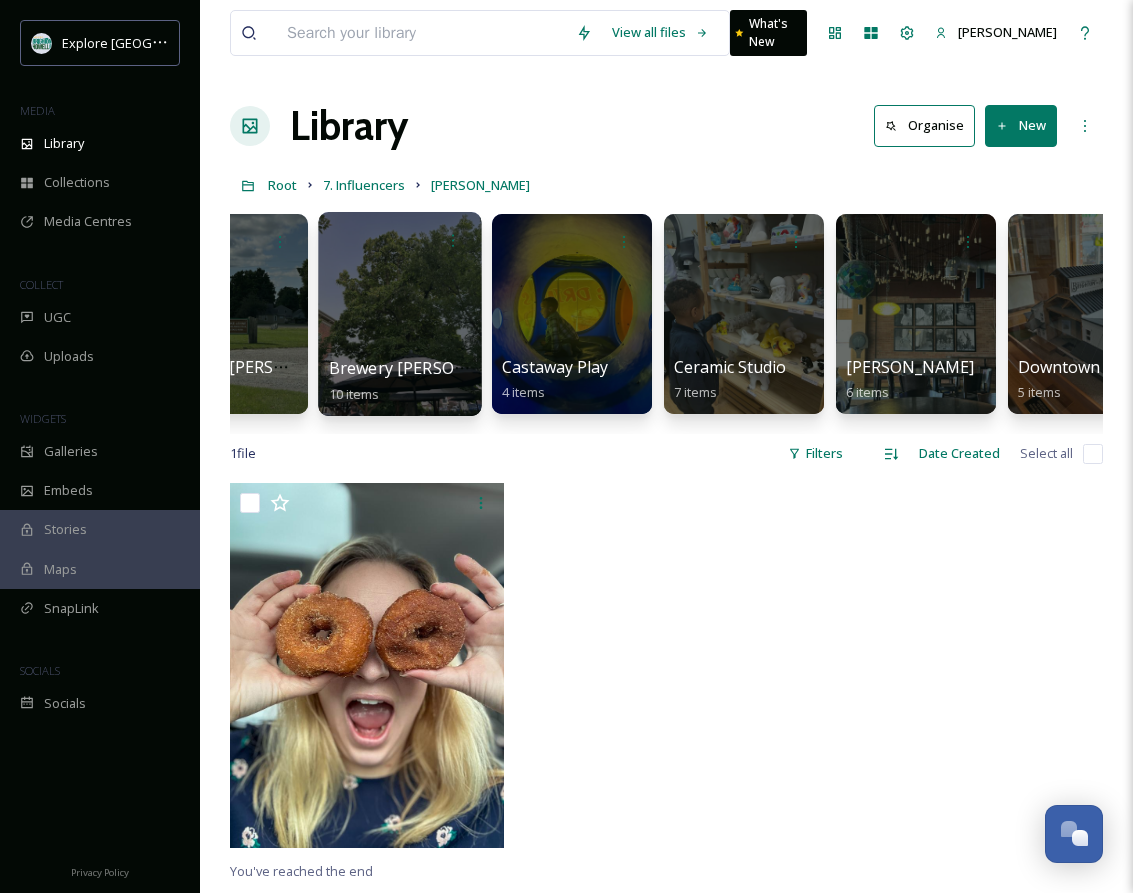 click at bounding box center [399, 314] 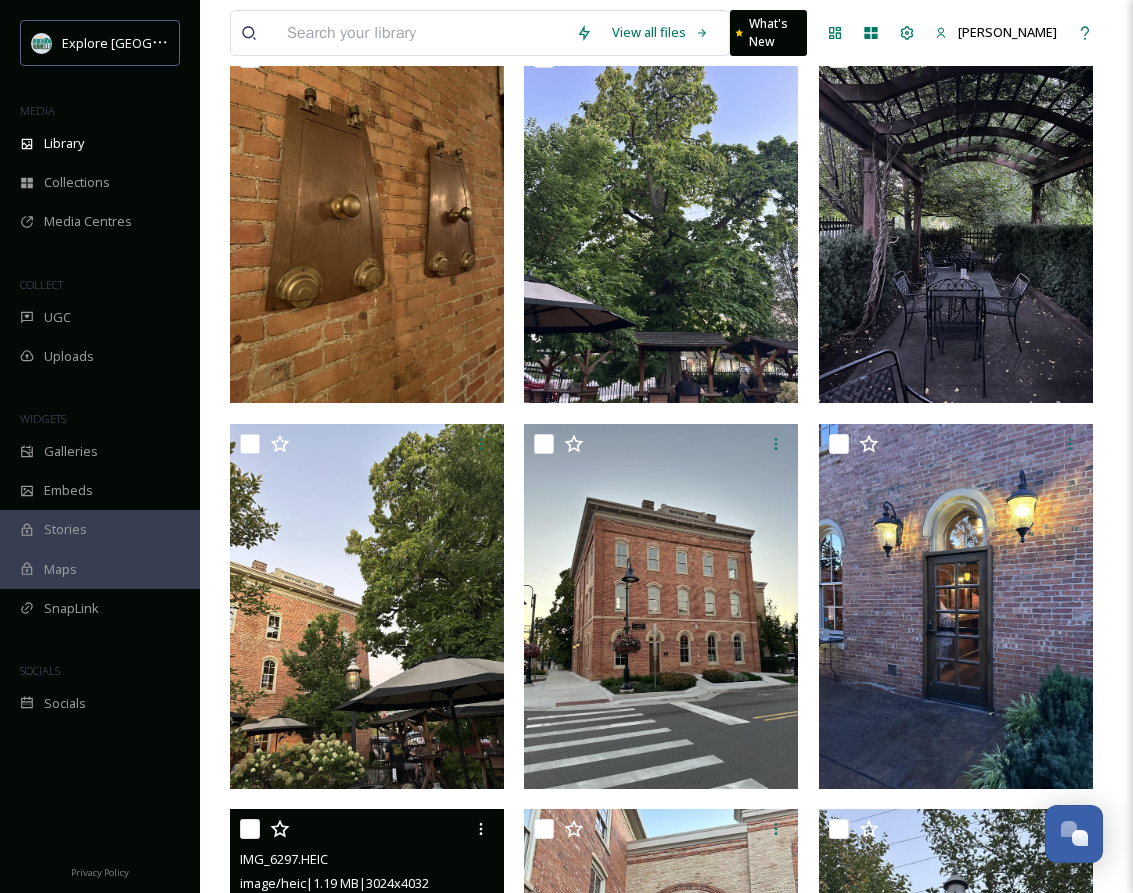 scroll, scrollTop: 0, scrollLeft: 0, axis: both 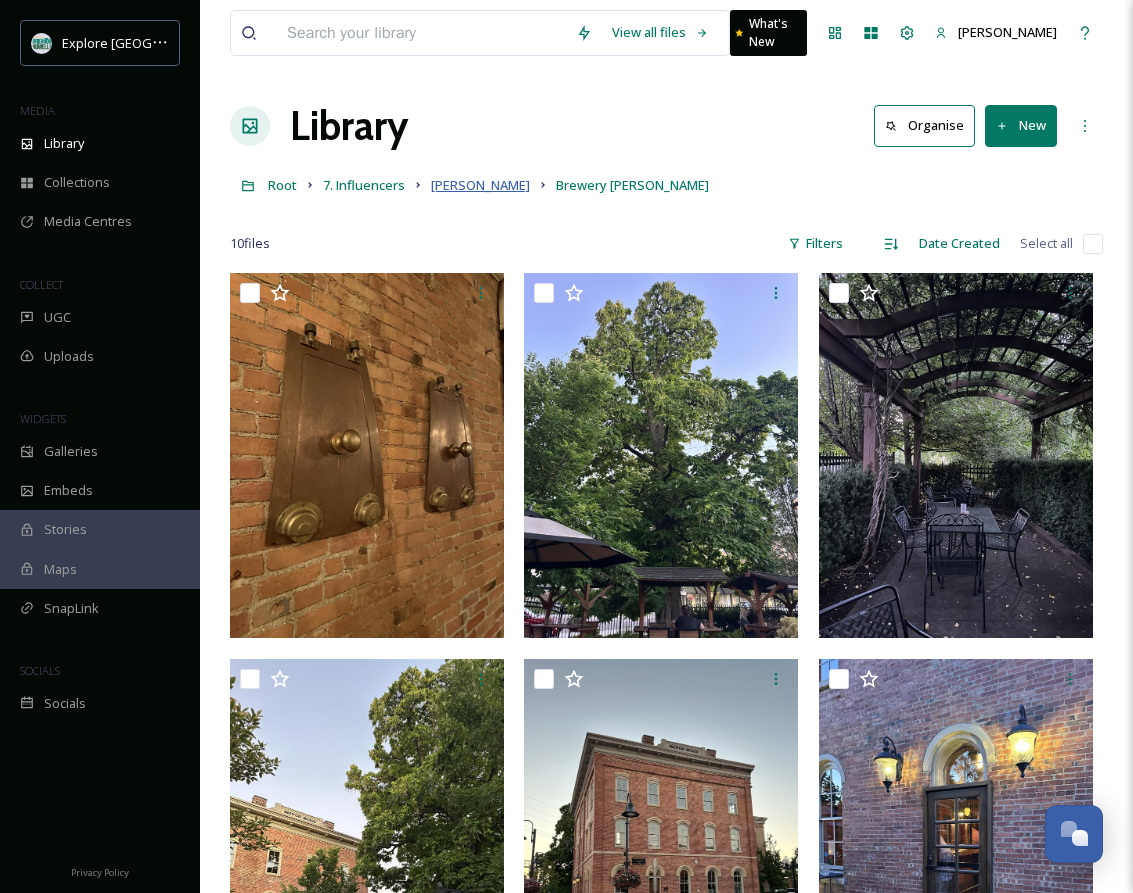 click on "[PERSON_NAME]" at bounding box center (480, 185) 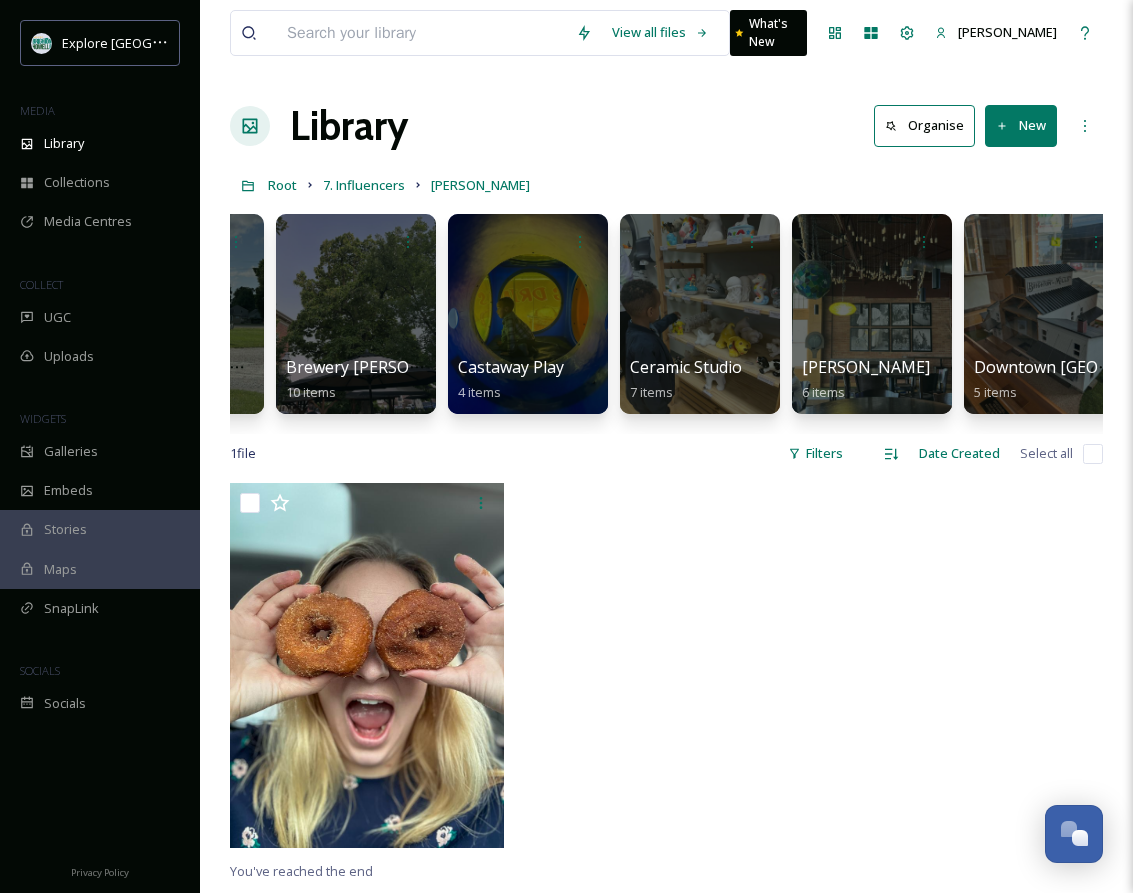 scroll, scrollTop: 0, scrollLeft: 323, axis: horizontal 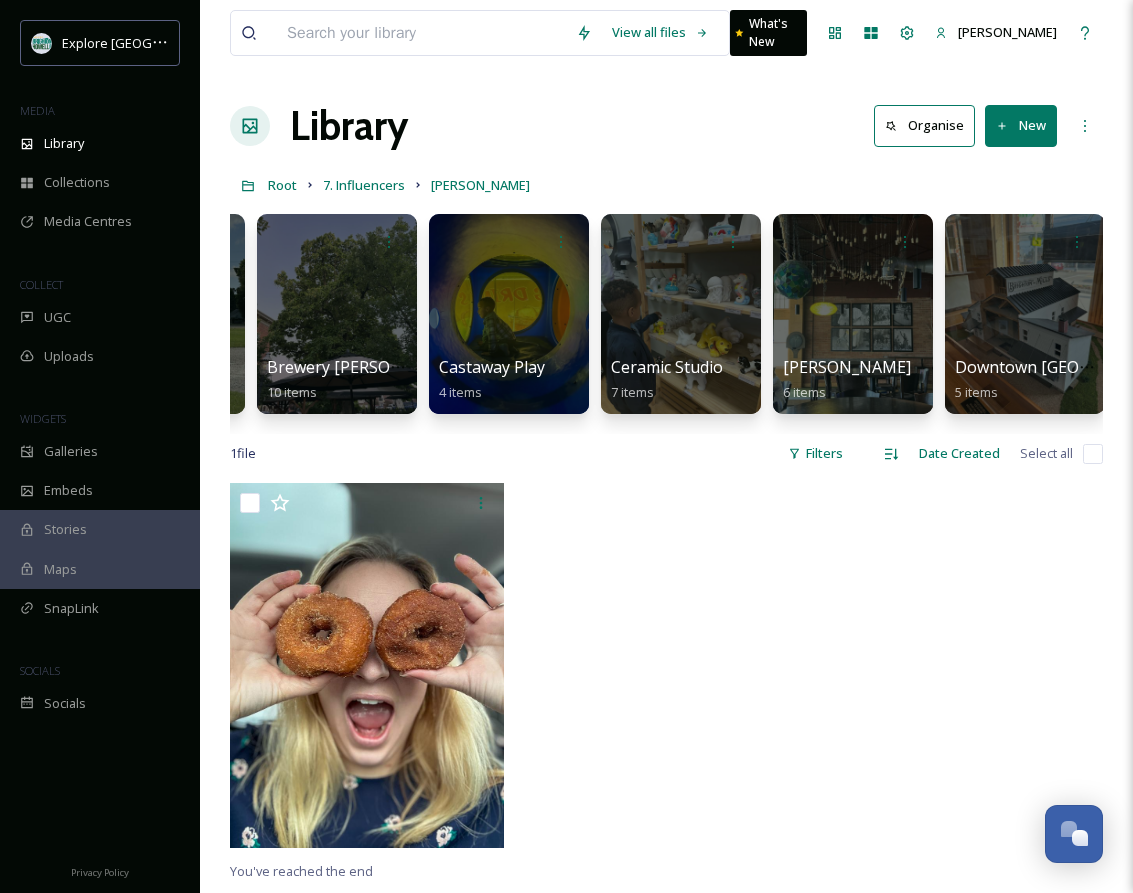 click on "BCAT 8   items Biking at Mike Levine 1   item Brewery Becker 10   items Castaway Play 4   items Ceramic Studio 7   items Coratti's 6   items Downtown Brighton 5   items Downtown Howell 10   items El Arbol 8   items Hampton Inn 7   items Howell Nature Center 14   items Island Lake Rec 3   items Mill Pond & Playground 9   items NautiMI 8   items Parshallville Cider 4   items Salt & Light Co. 6   items Stemville 5   items Torch 180 11   items ZapZone 3   items Zukey Lake 3   items" at bounding box center (666, 319) 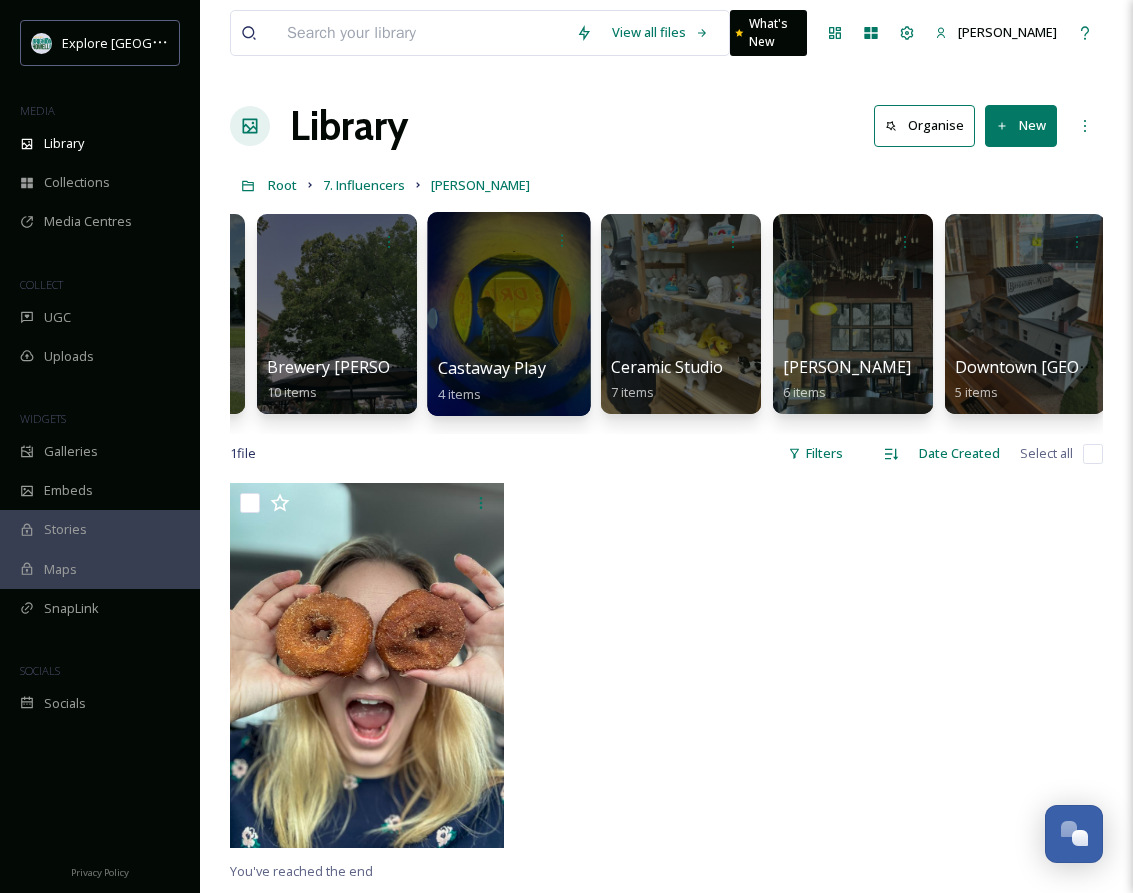 click at bounding box center [508, 314] 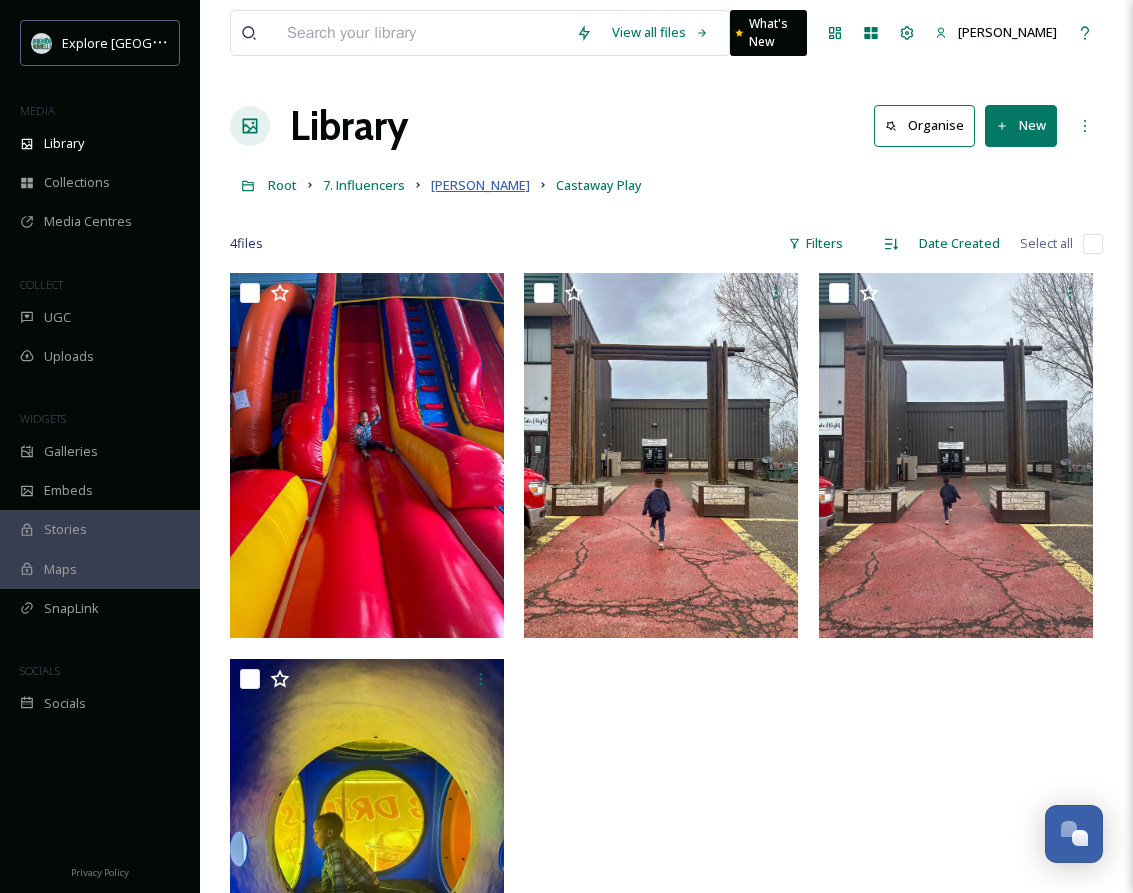 click on "[PERSON_NAME]" at bounding box center [480, 185] 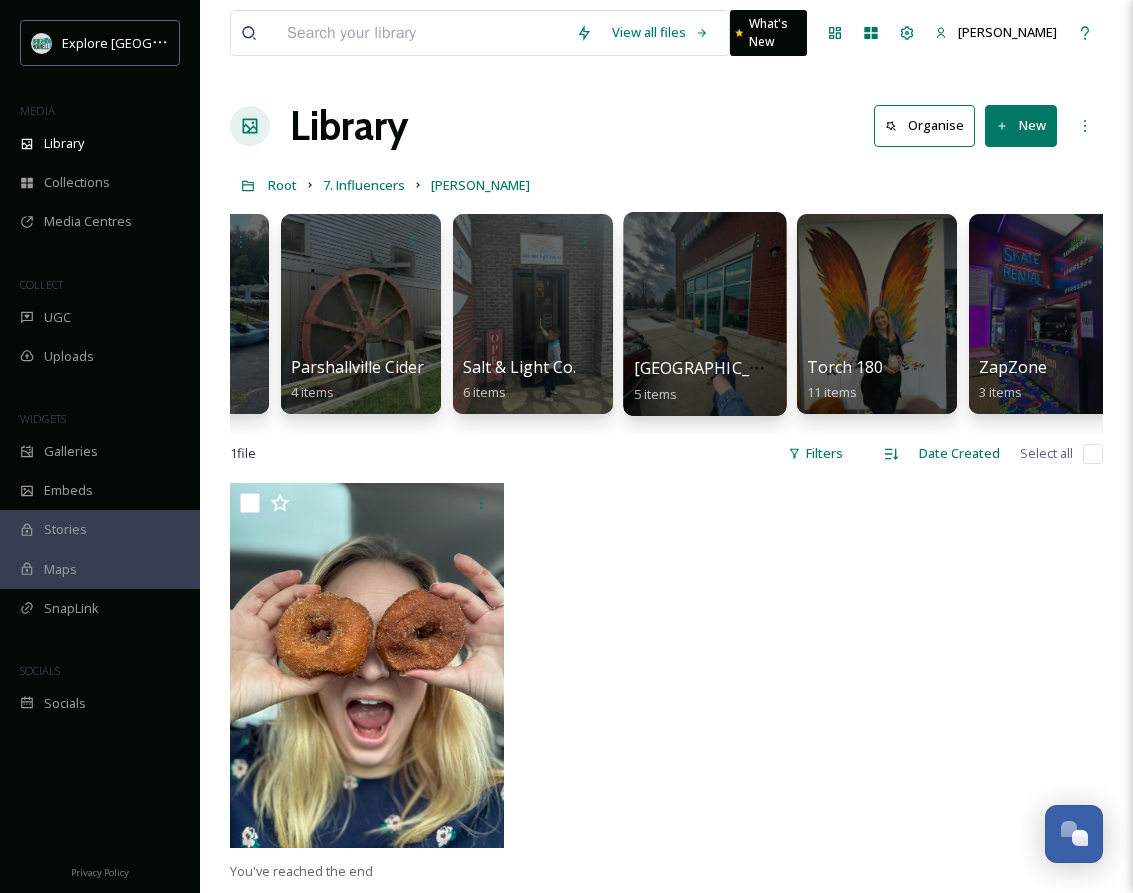 scroll, scrollTop: 0, scrollLeft: 2247, axis: horizontal 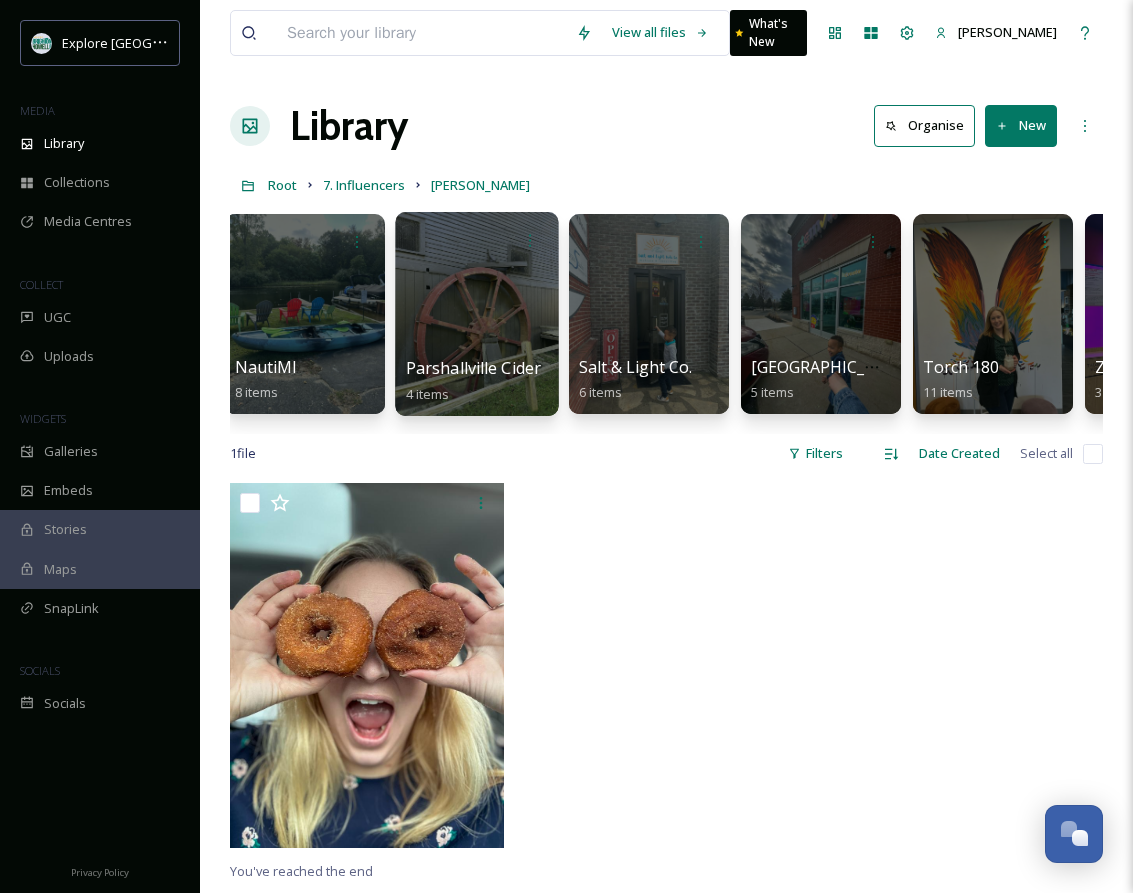 click at bounding box center (476, 314) 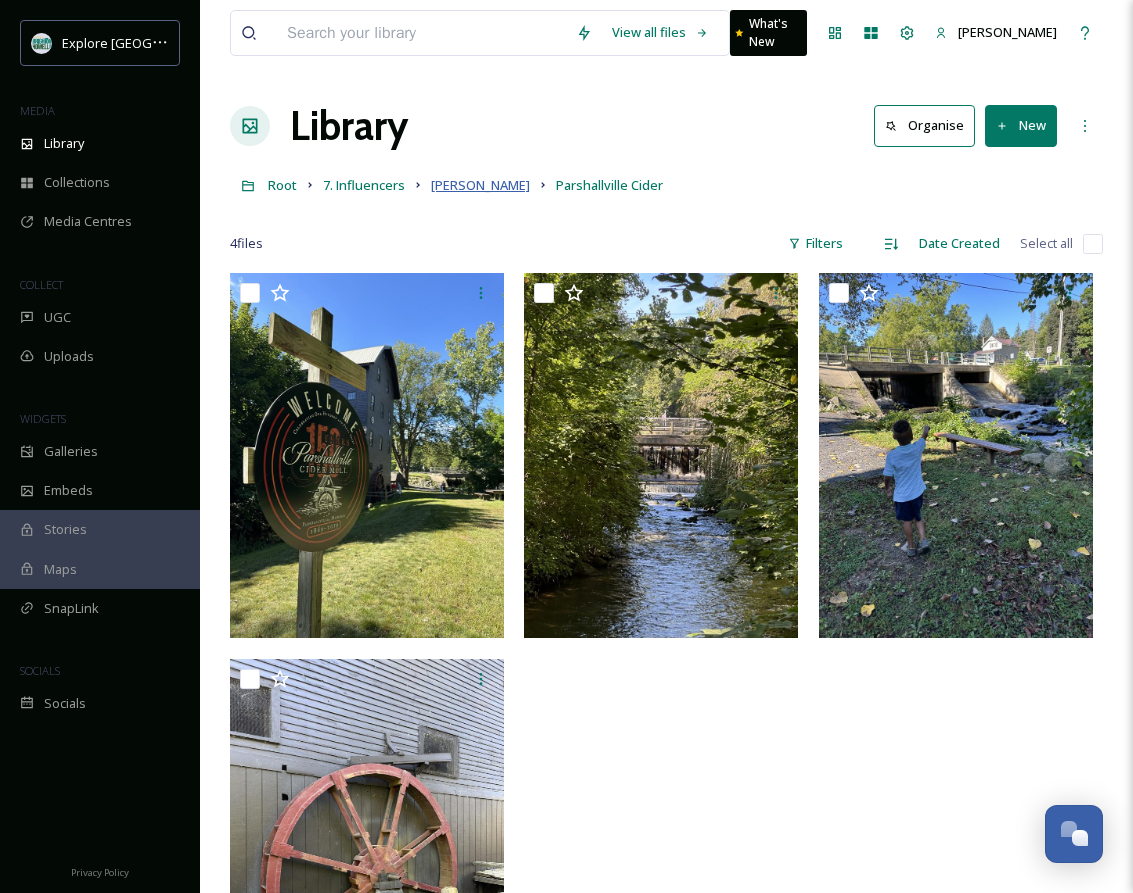 click on "[PERSON_NAME]" at bounding box center (480, 185) 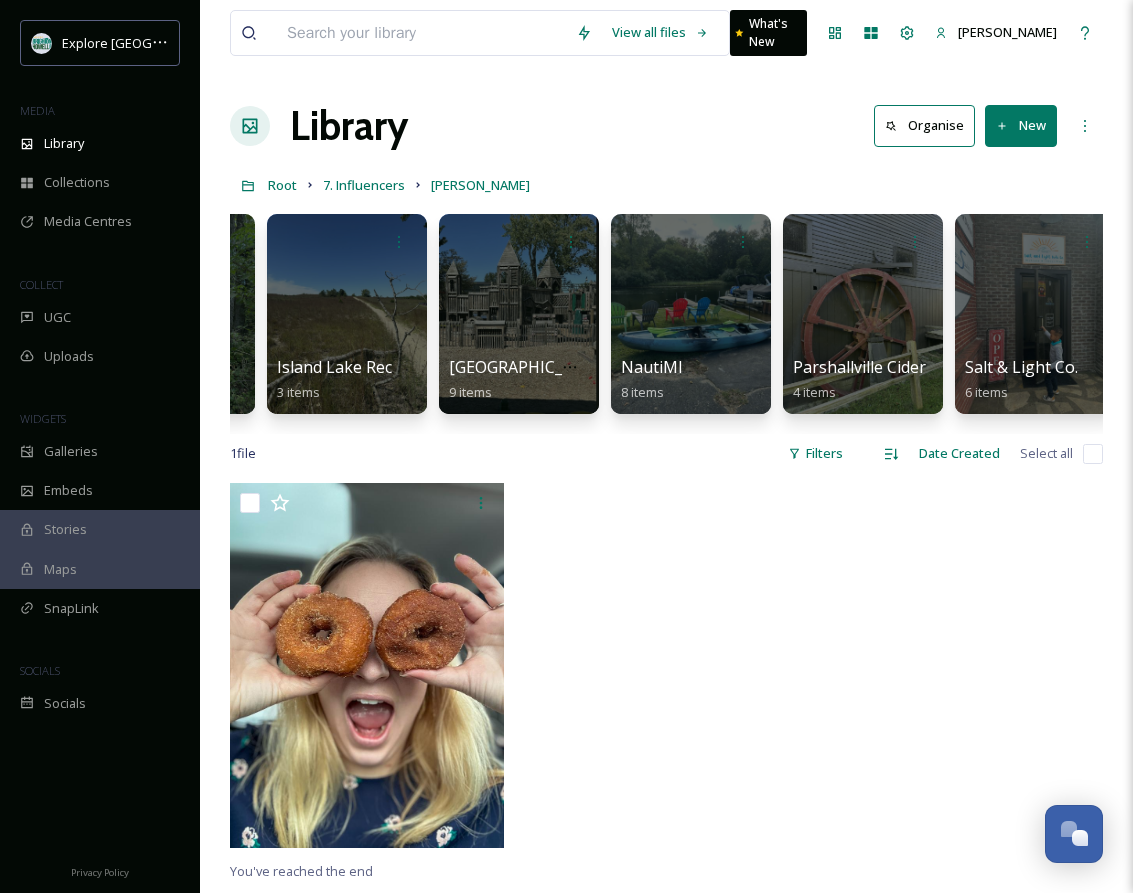 scroll, scrollTop: 0, scrollLeft: 1871, axis: horizontal 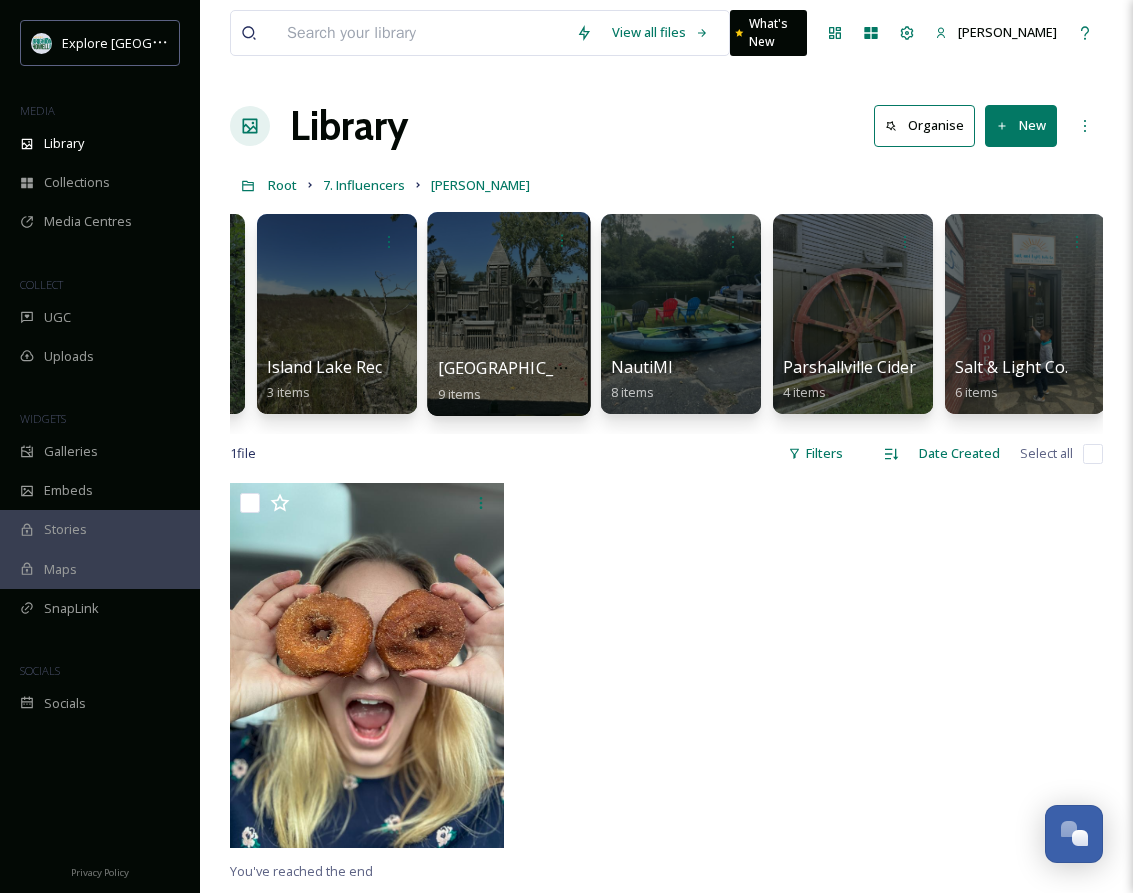 click at bounding box center (508, 314) 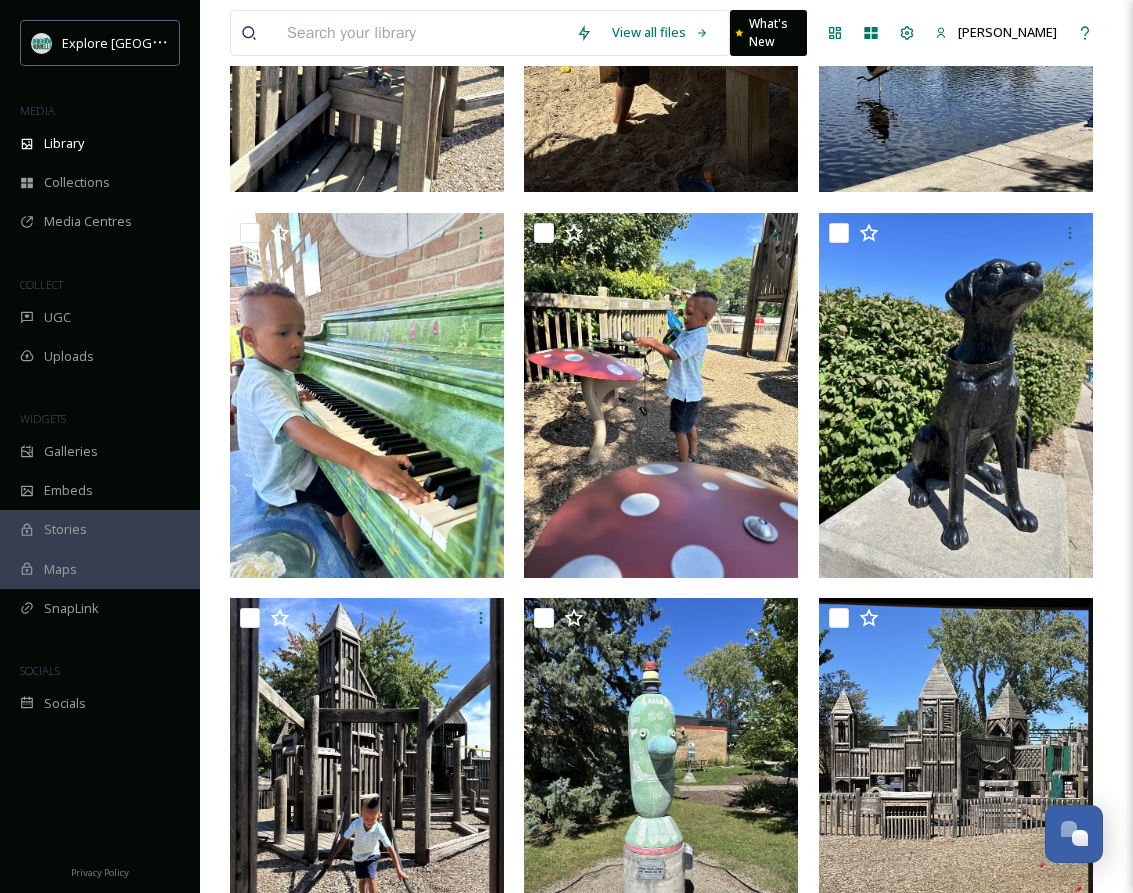 scroll, scrollTop: 550, scrollLeft: 0, axis: vertical 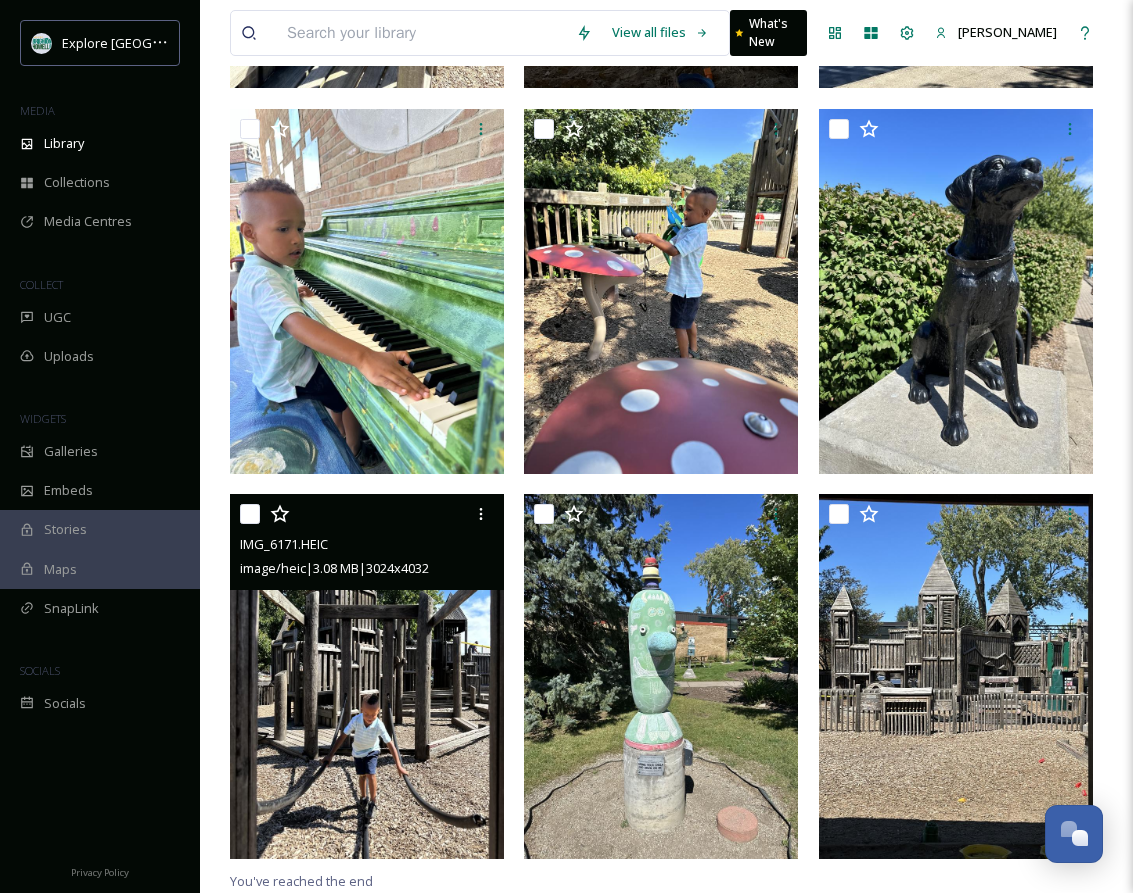 click at bounding box center (367, 676) 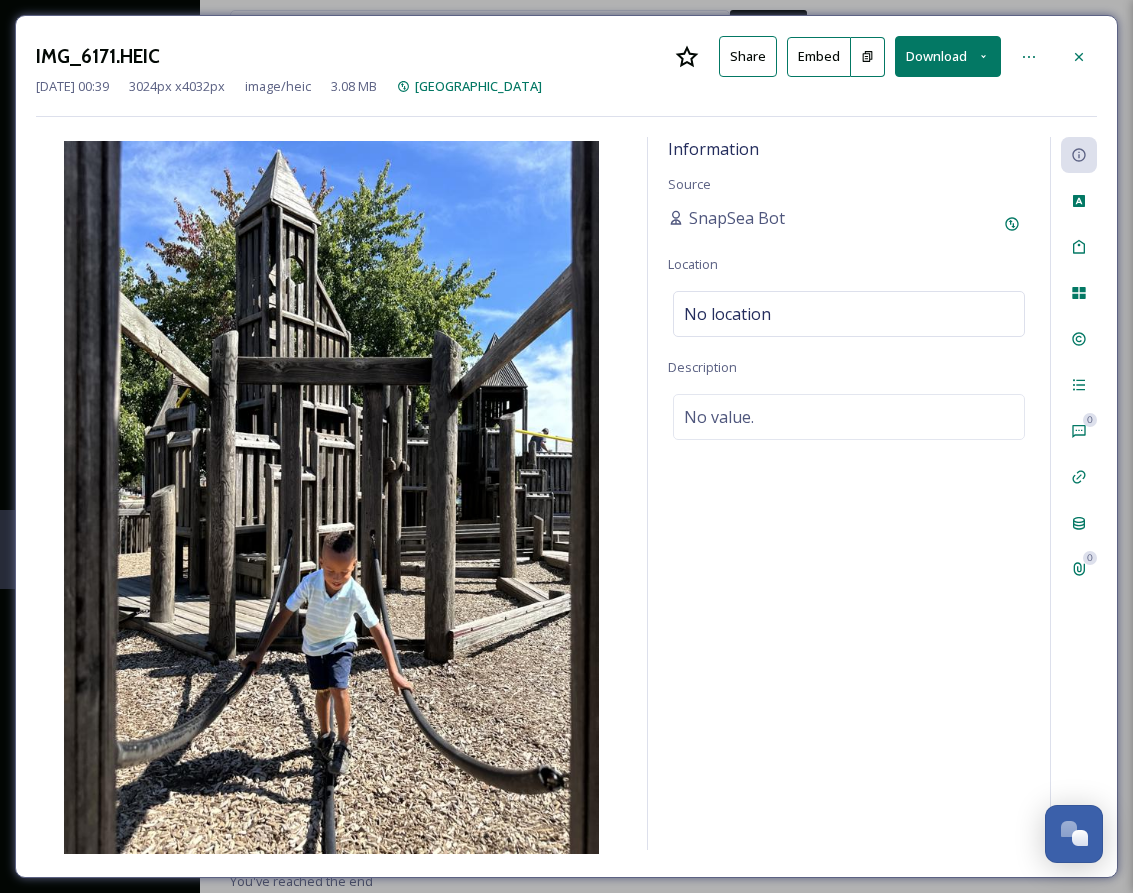 click on "Share" at bounding box center (748, 56) 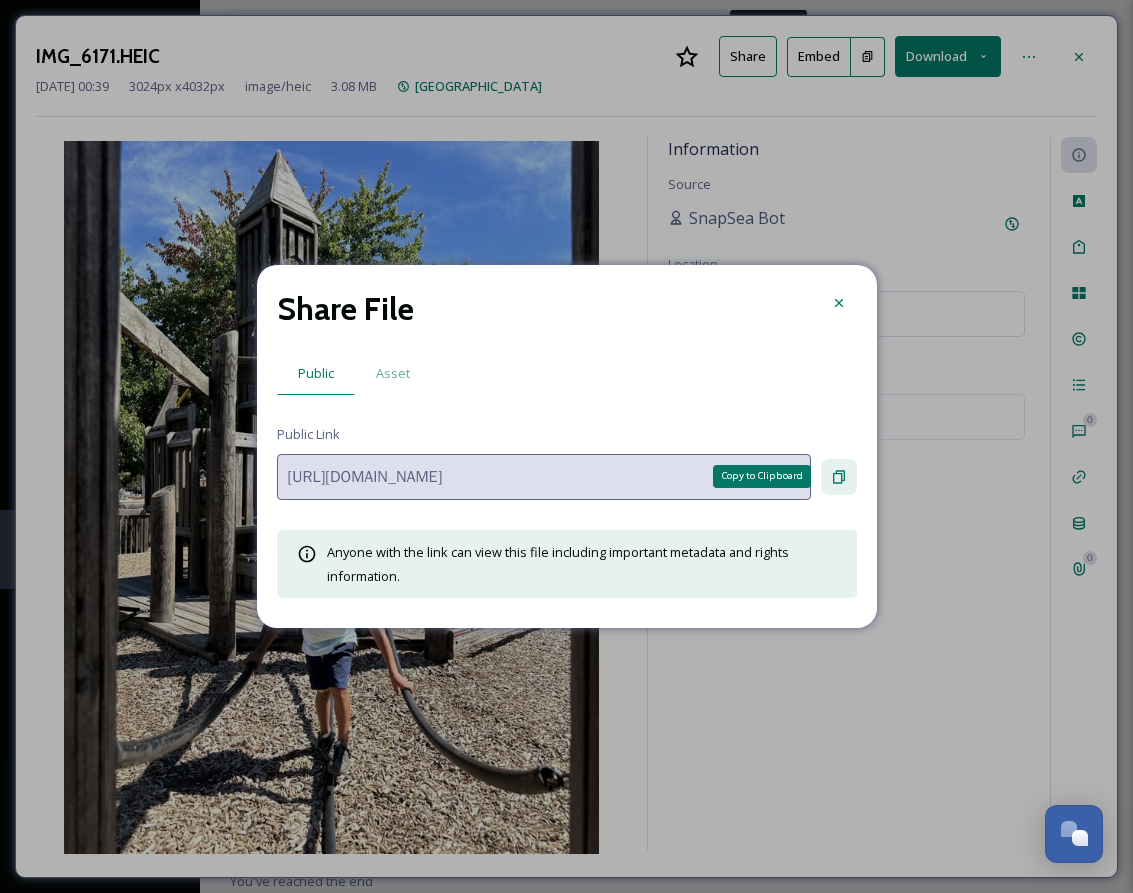 click on "Copy to Clipboard" at bounding box center (839, 477) 